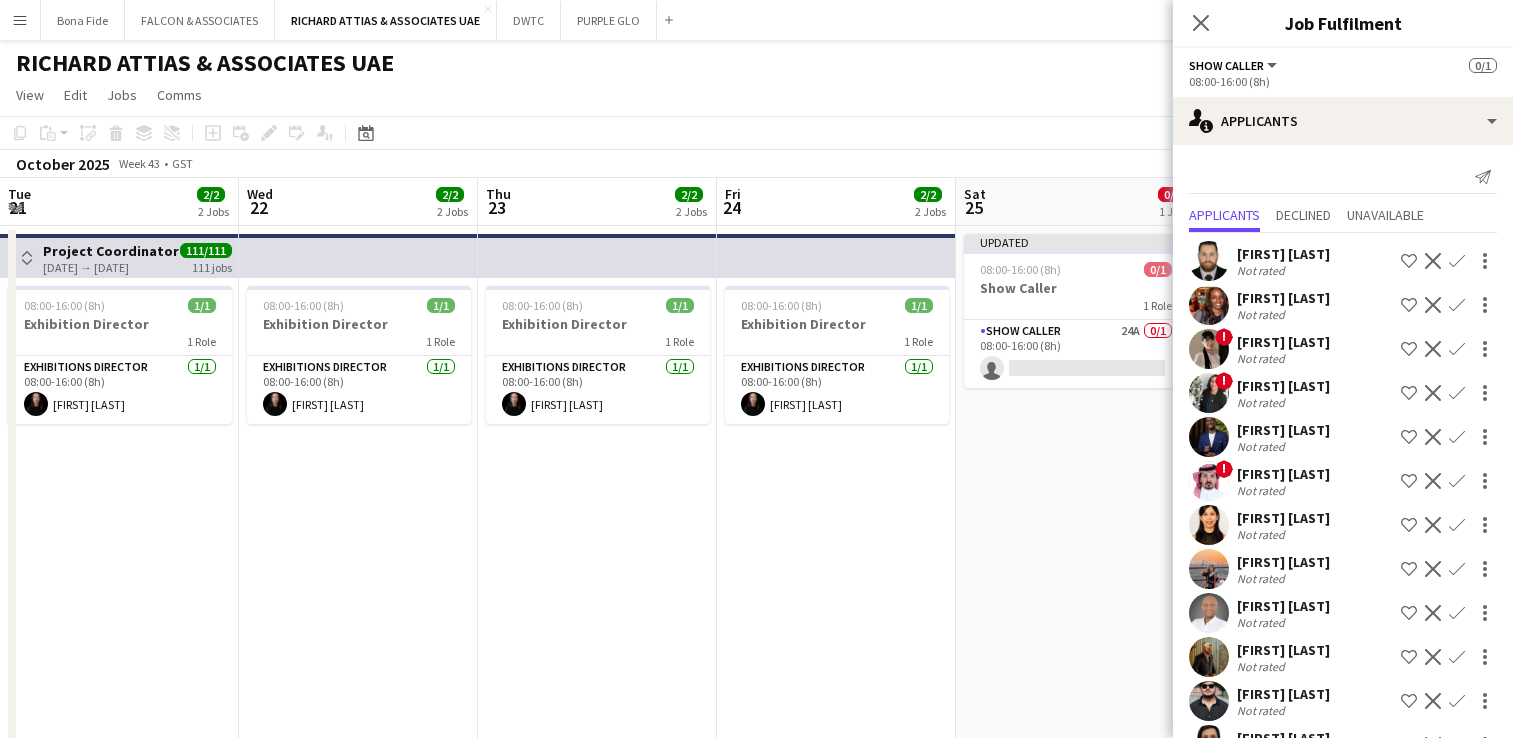 scroll, scrollTop: 0, scrollLeft: 0, axis: both 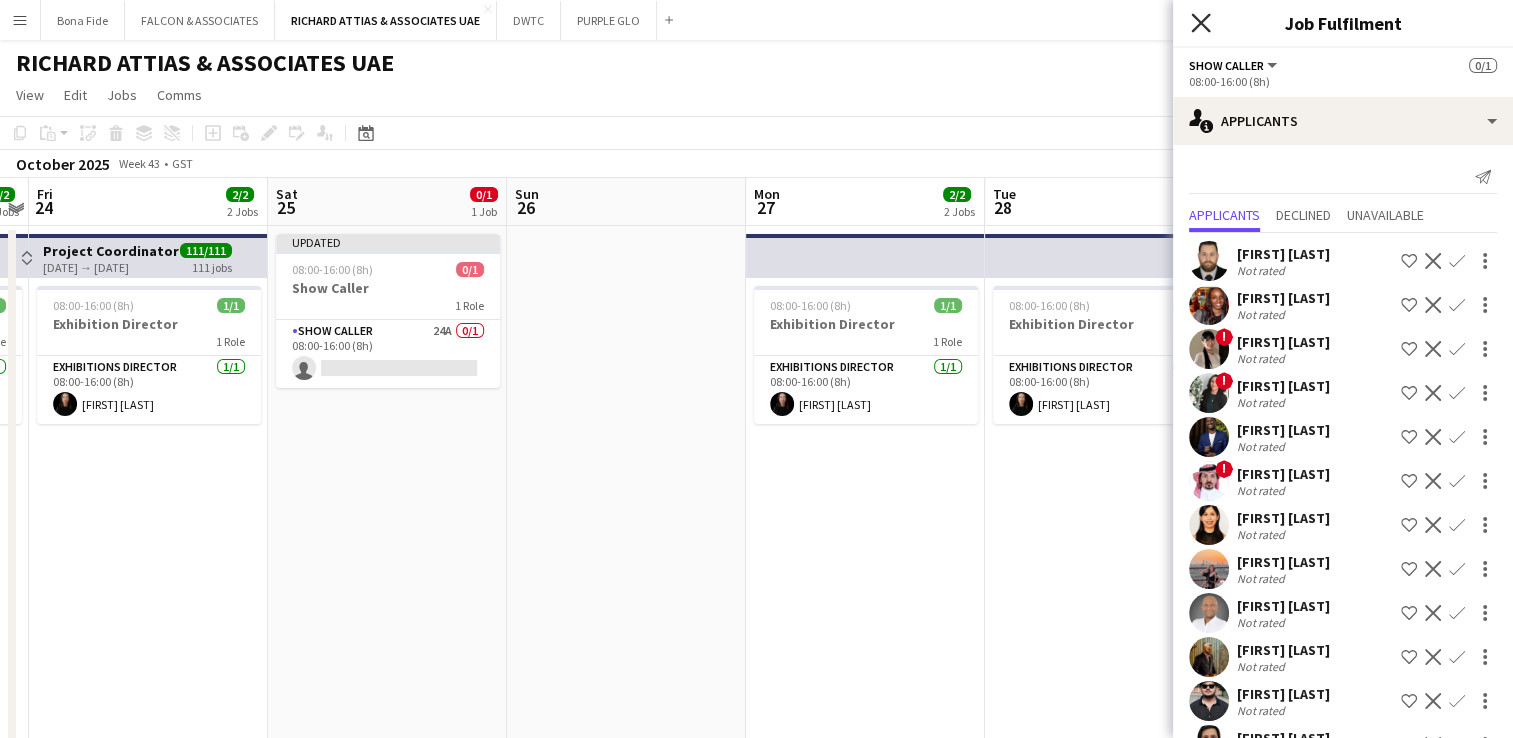 click on "Close pop-in" 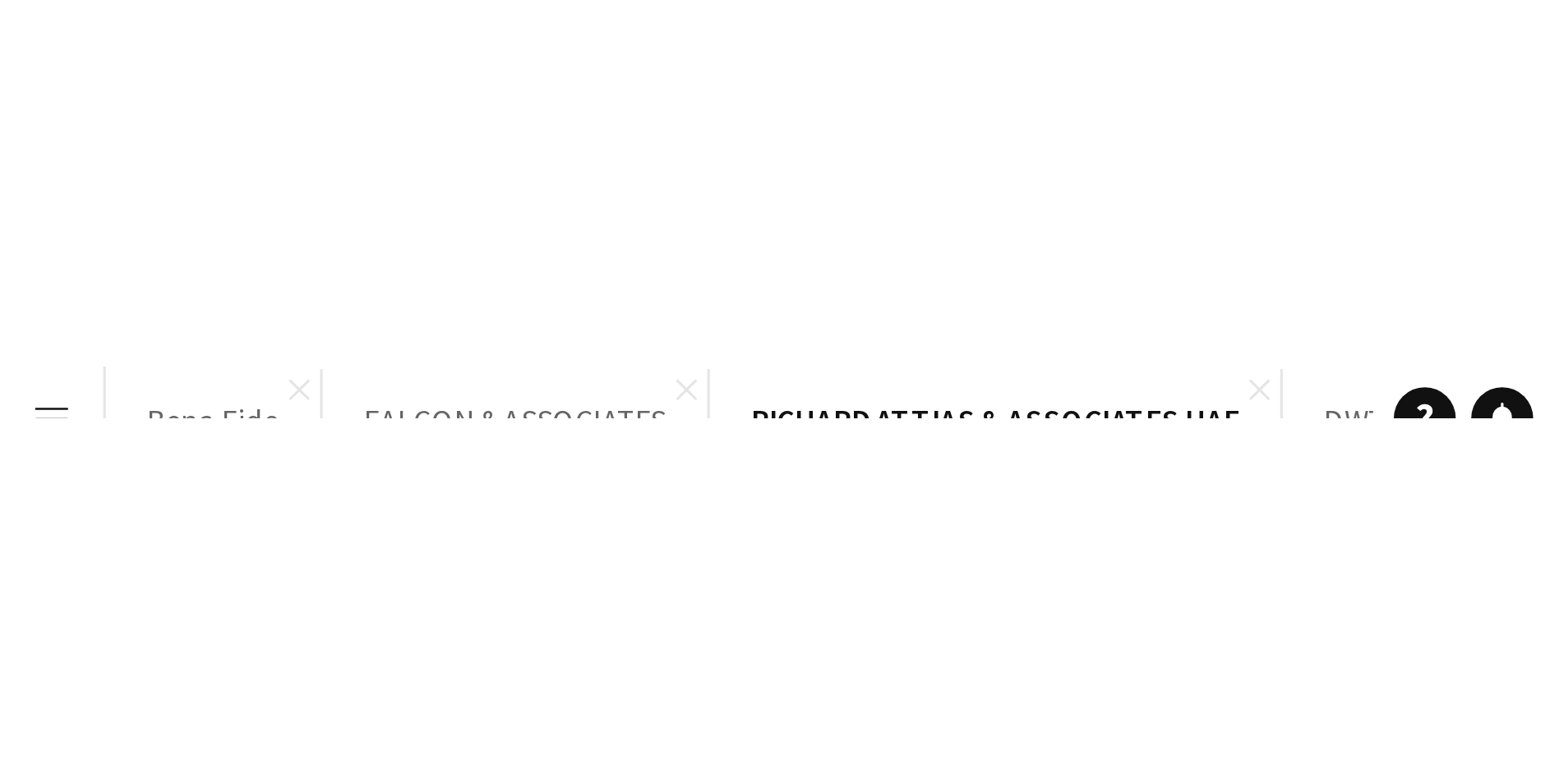 scroll, scrollTop: 0, scrollLeft: 565, axis: horizontal 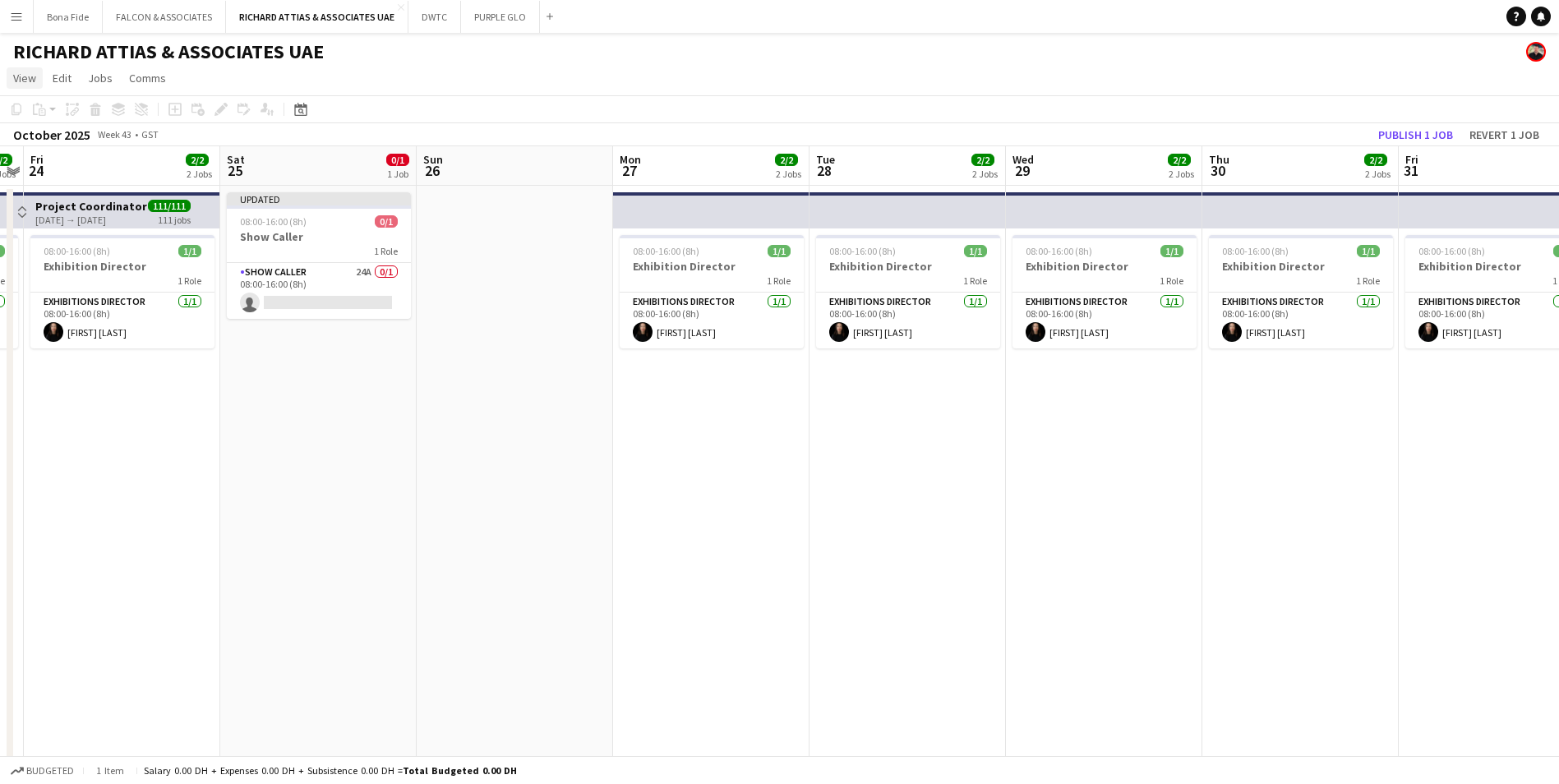 click on "View" 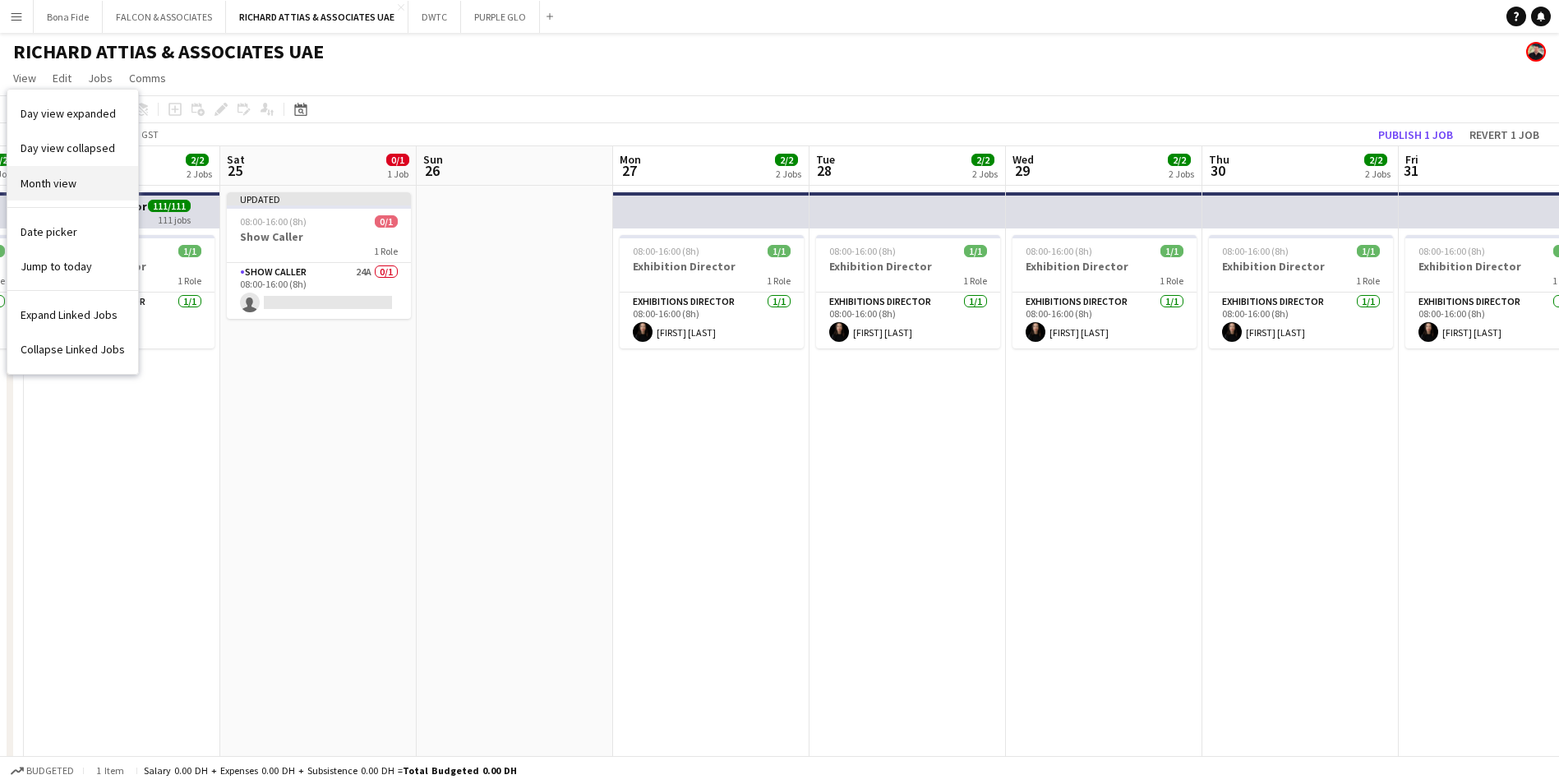 click on "Month view" at bounding box center (48, 183) 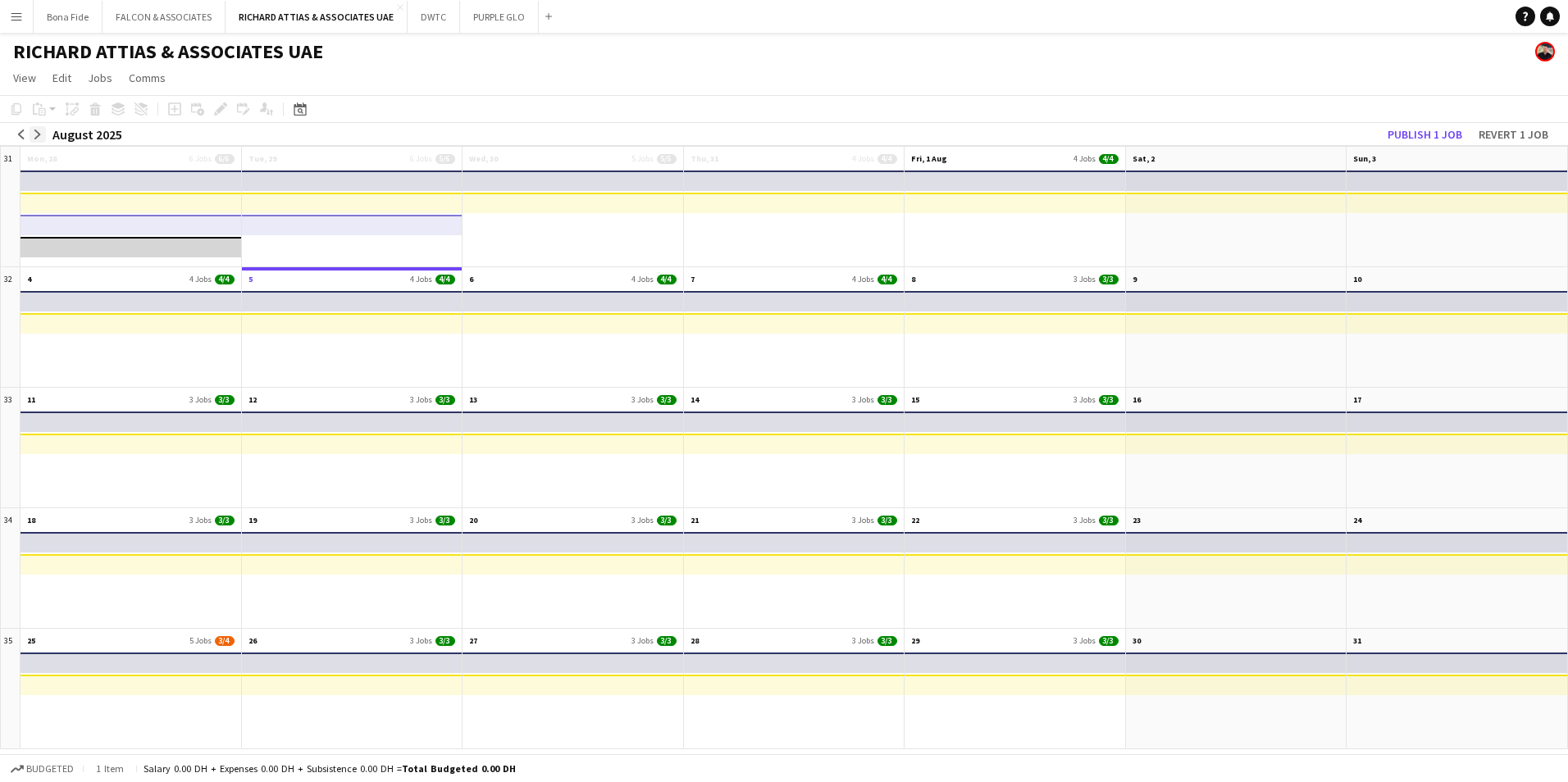 click on "arrow-right" 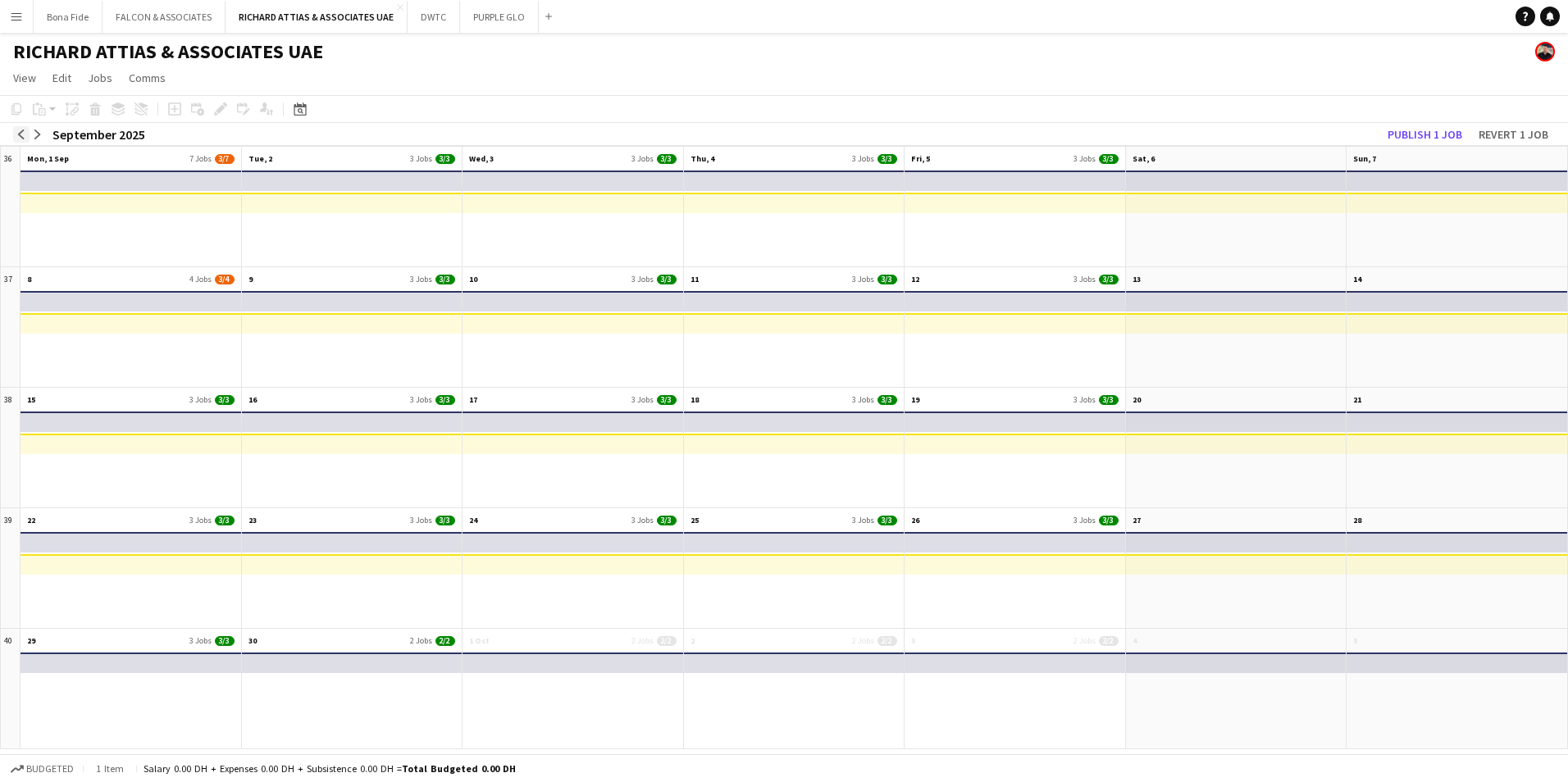 click on "arrow-left" 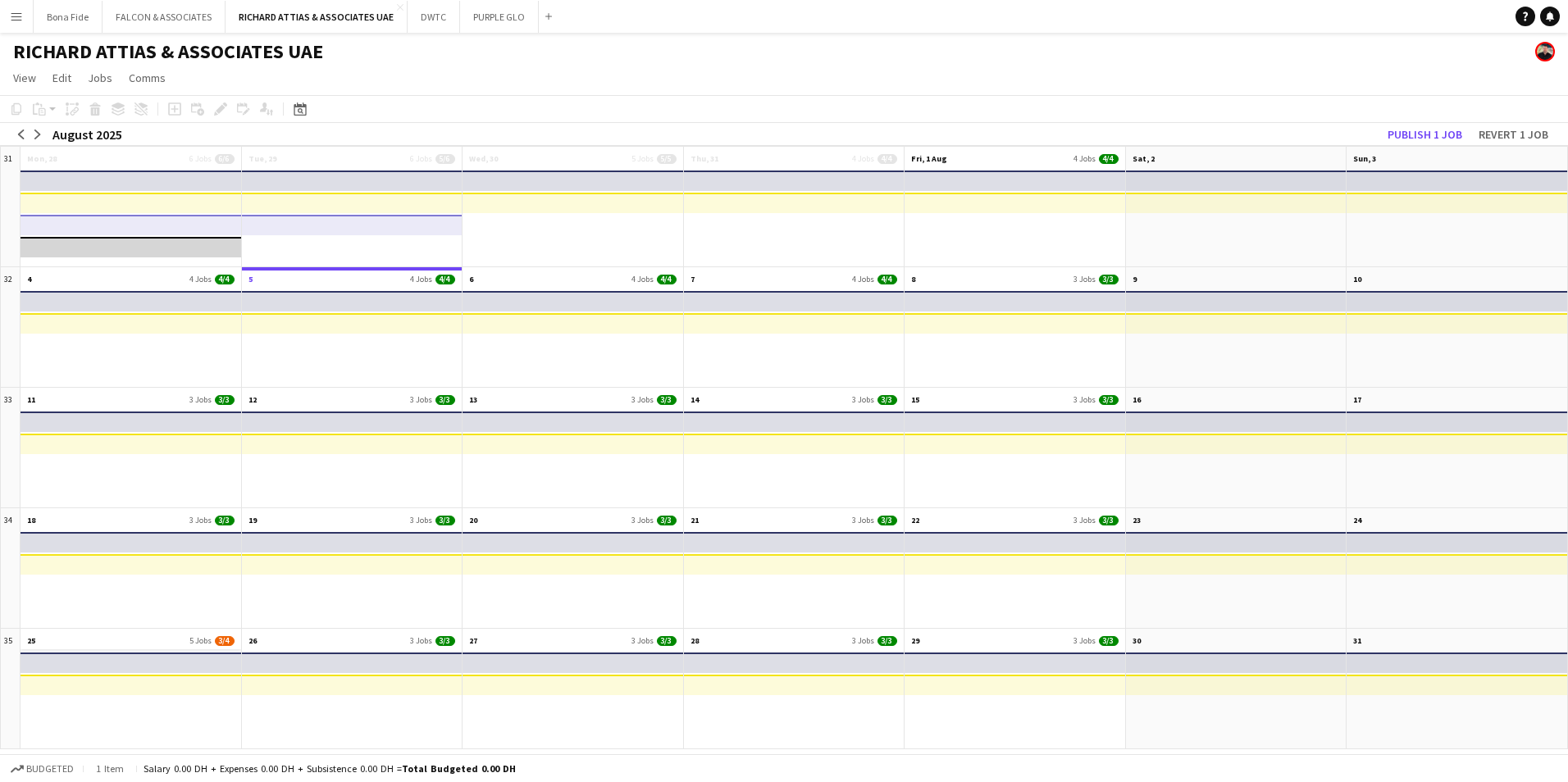 click on "25
5 Jobs
3/4" 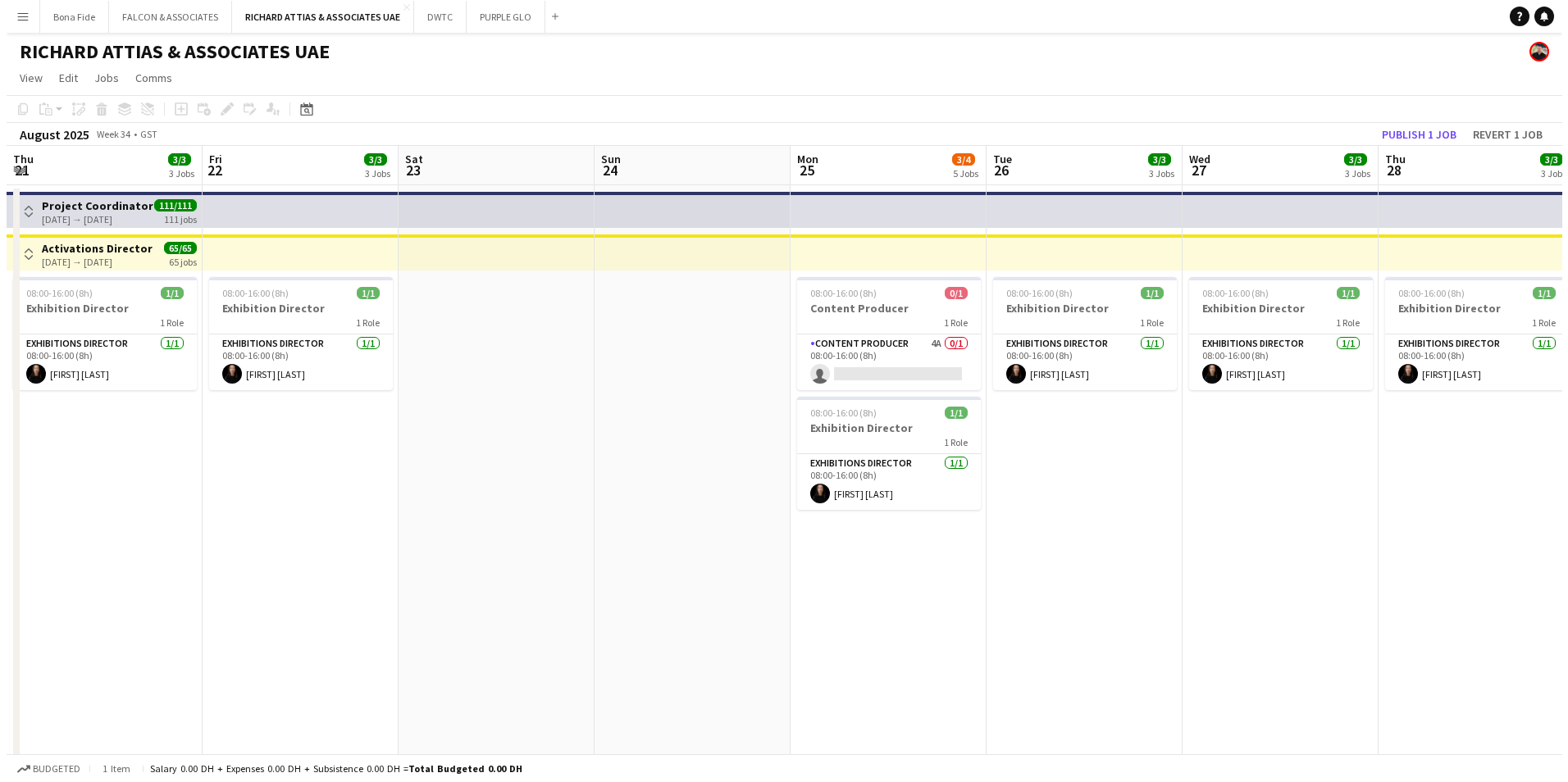 scroll, scrollTop: 0, scrollLeft: 564, axis: horizontal 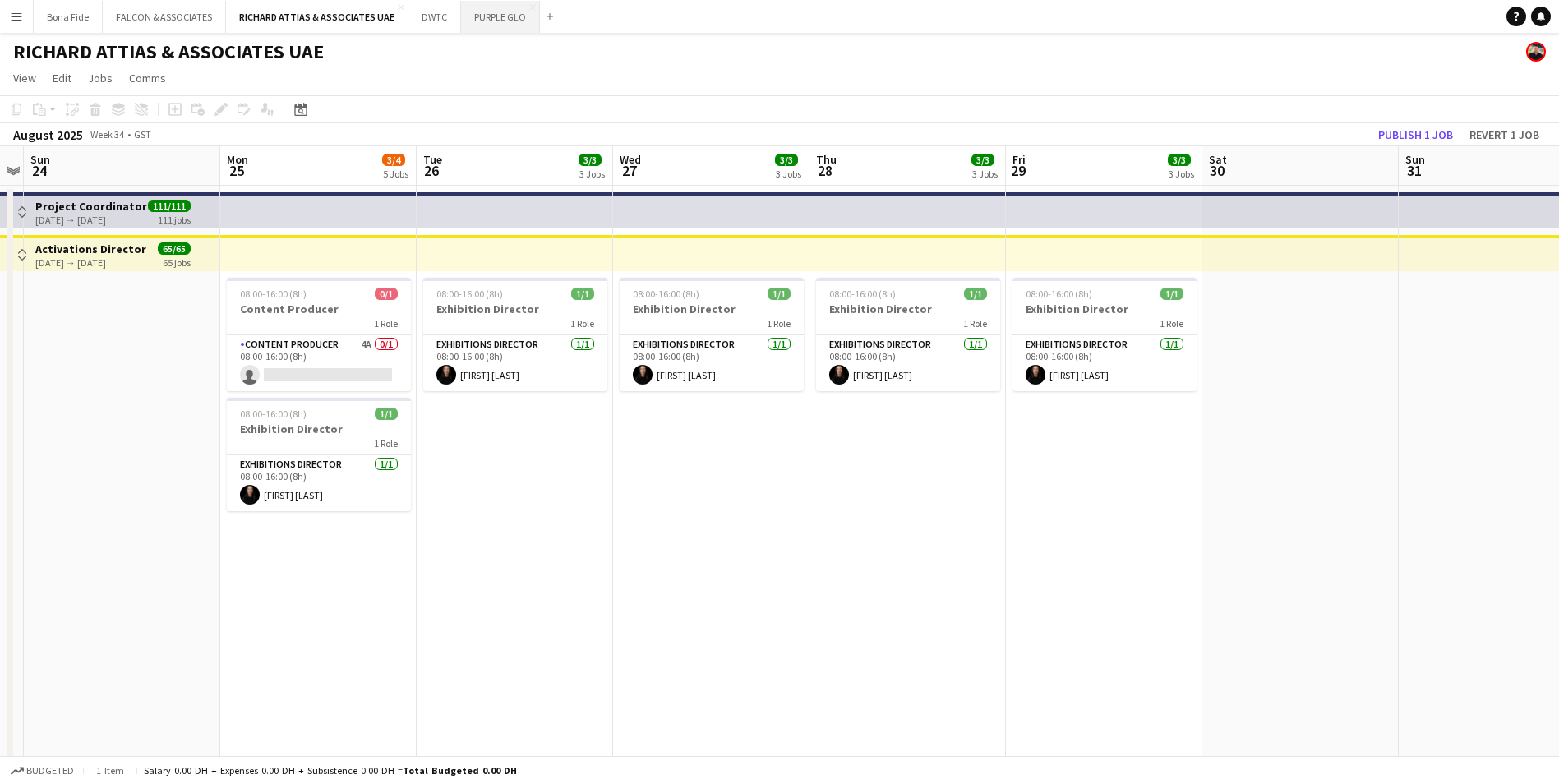 click on "PURPLE GLO
Close" at bounding box center (500, 16) 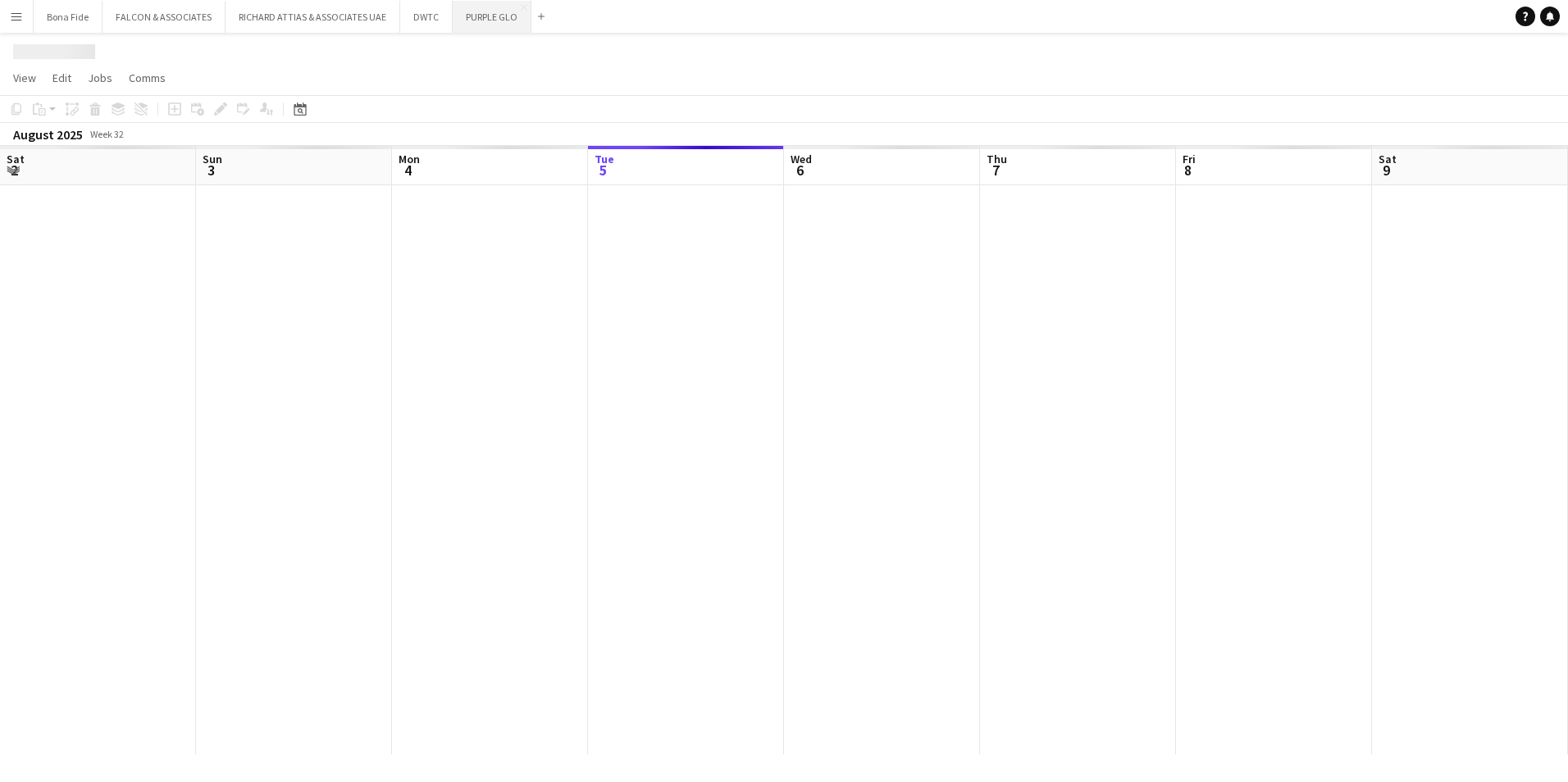 scroll, scrollTop: 0, scrollLeft: 392, axis: horizontal 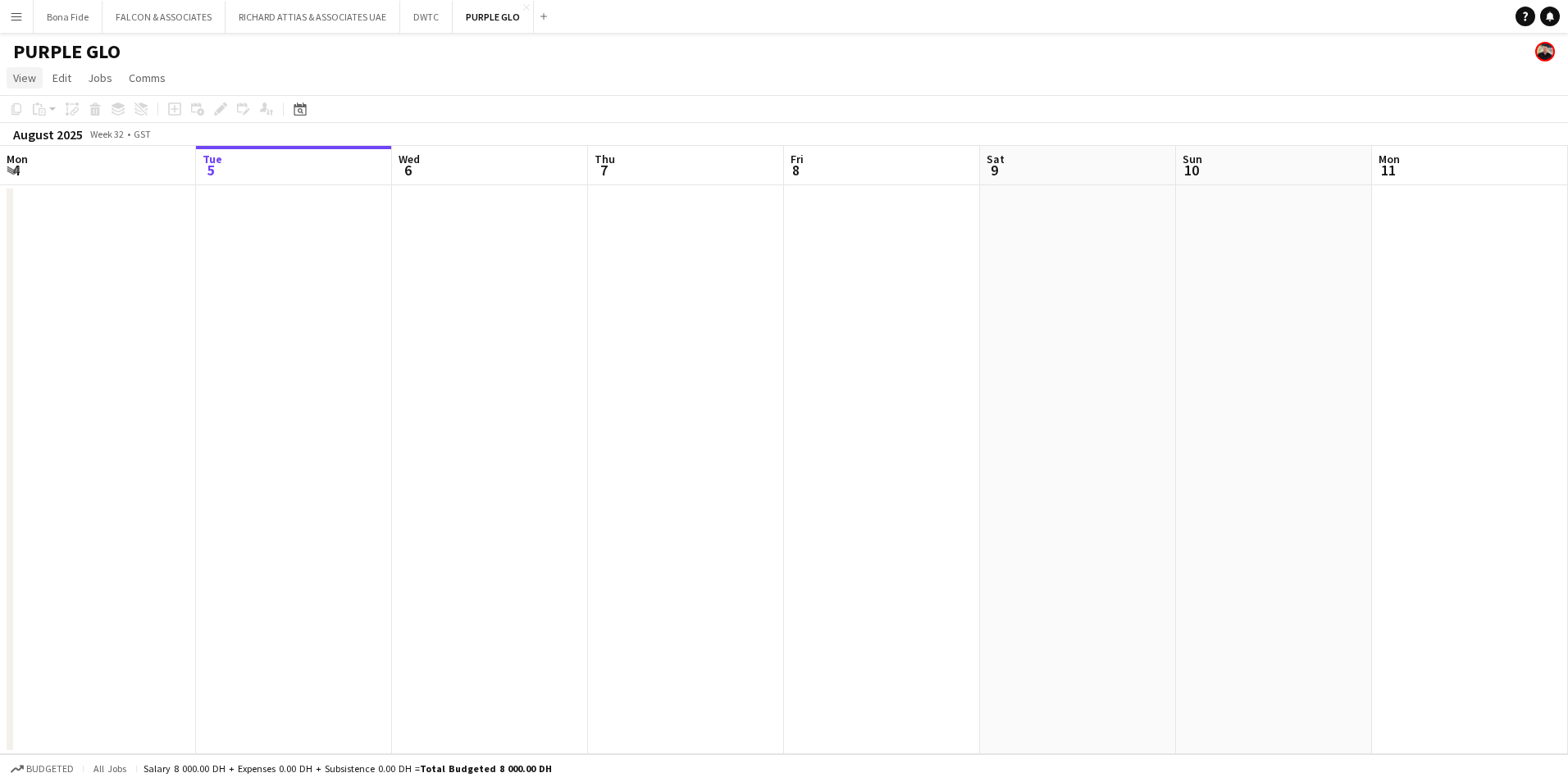 click on "View" 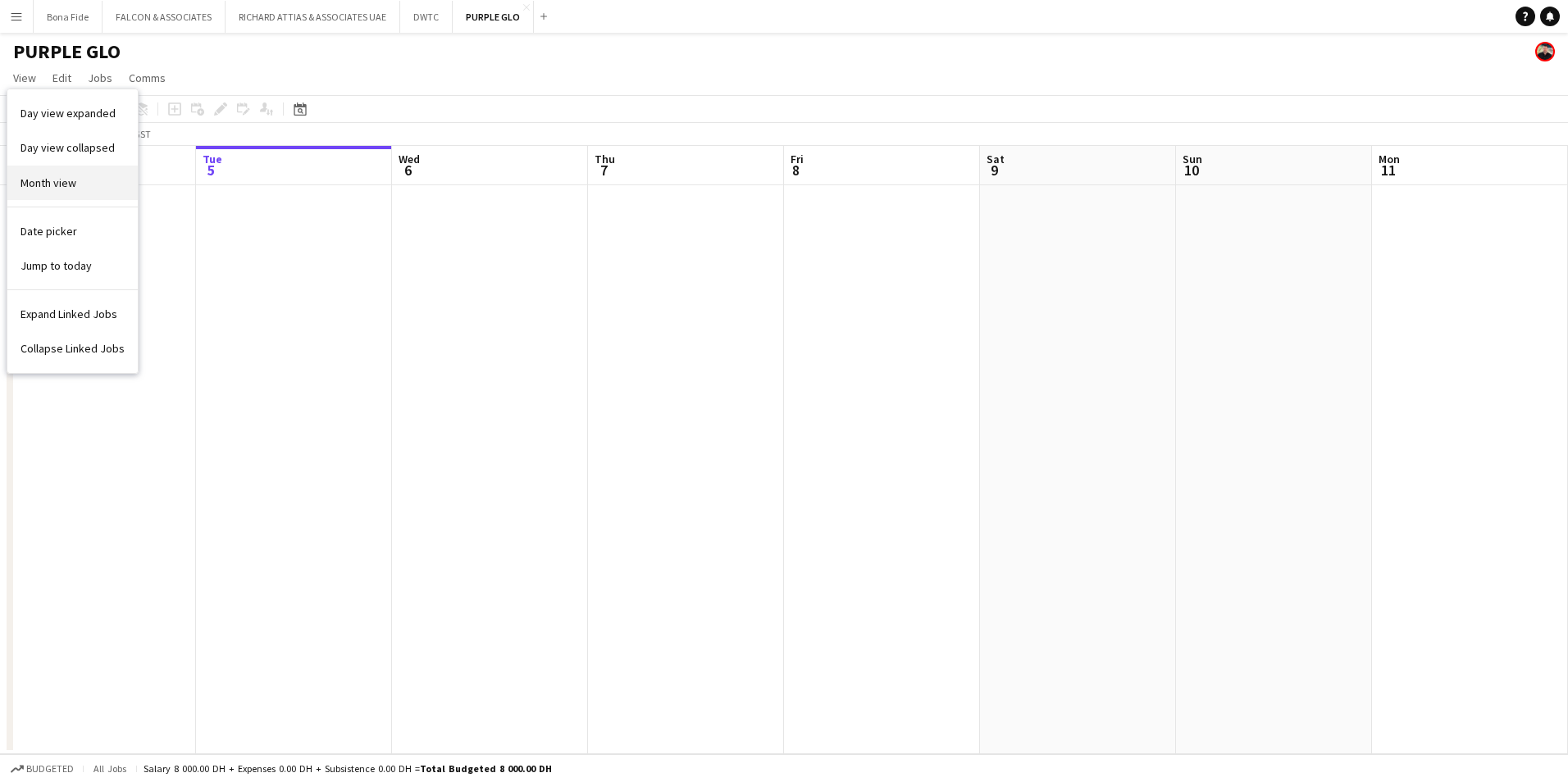 click on "Month view" at bounding box center [48, 183] 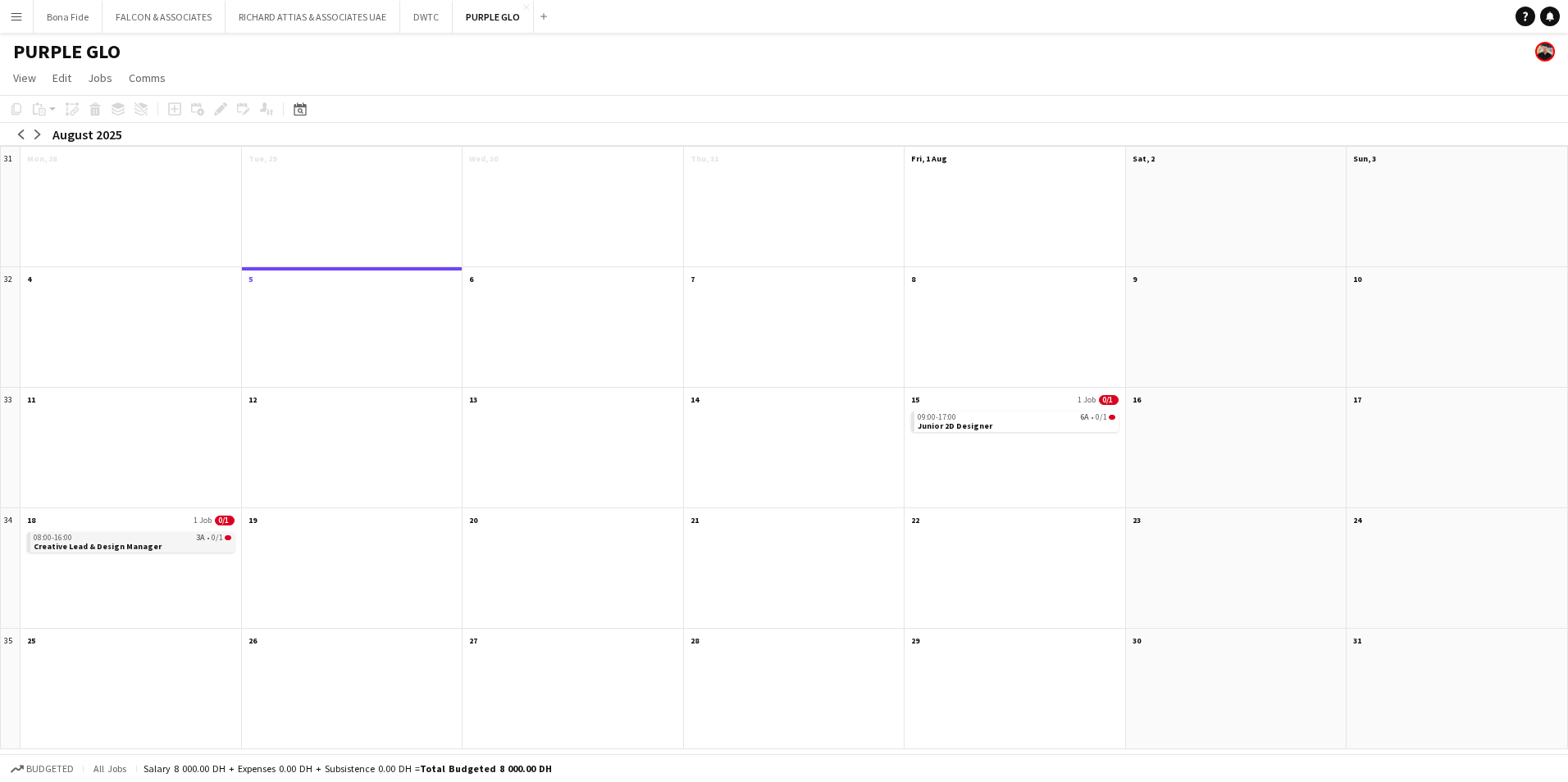 click on "Creative Lead & Design Manager" 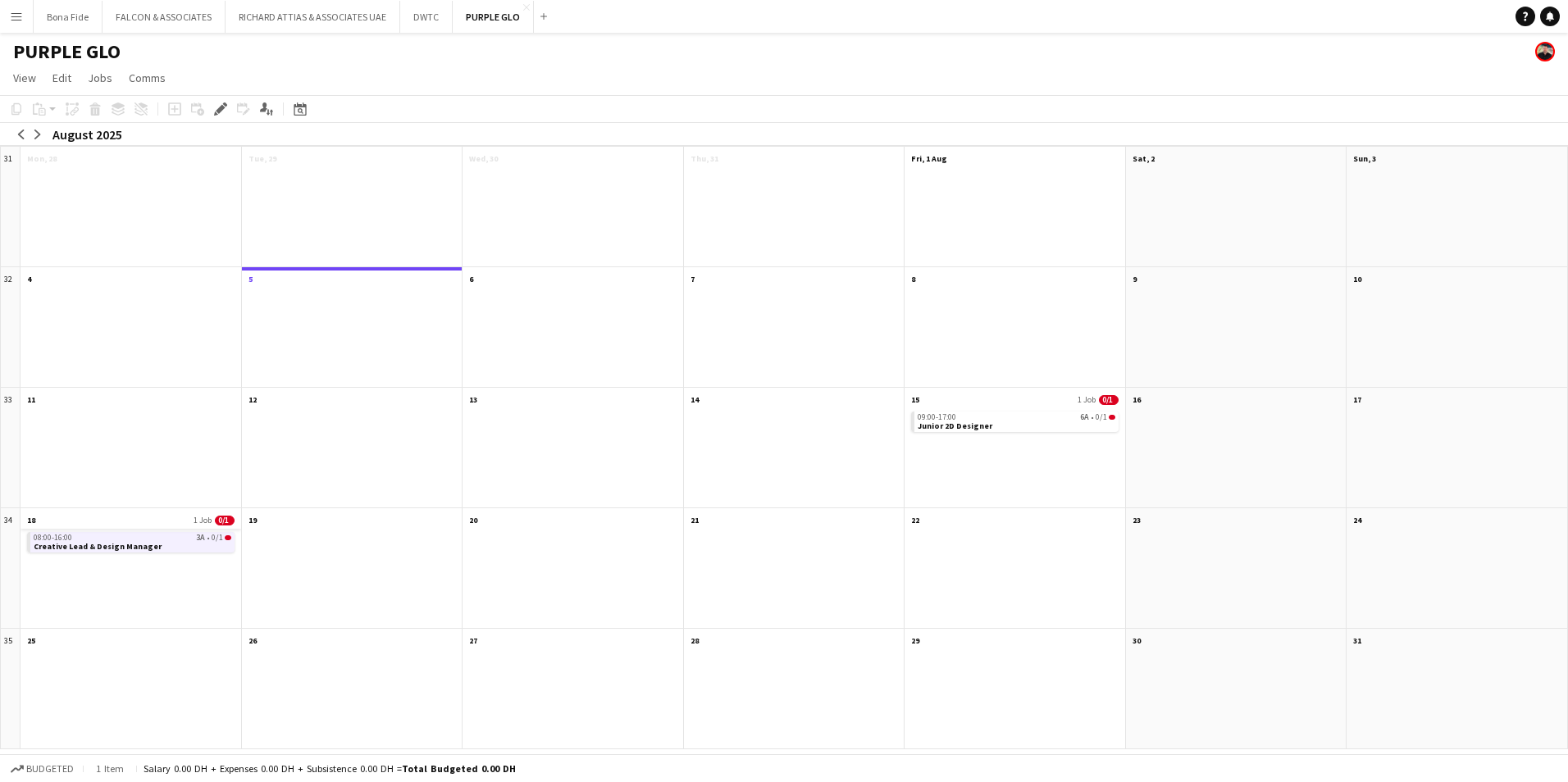 click on "18
1 Job
0/1" 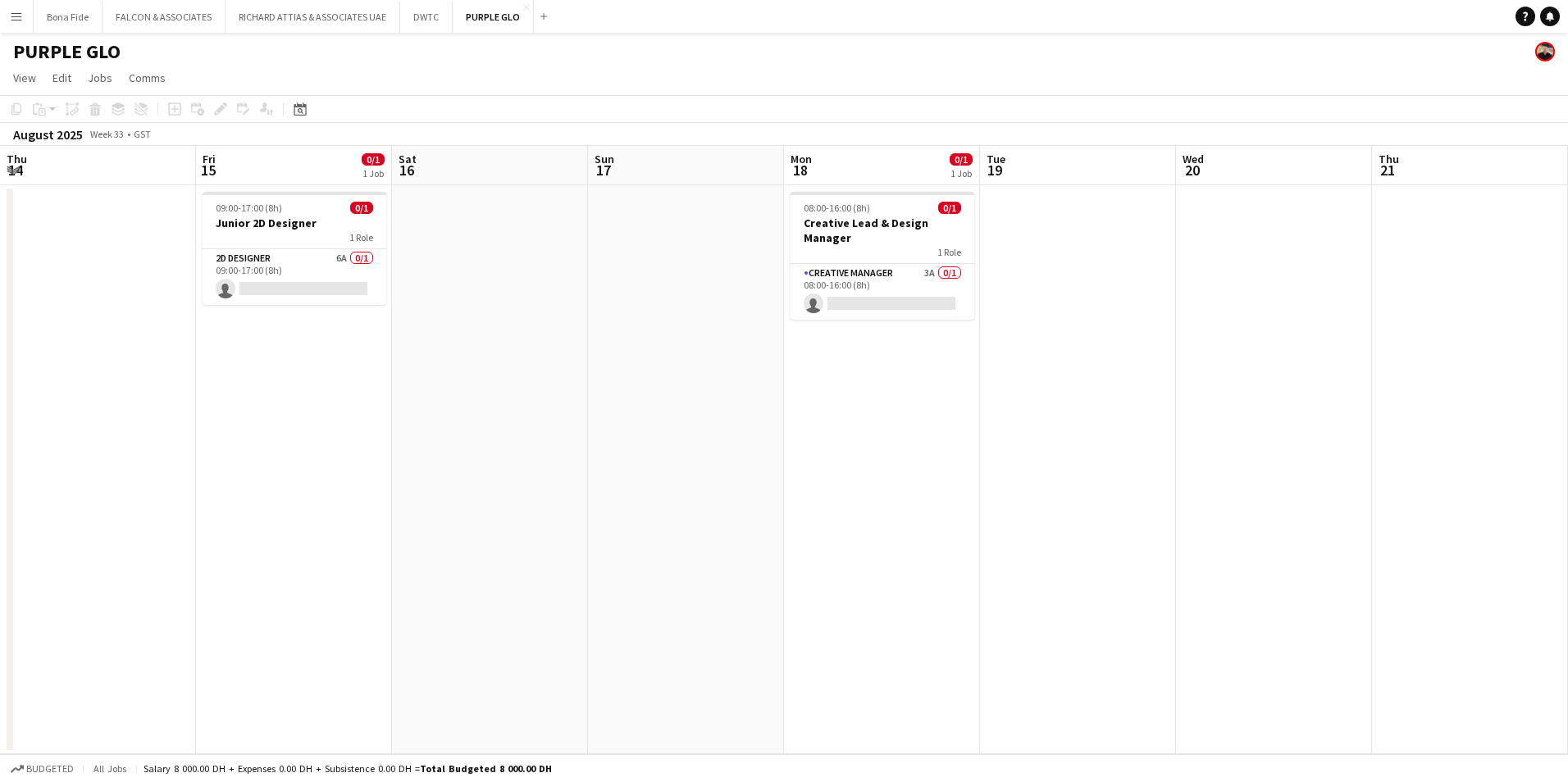 scroll, scrollTop: 0, scrollLeft: 564, axis: horizontal 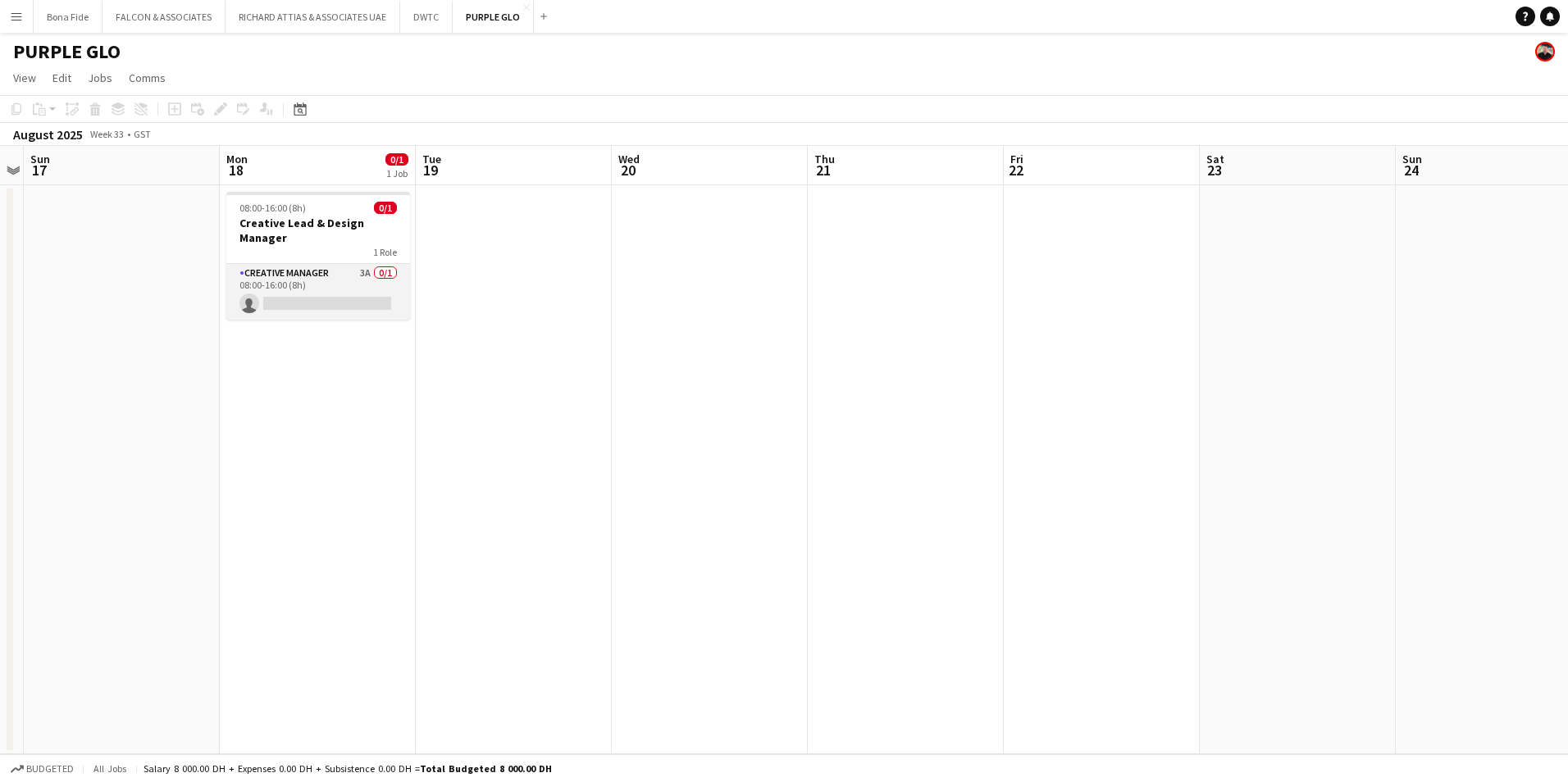 click on "Creative Manager   3A   0/1   08:00-16:00 (8h)
single-neutral-actions" at bounding box center (318, 292) 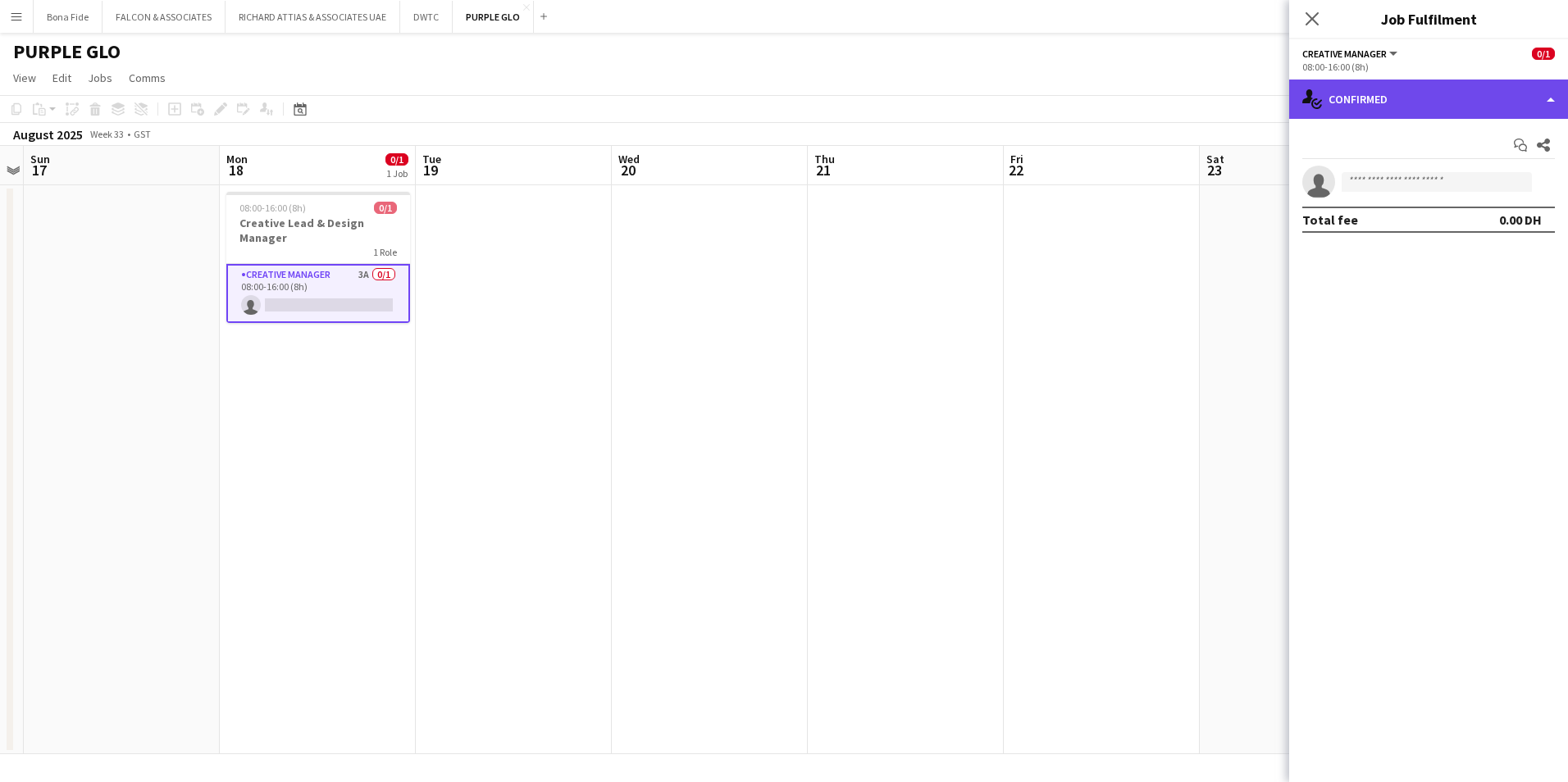 click on "single-neutral-actions-check-2
Confirmed" 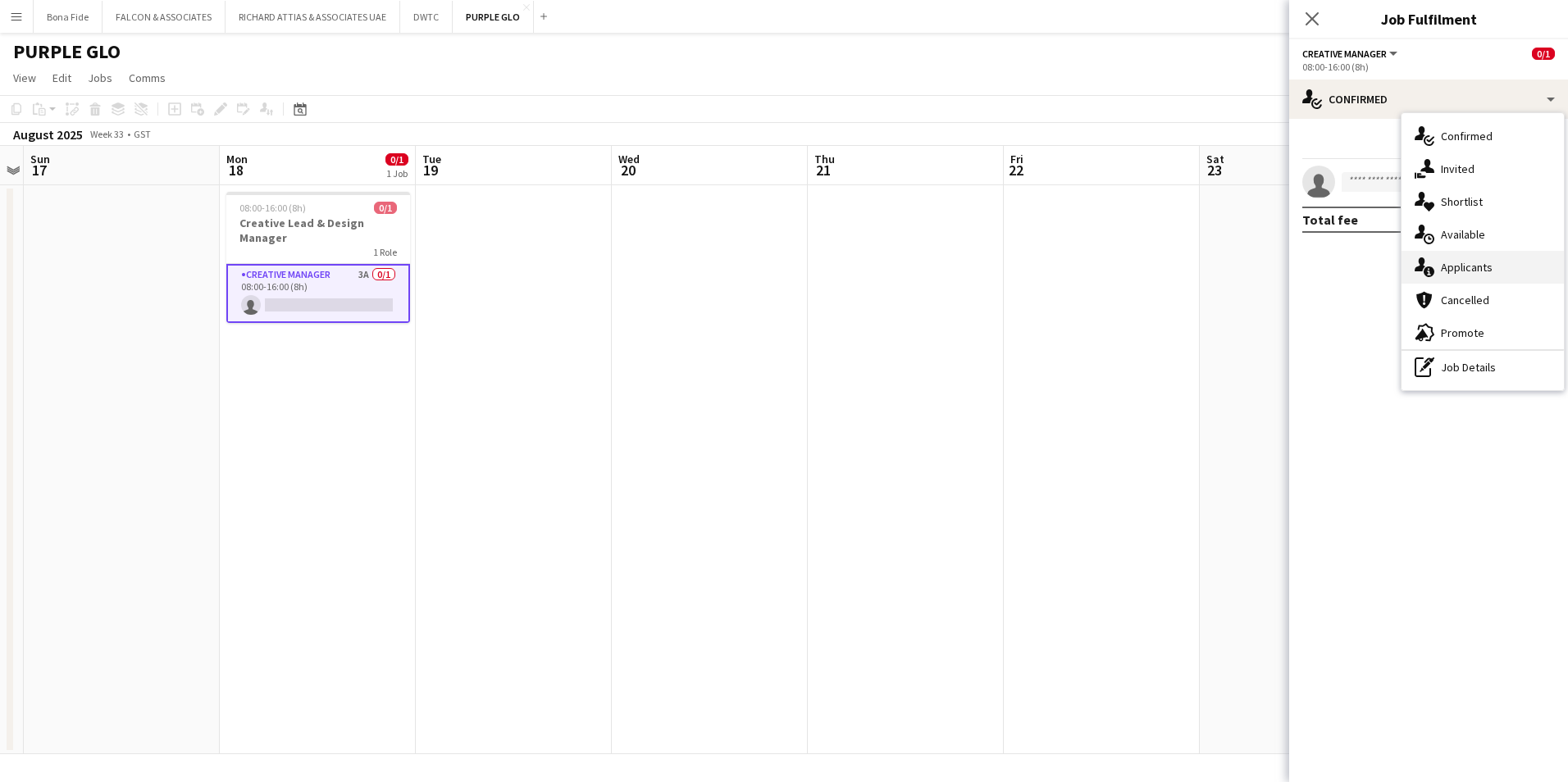click on "single-neutral-actions-information
Applicants" at bounding box center [1483, 267] 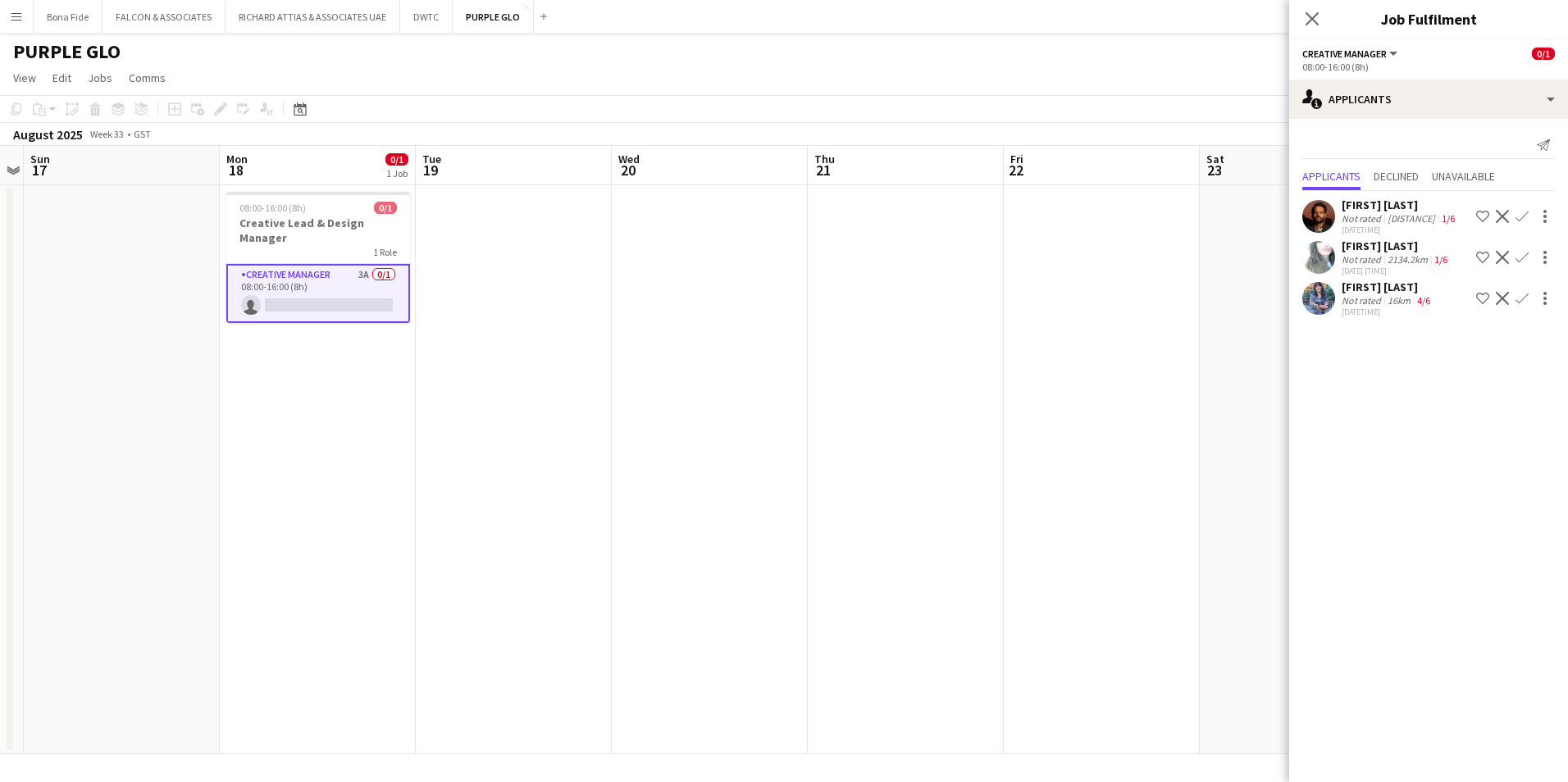 click on "[FIRST] [LAST]" at bounding box center (1396, 246) 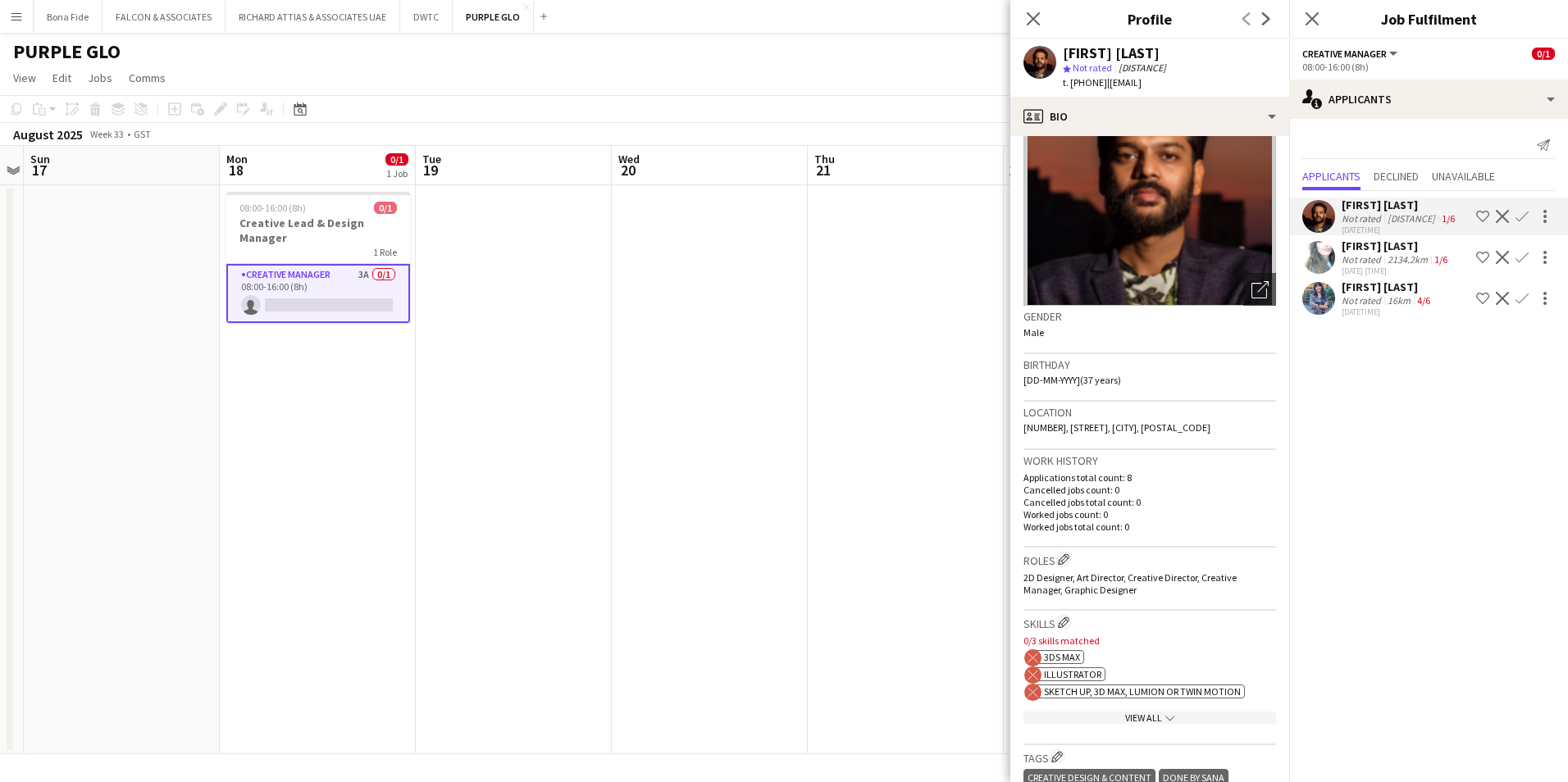 scroll, scrollTop: 0, scrollLeft: 0, axis: both 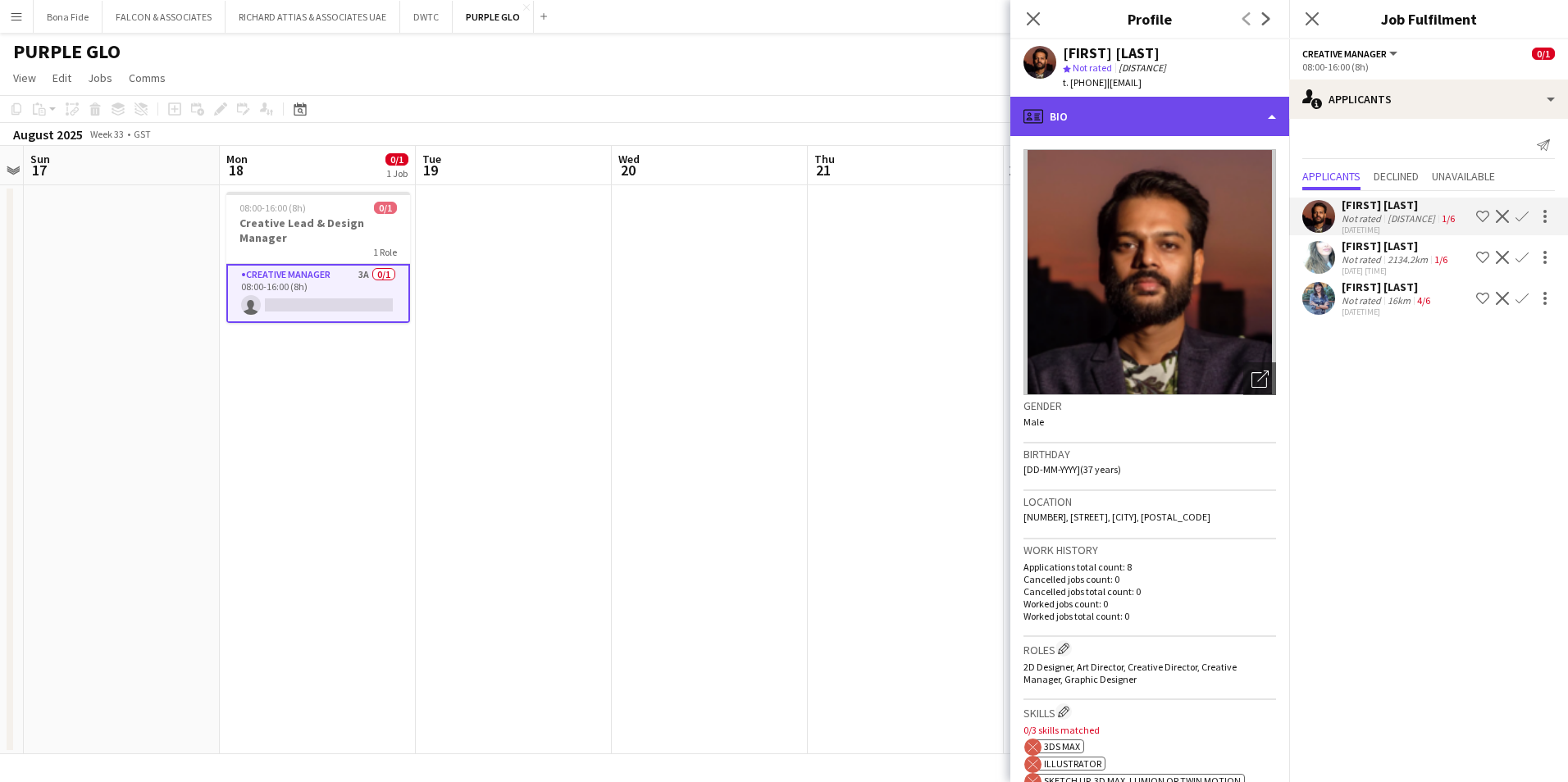click on "profile
Bio" 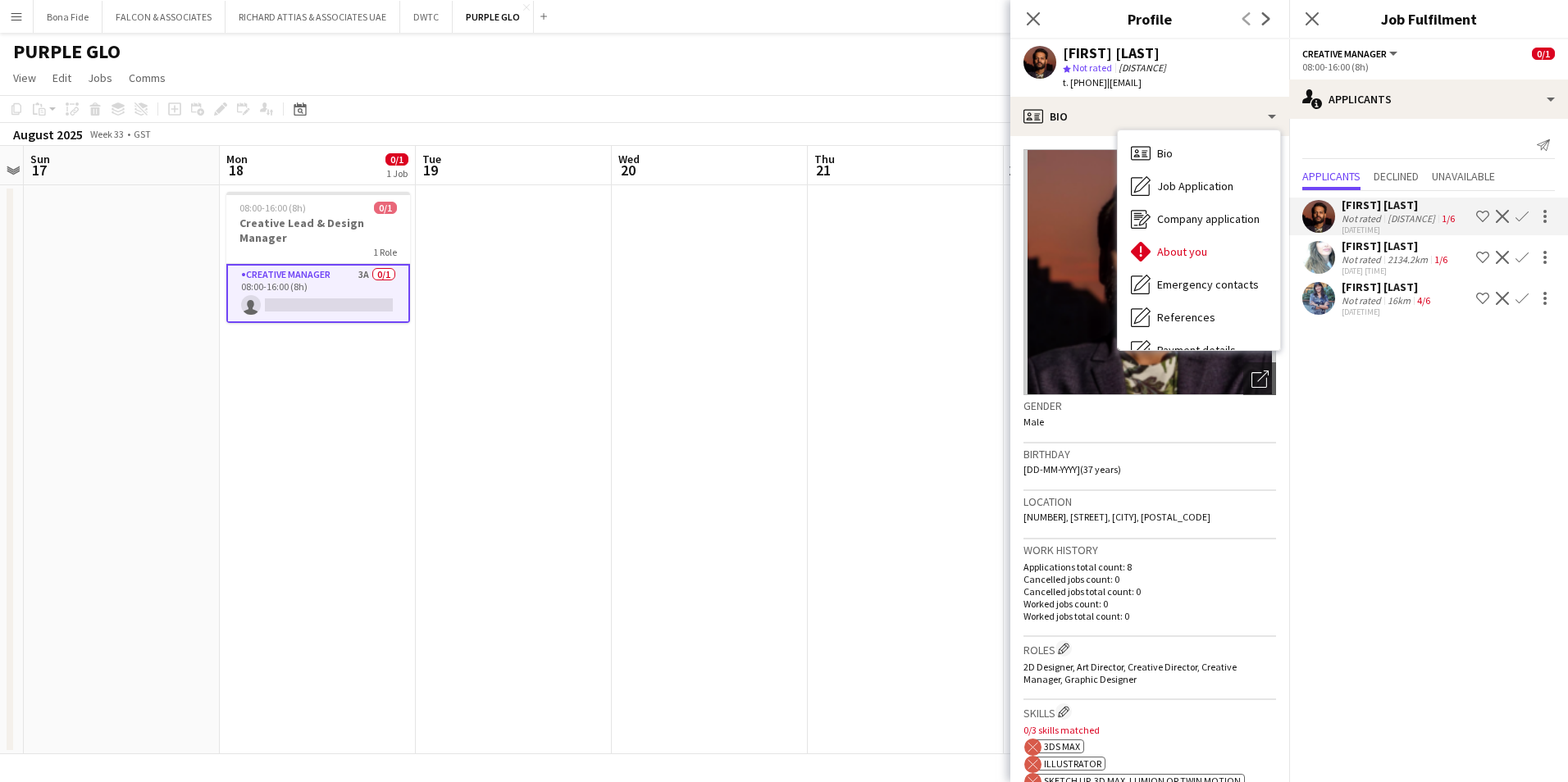 click on "[FIRST] [LAST]" at bounding box center [1388, 287] 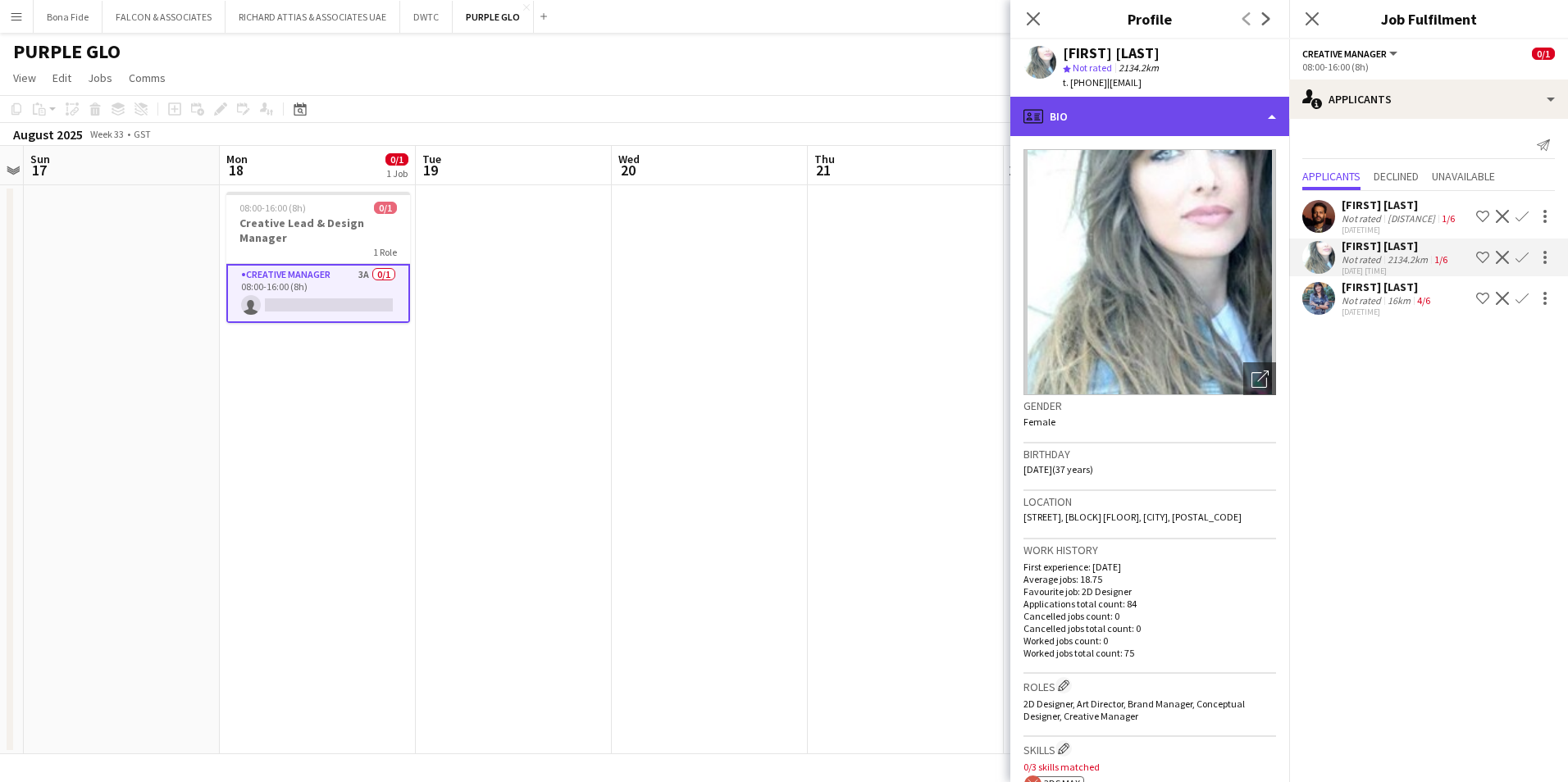 click on "profile
Bio" 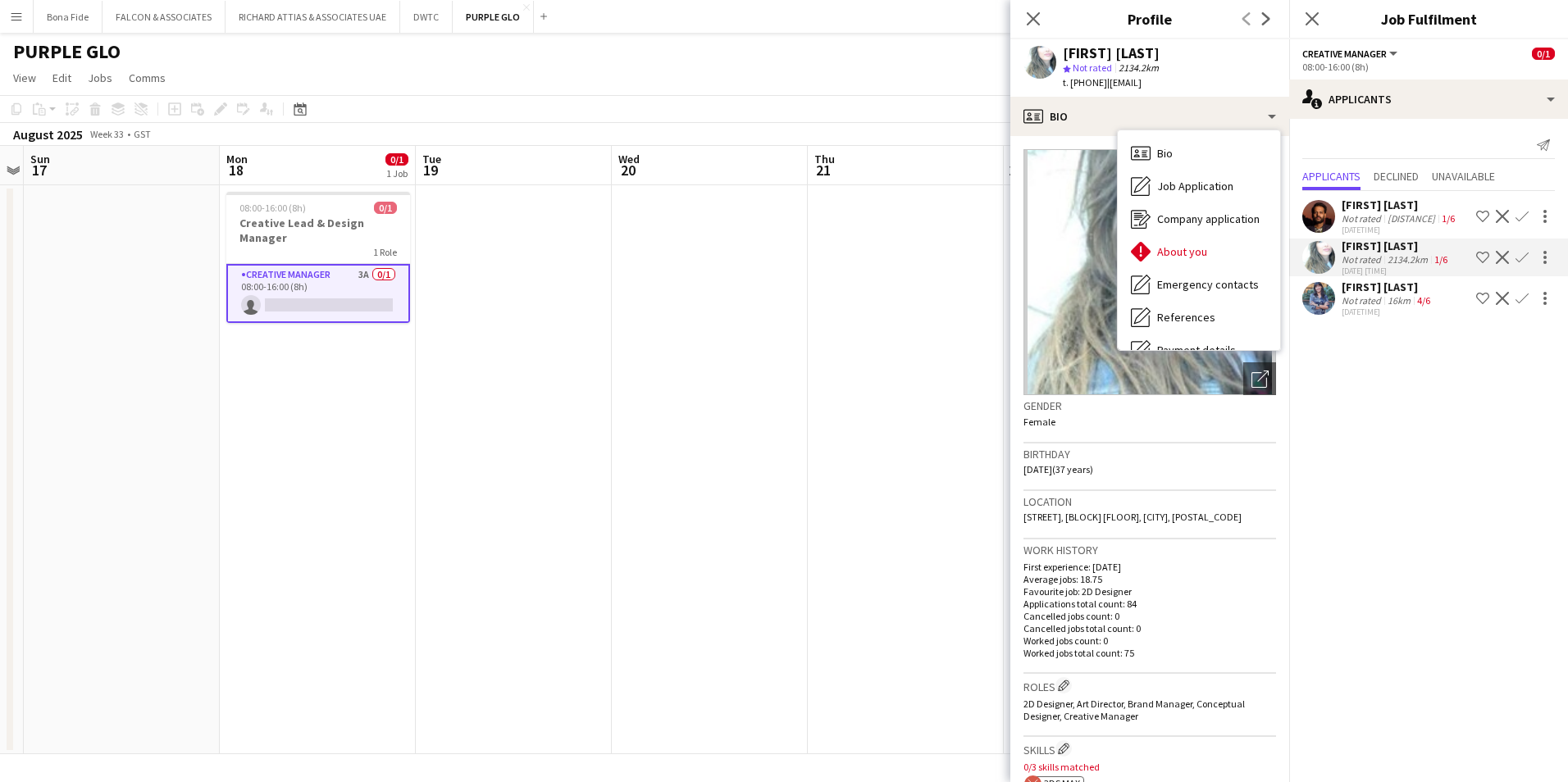 click on "[FIRST] [LAST]" at bounding box center (1396, 246) 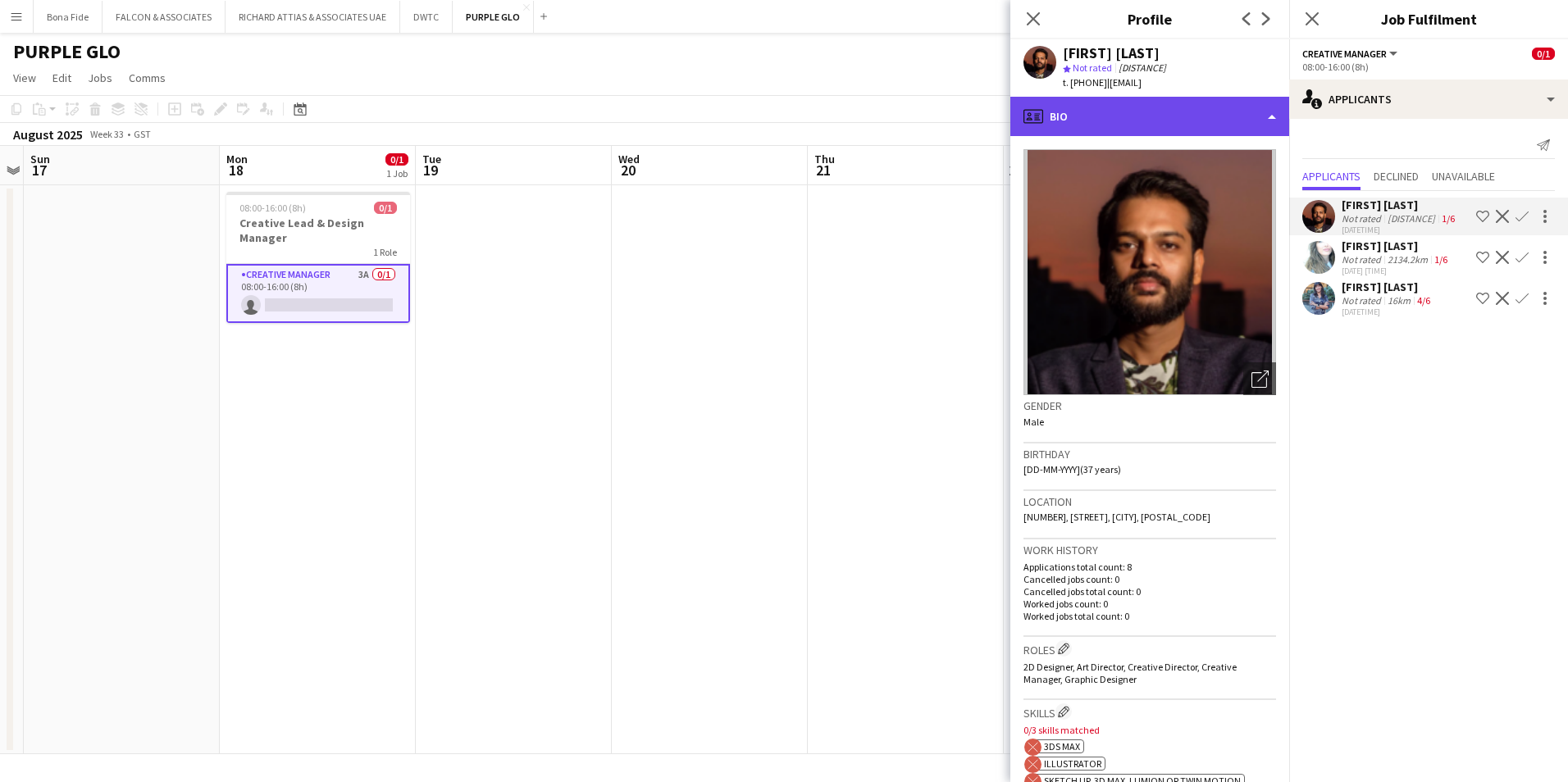 click on "profile
Bio" 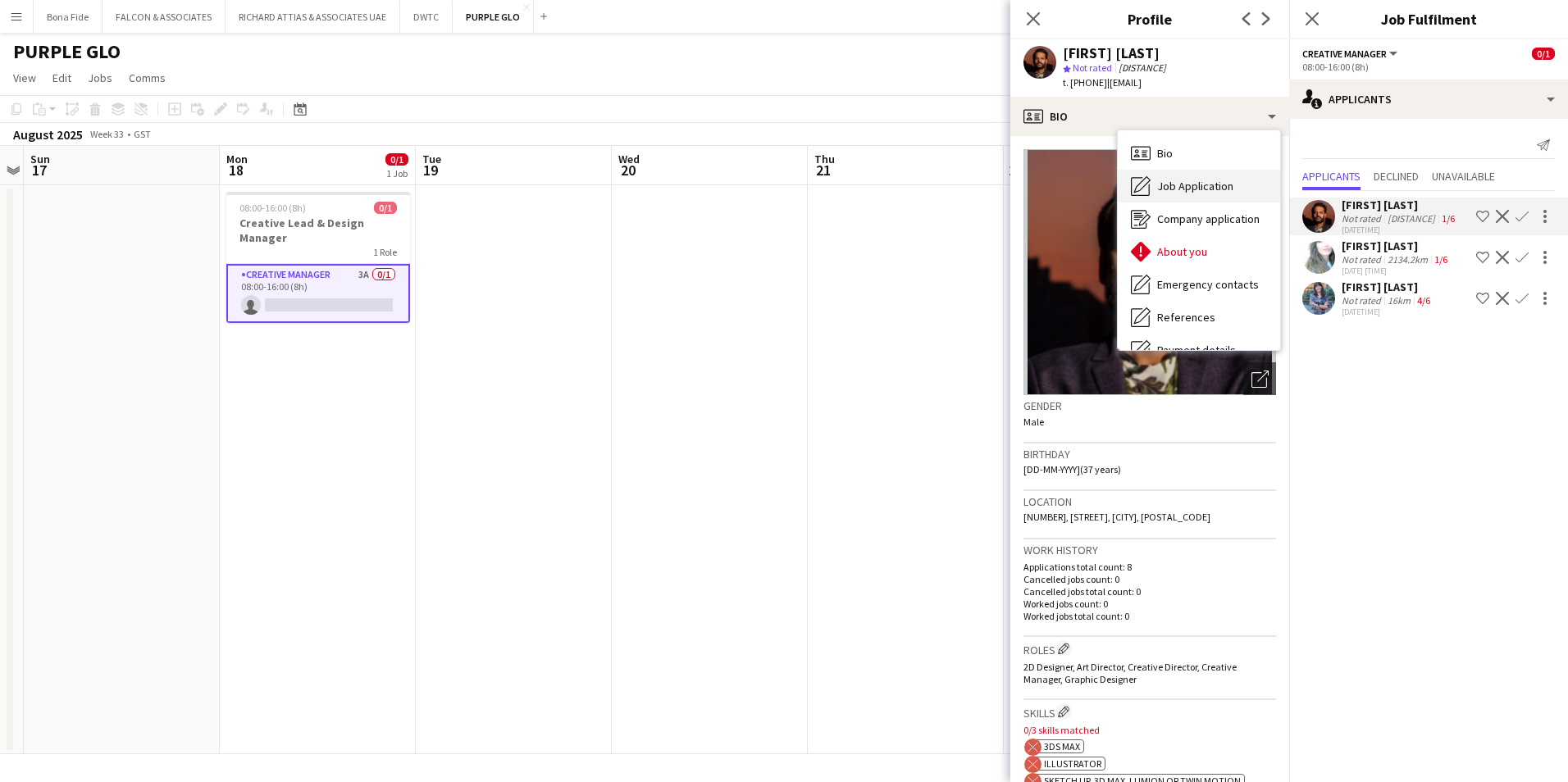 click on "Job Application" at bounding box center (1195, 186) 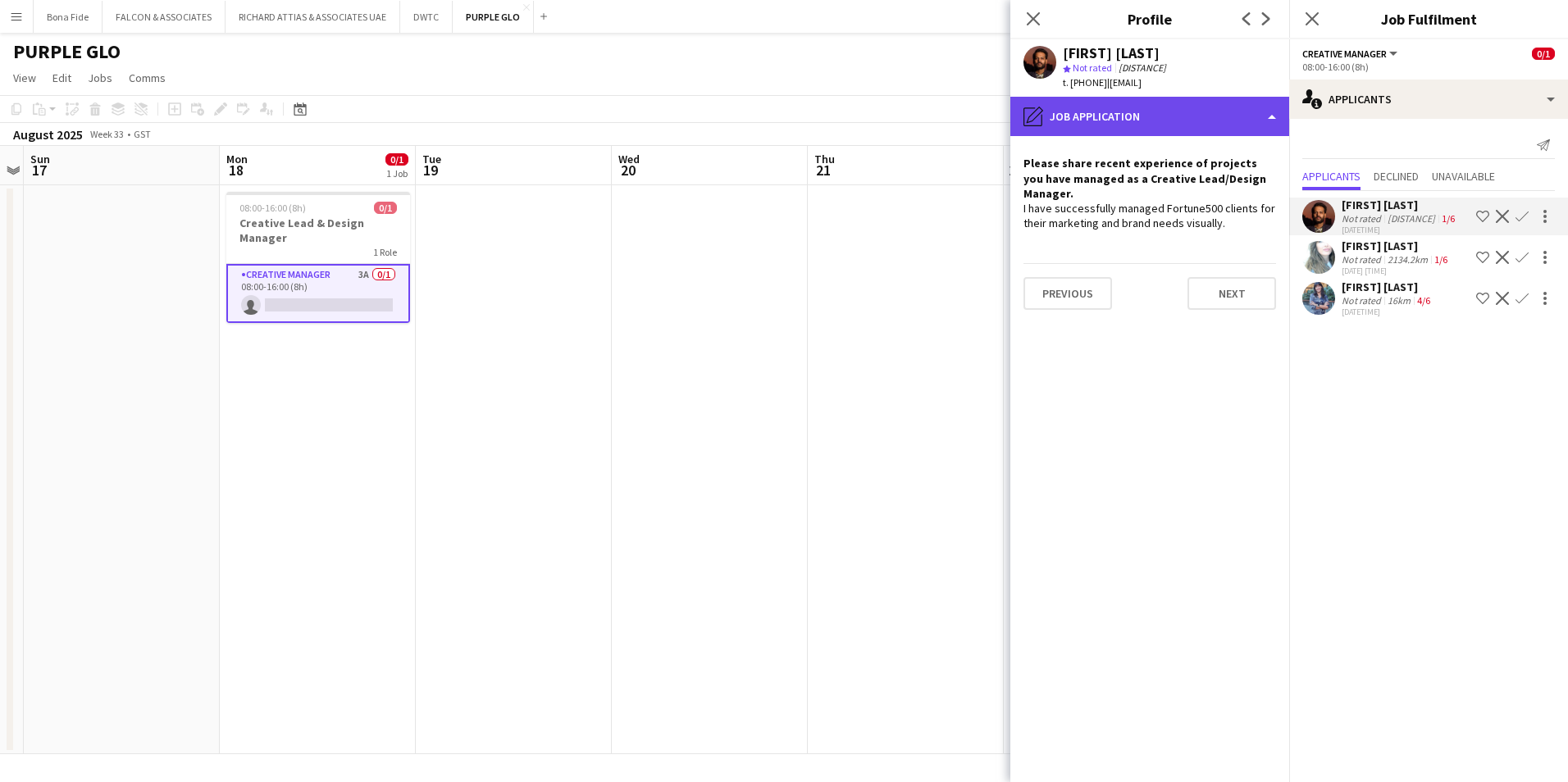 click on "pencil4
Job Application" 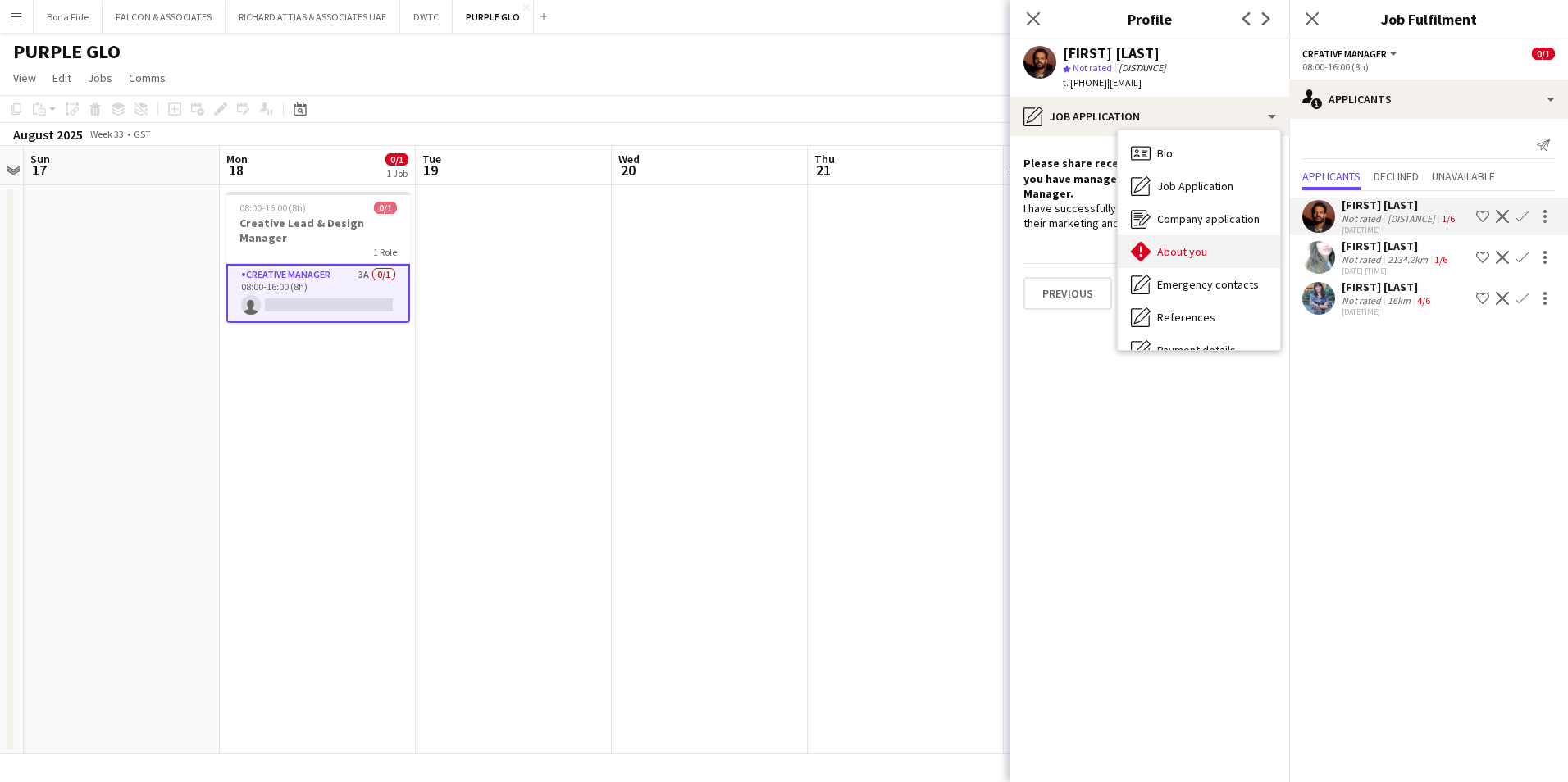 click on "About you
About you" at bounding box center (1199, 252) 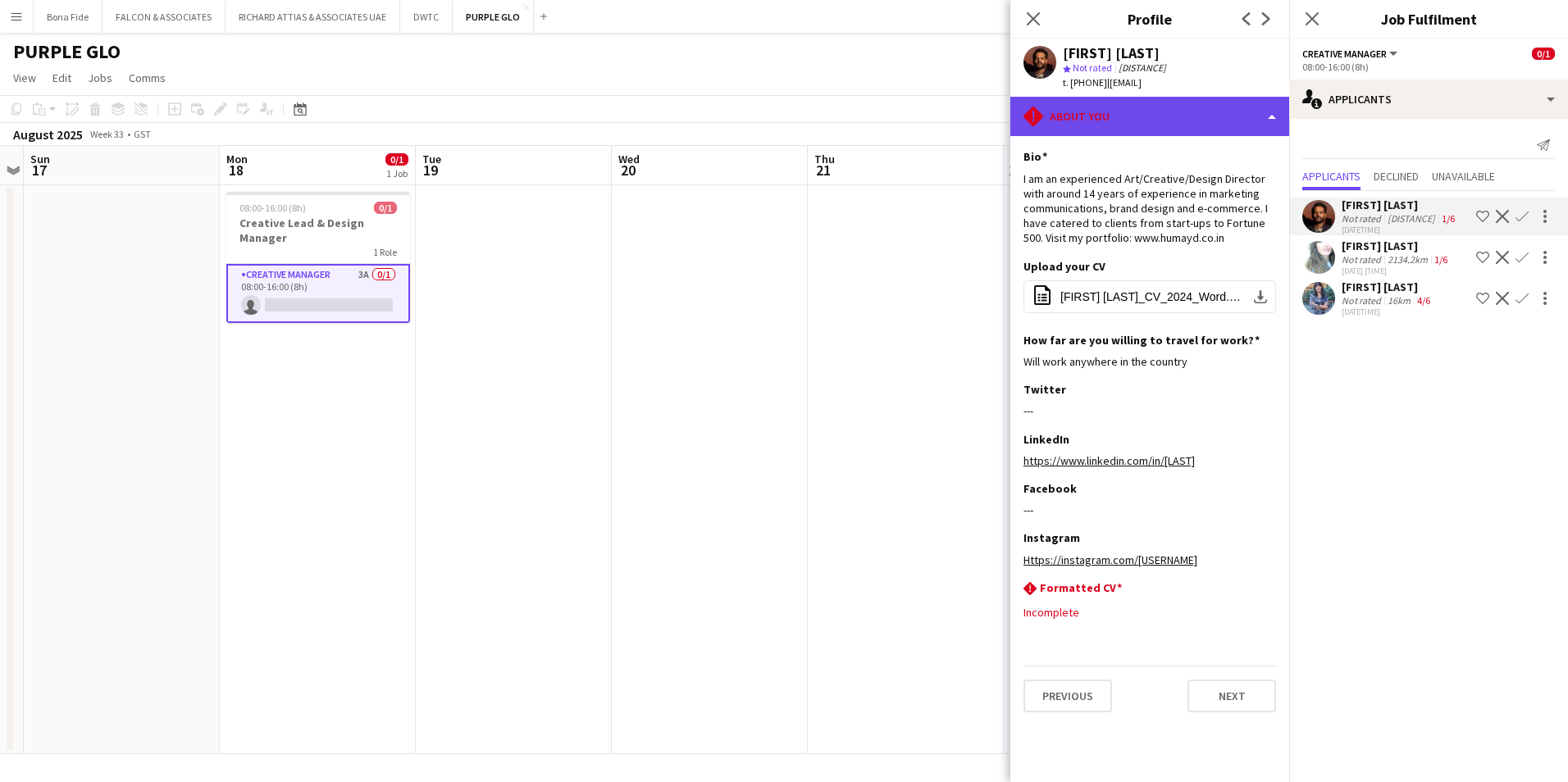 click on "rhombus-alert
About you" 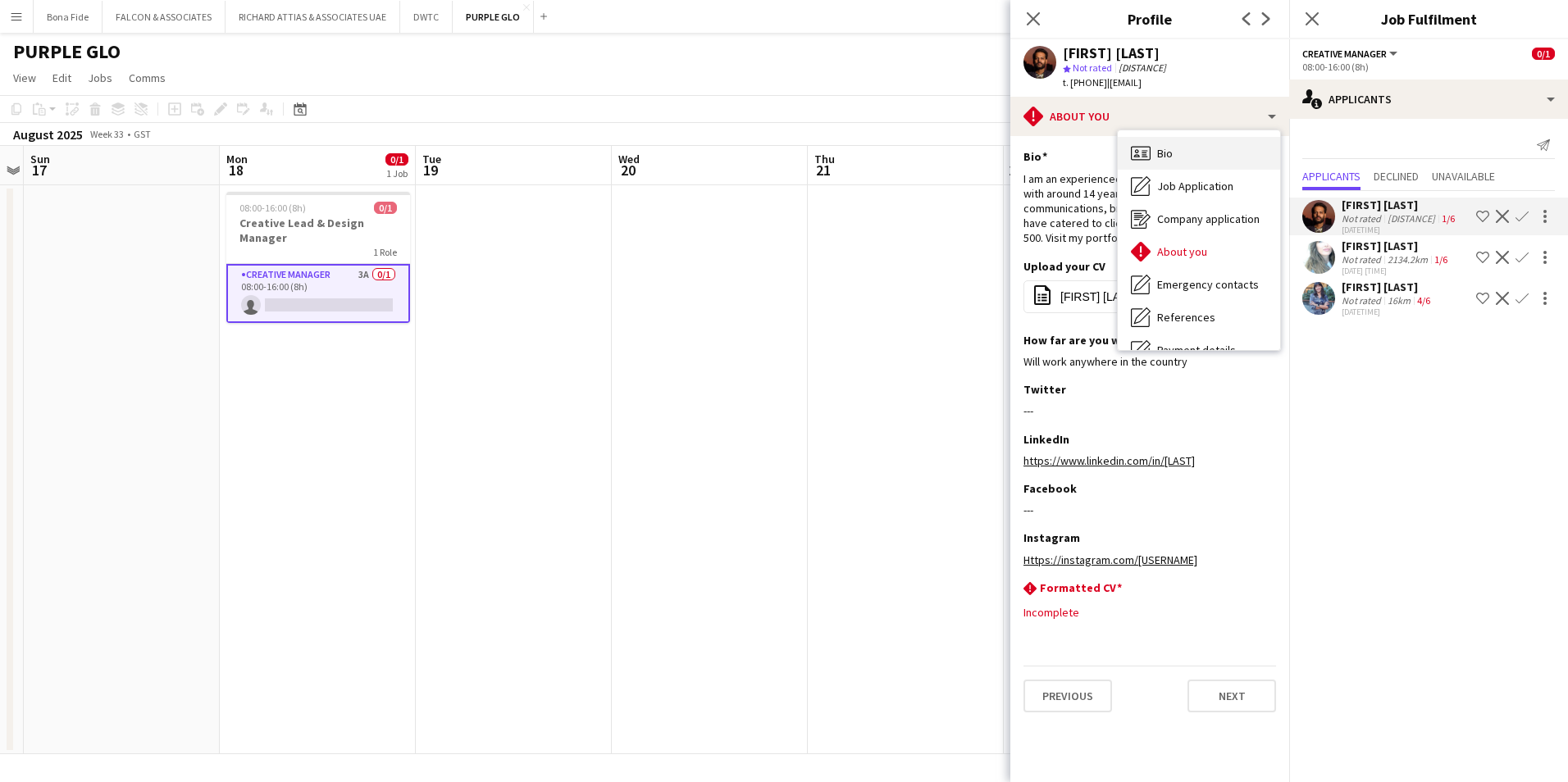 click on "Bio
Bio" at bounding box center (1199, 153) 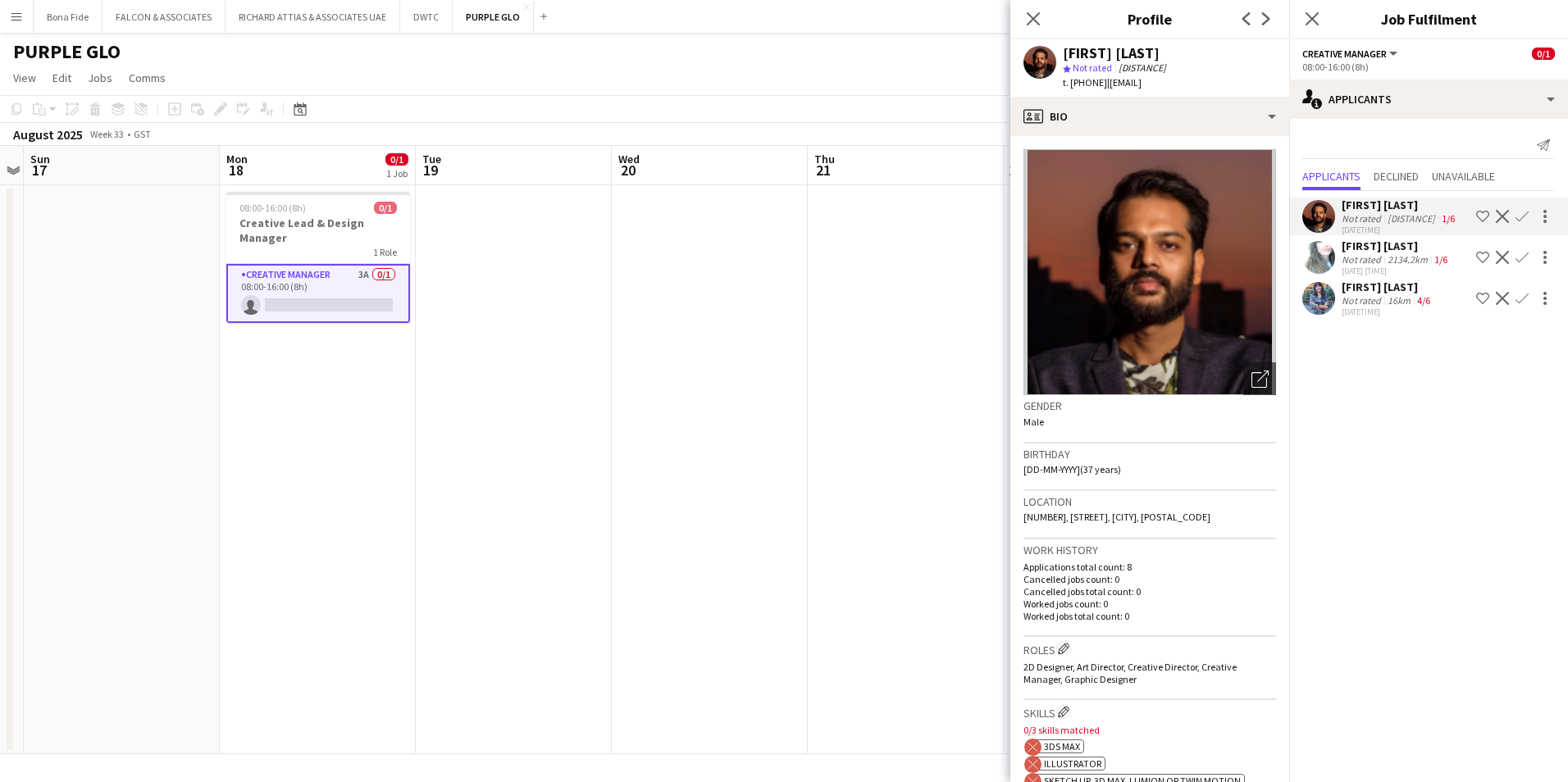 click on "Menu" at bounding box center [16, 16] 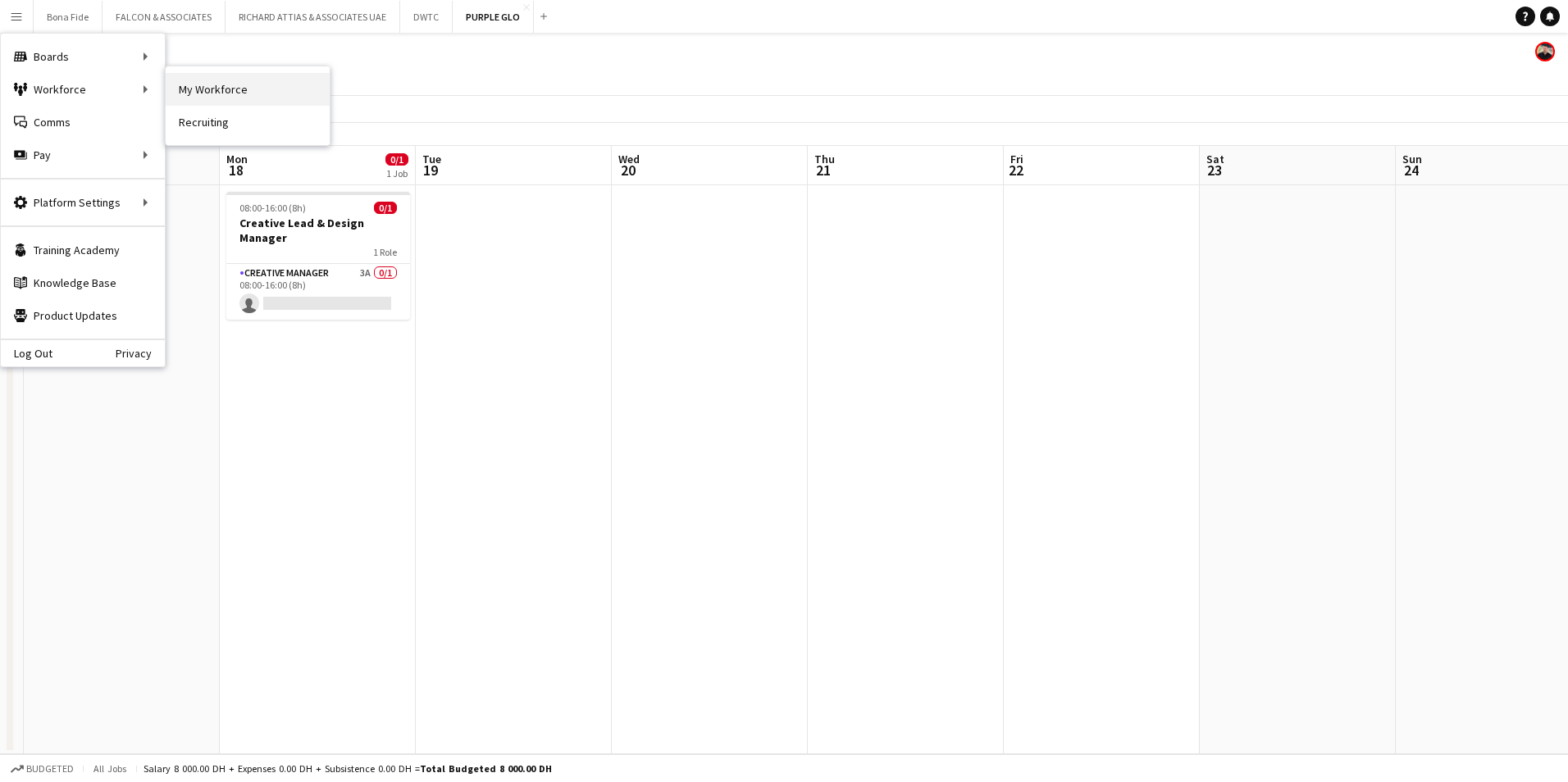 click on "My Workforce" at bounding box center (248, 89) 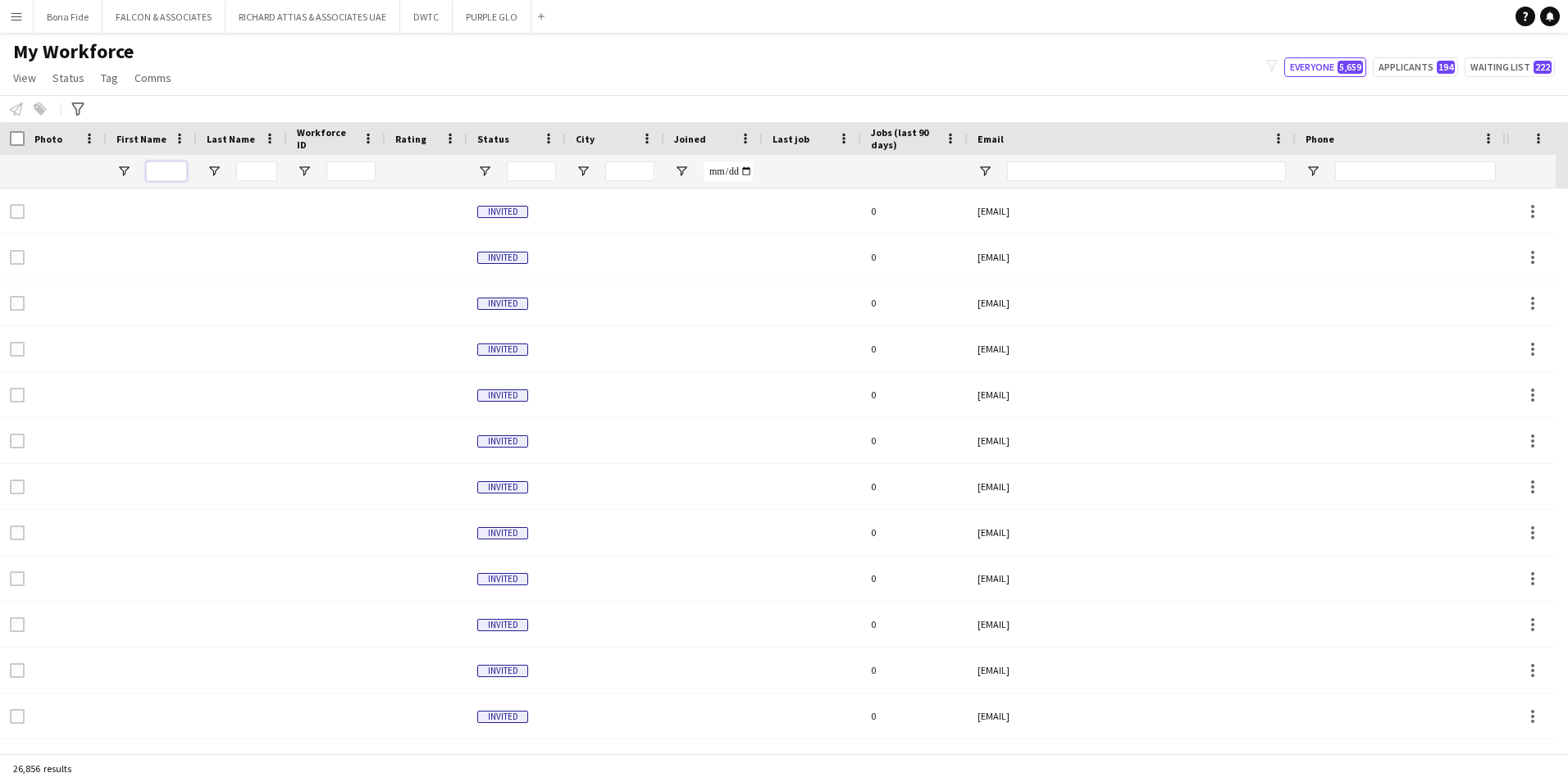 click at bounding box center (166, 171) 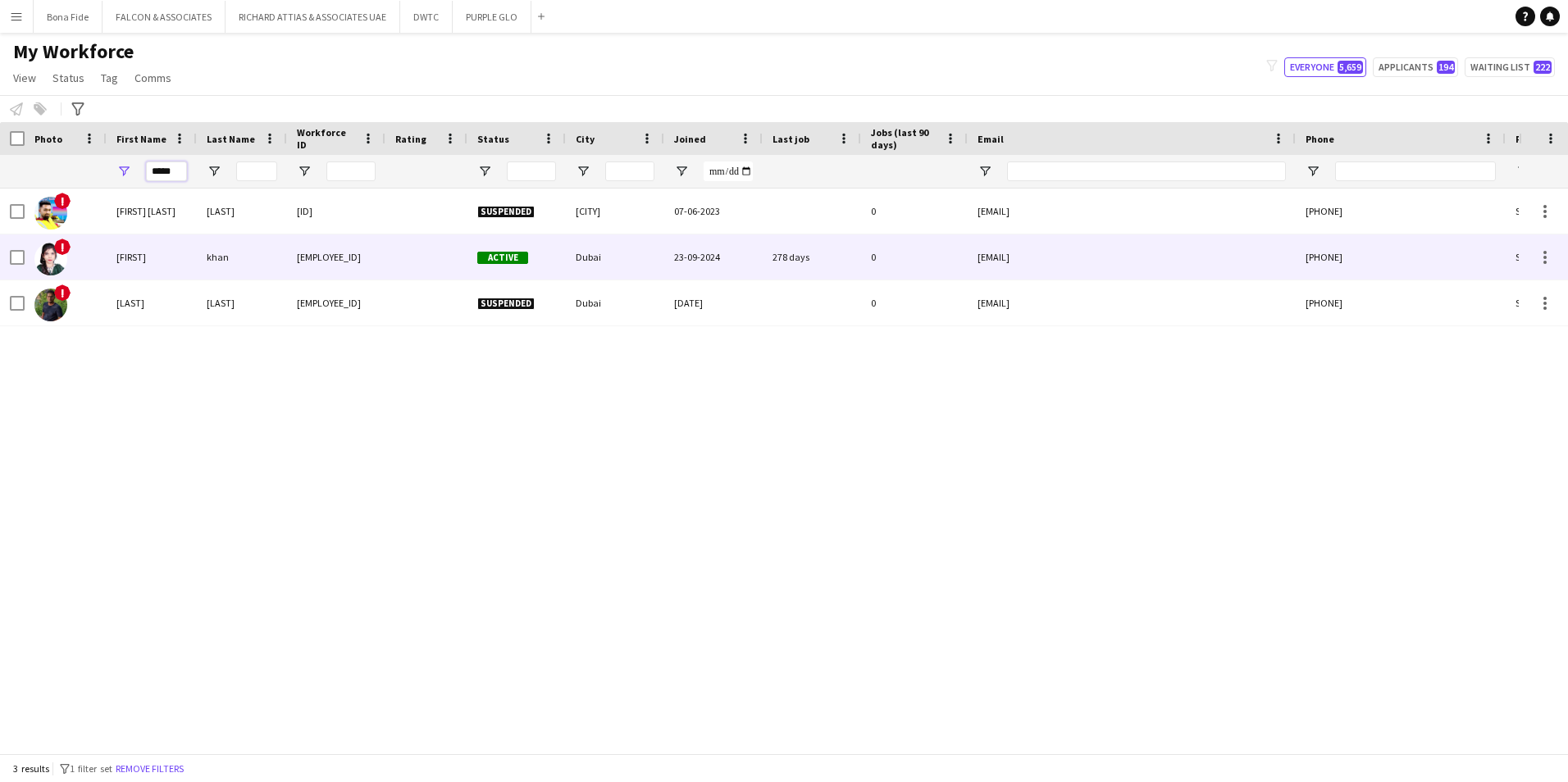 type on "*****" 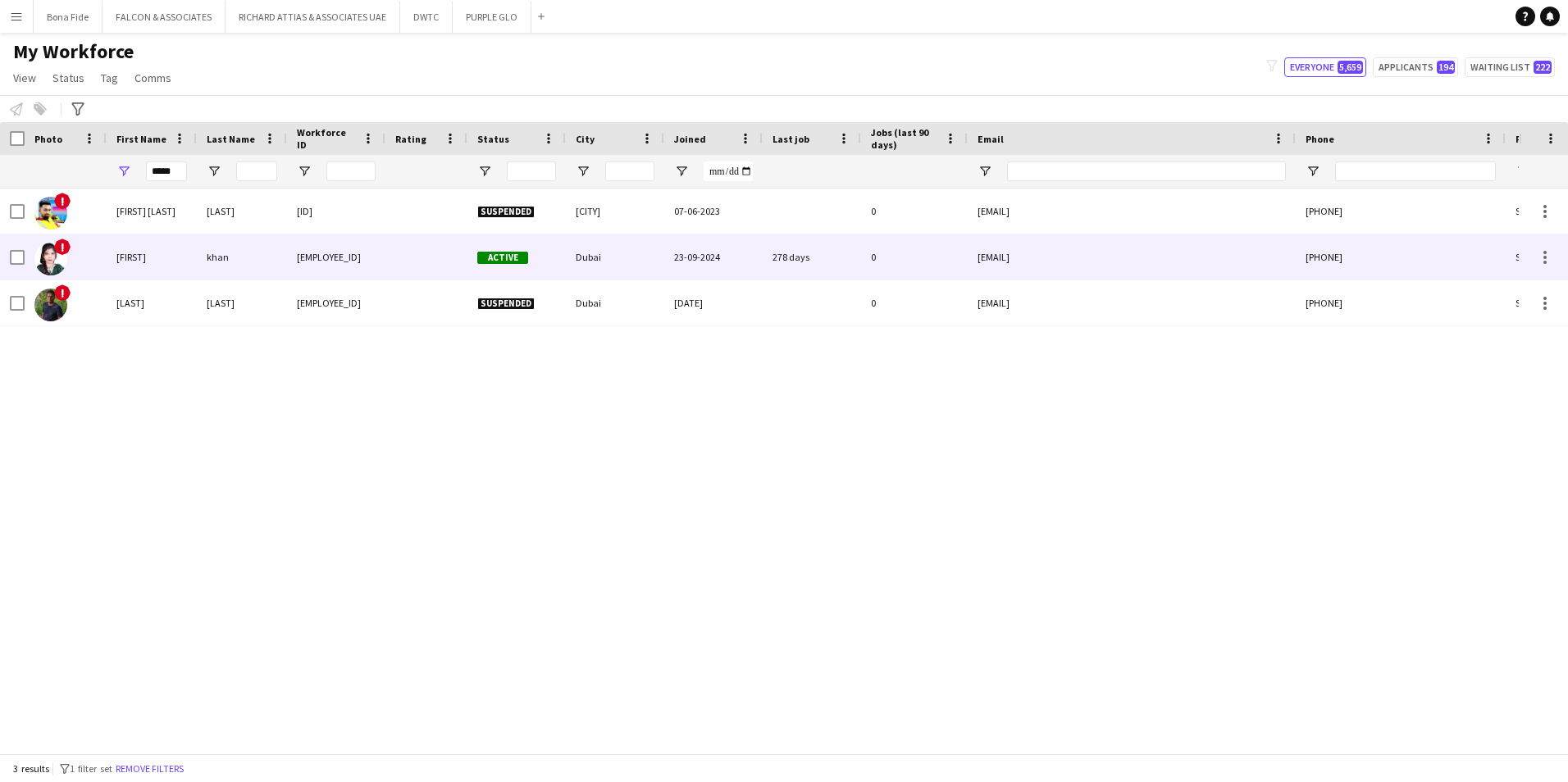 click on "khan" at bounding box center (242, 257) 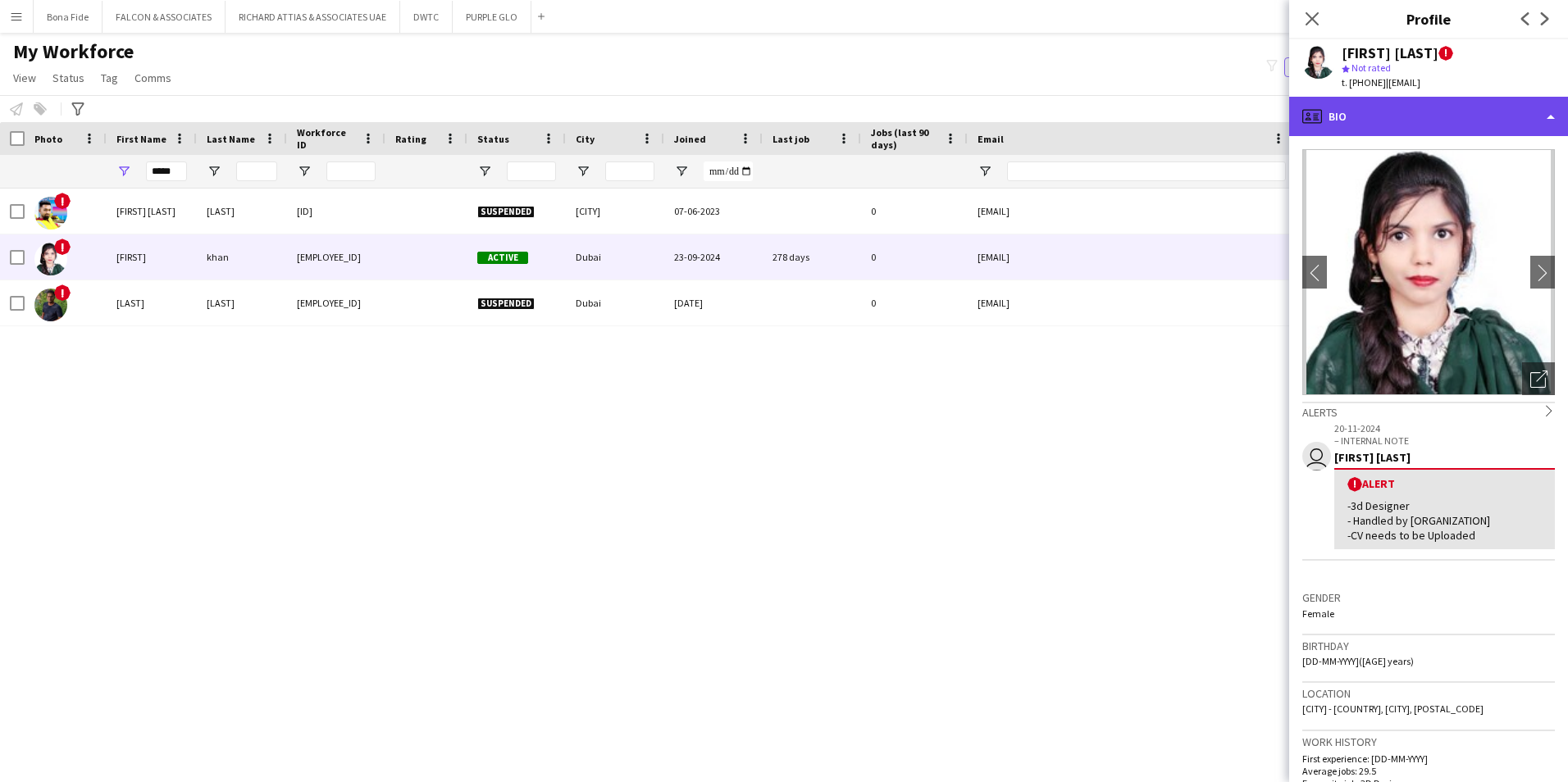 click on "profile
Bio" 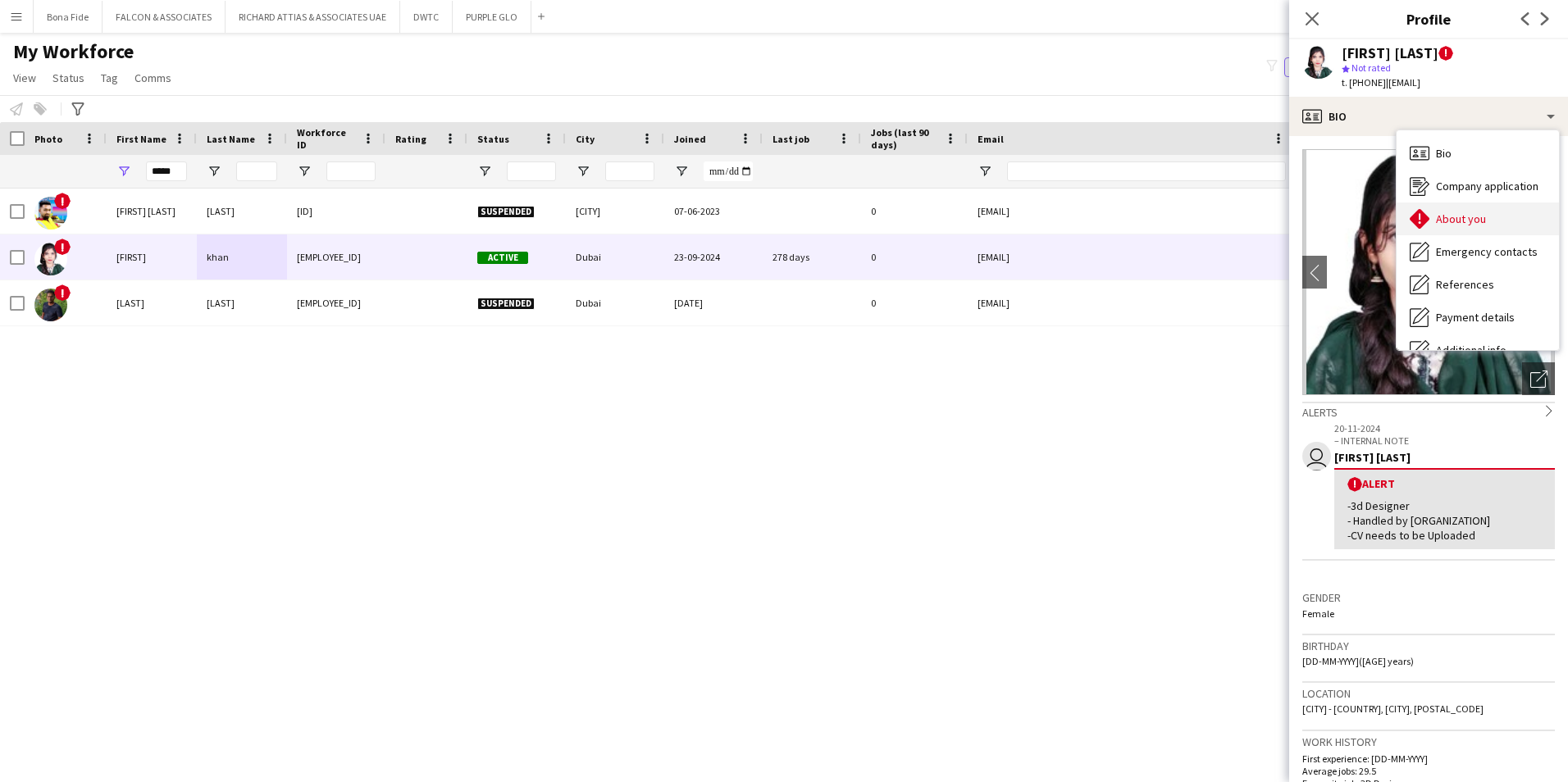 click on "About you
About you" at bounding box center (1478, 219) 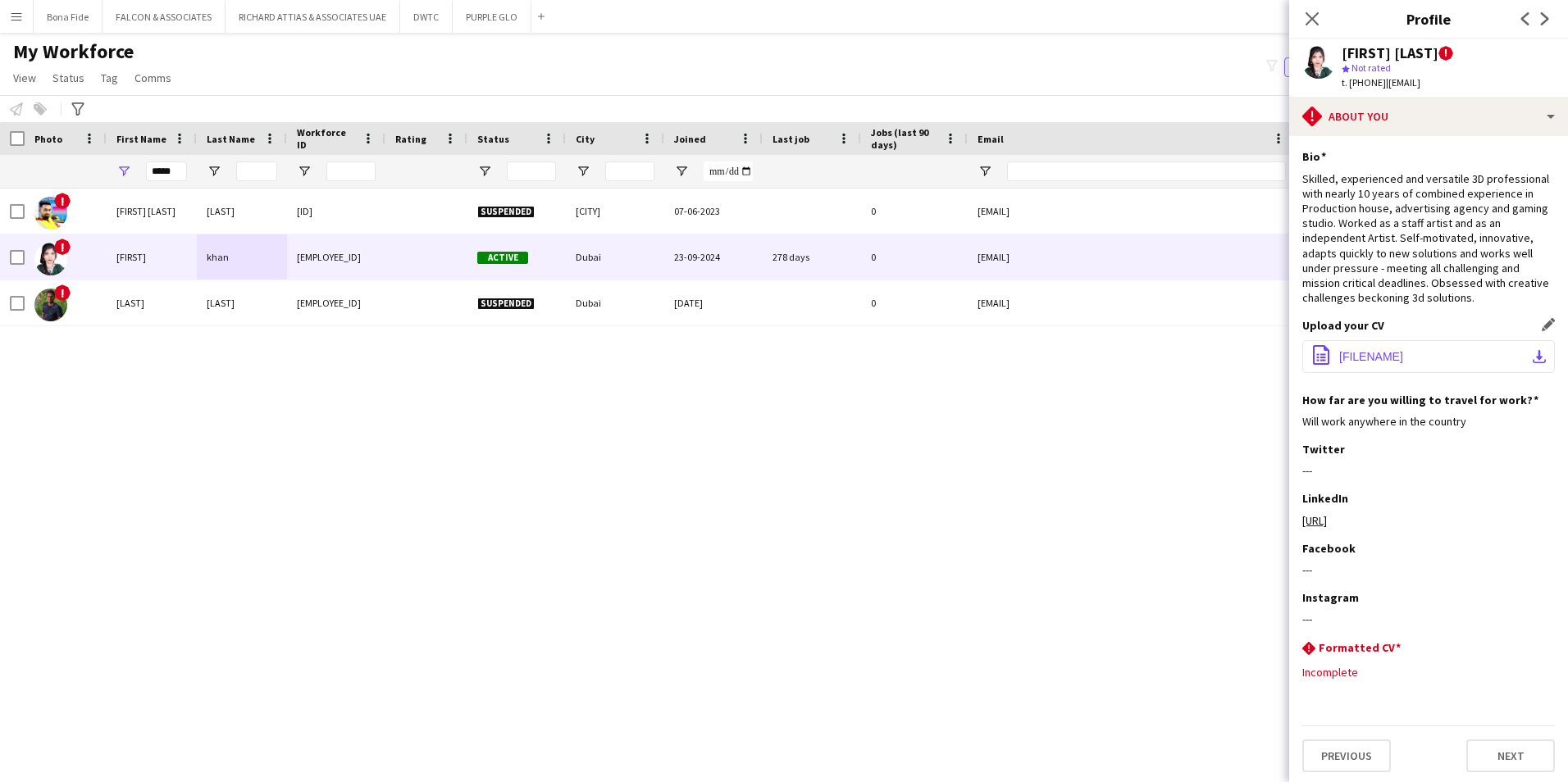 click on "[FILENAME]" 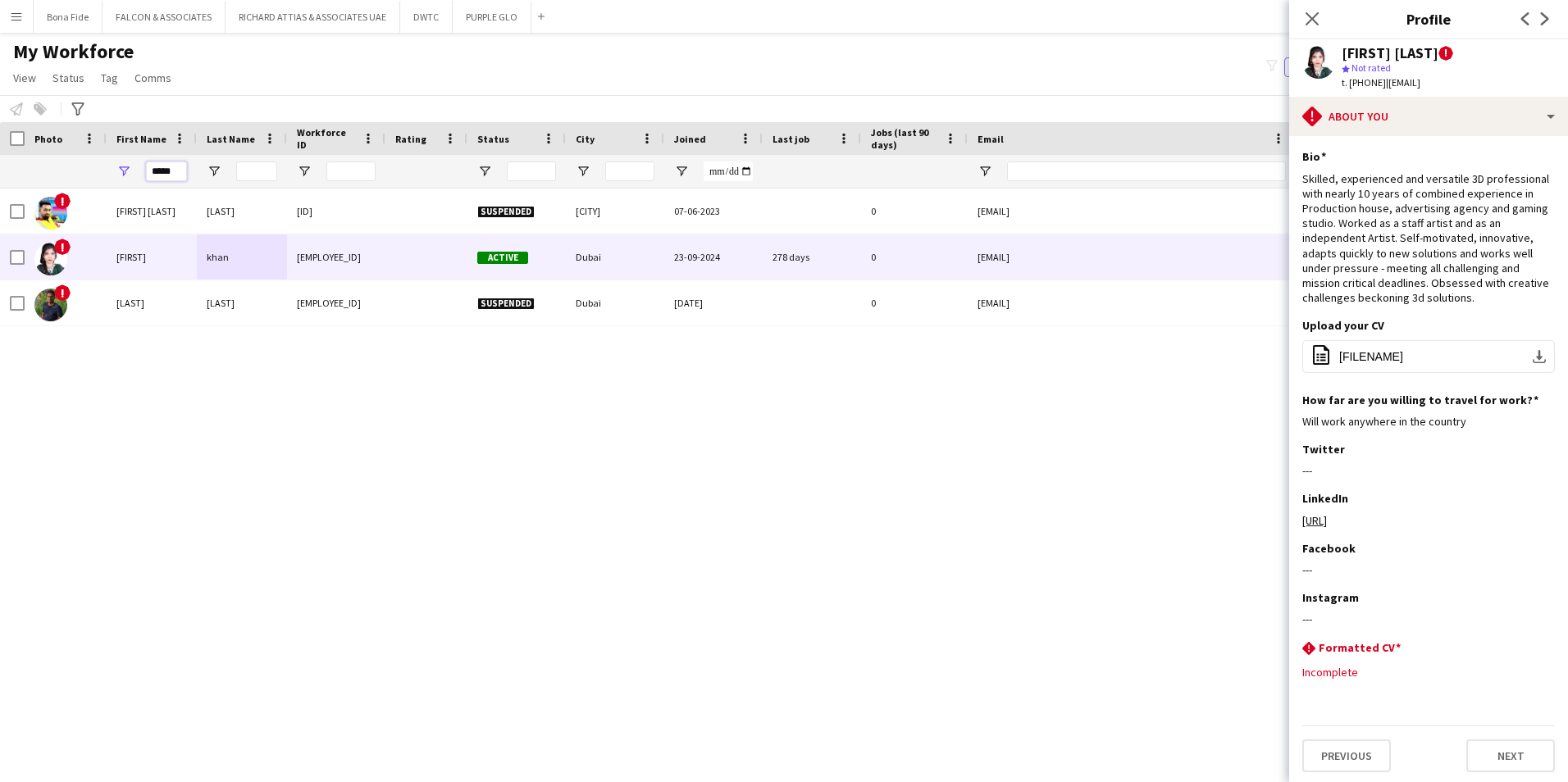 drag, startPoint x: 177, startPoint y: 168, endPoint x: 113, endPoint y: 165, distance: 64.07027 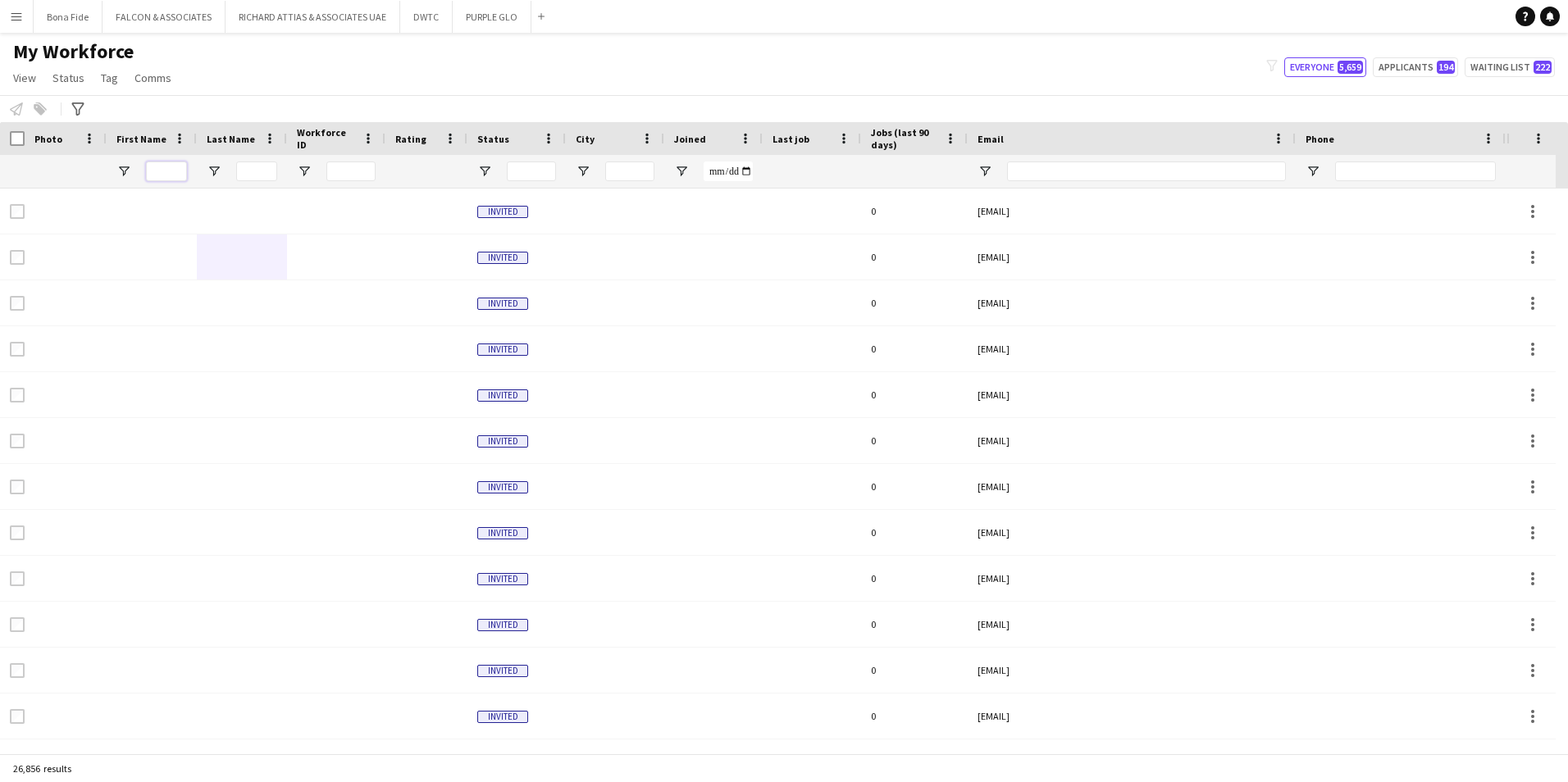 scroll, scrollTop: 0, scrollLeft: 118, axis: horizontal 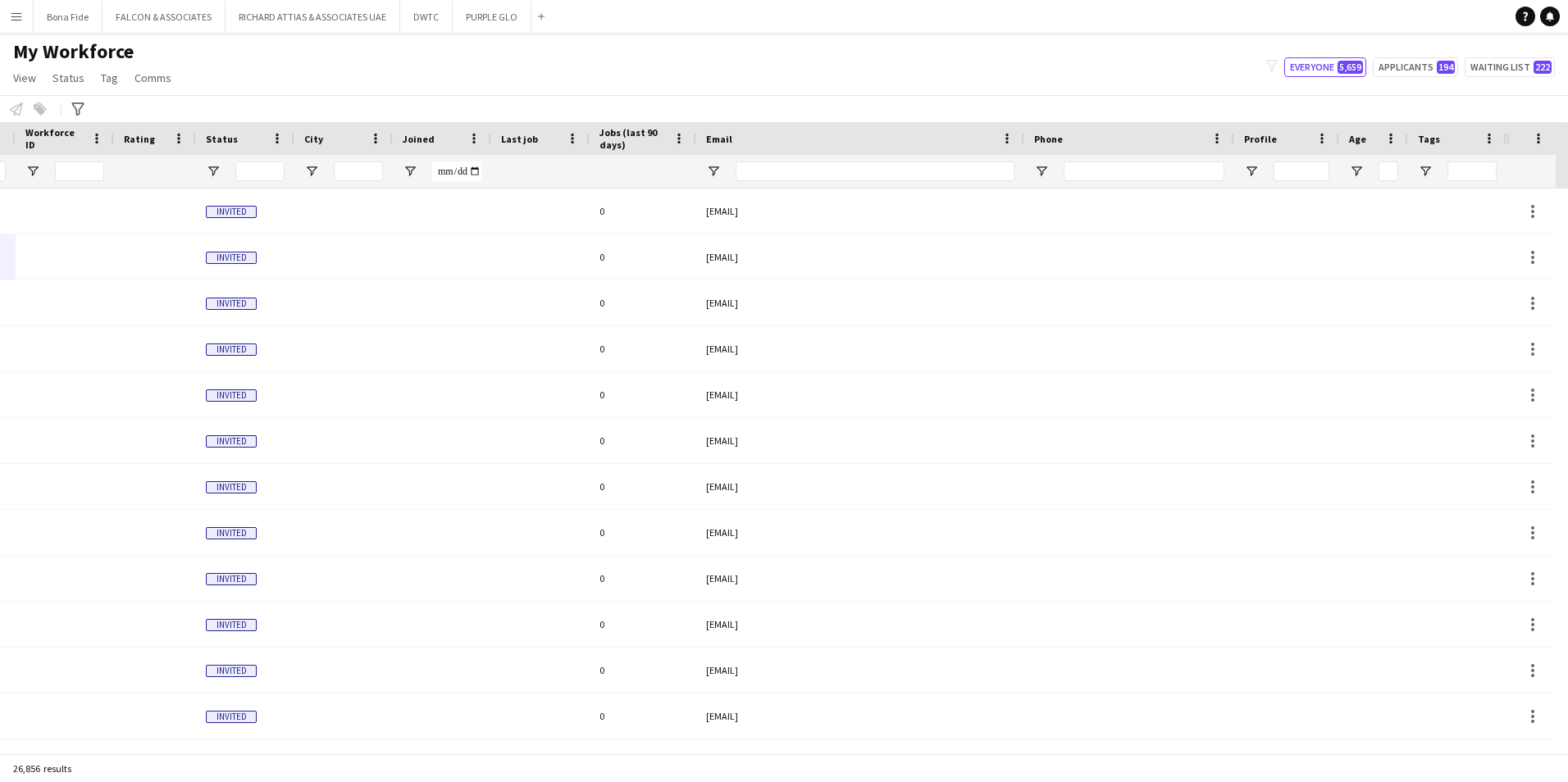 type 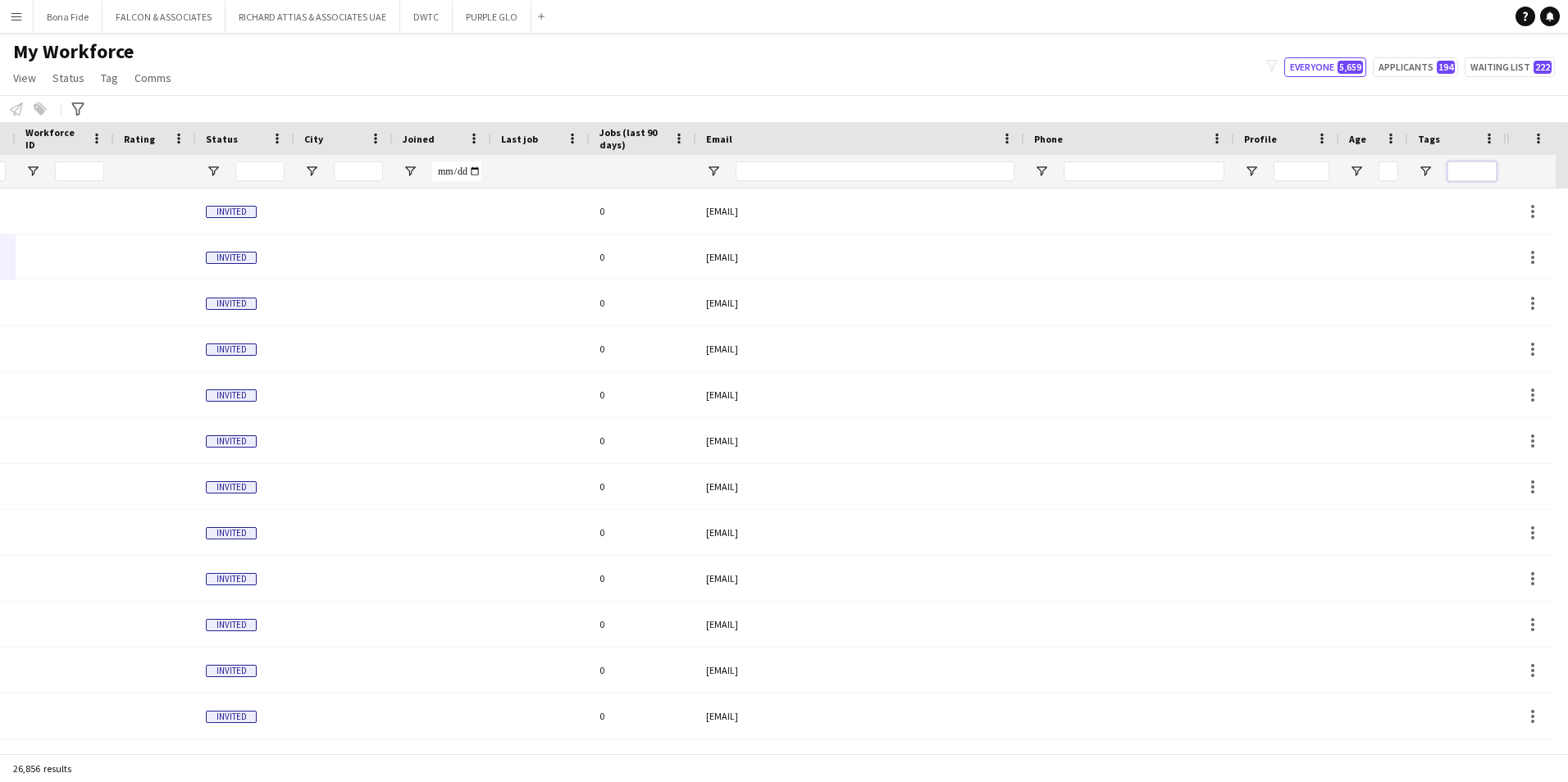 click at bounding box center (1472, 171) 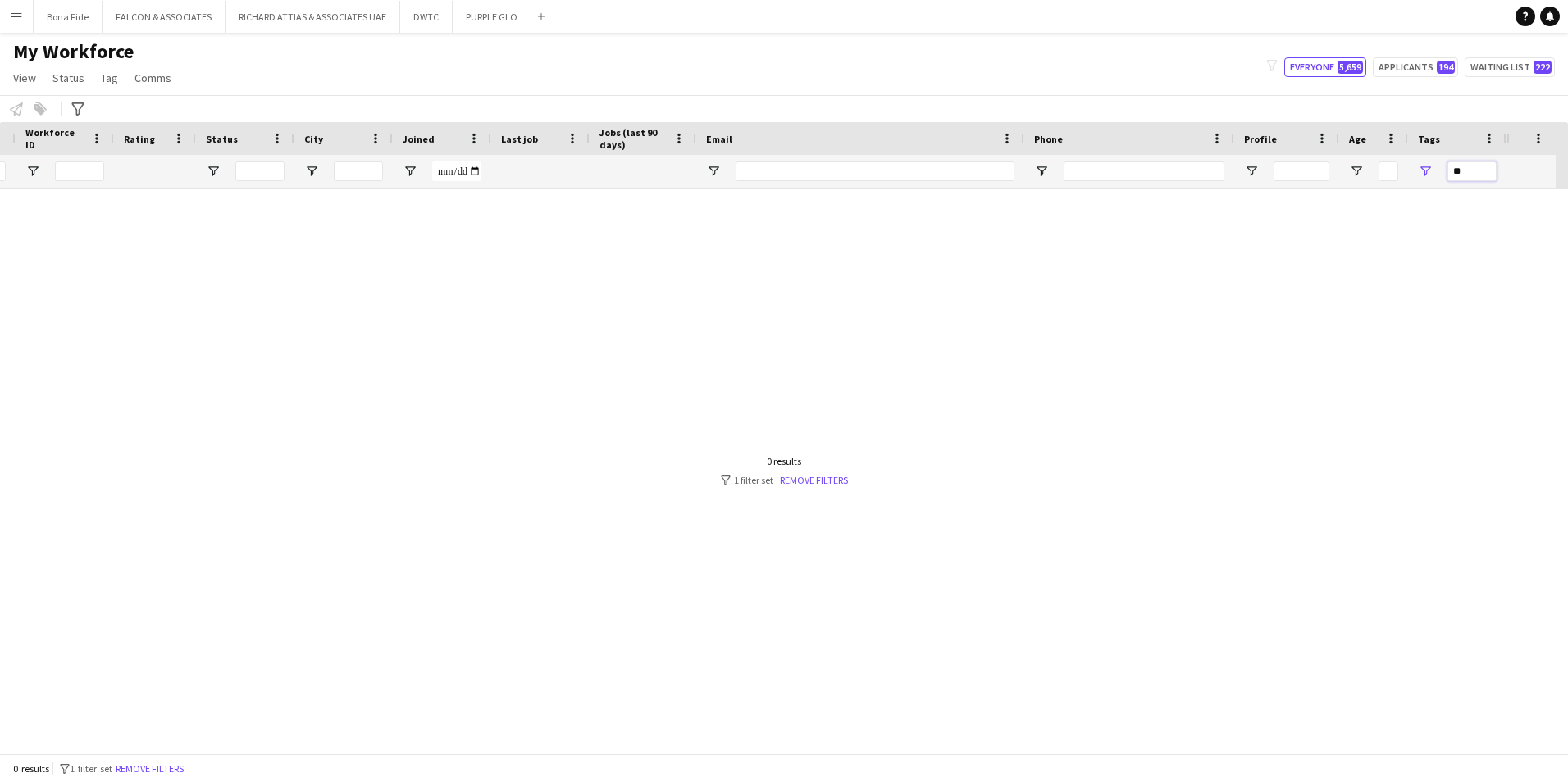 scroll, scrollTop: 0, scrollLeft: 259, axis: horizontal 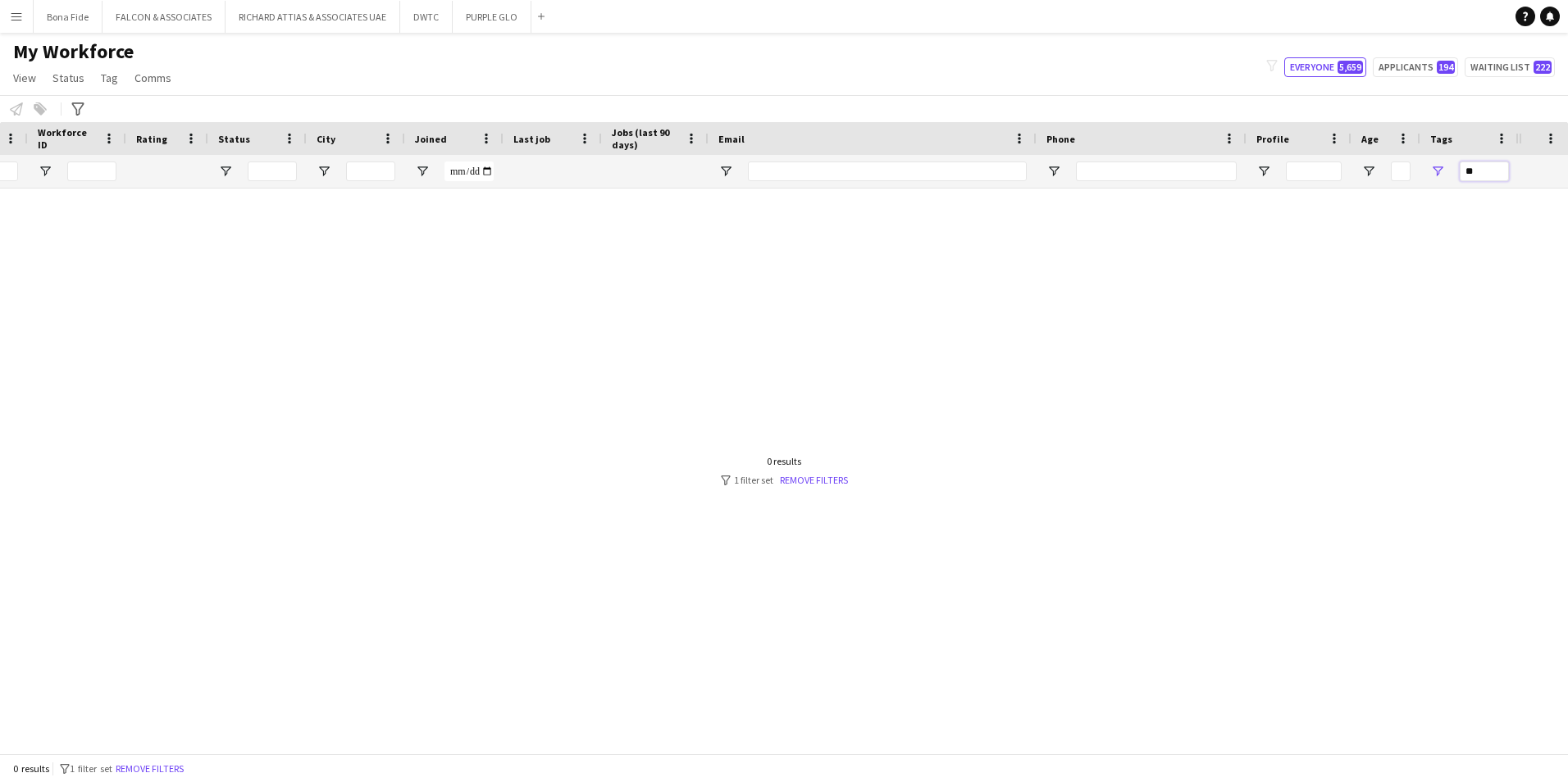 type on "*" 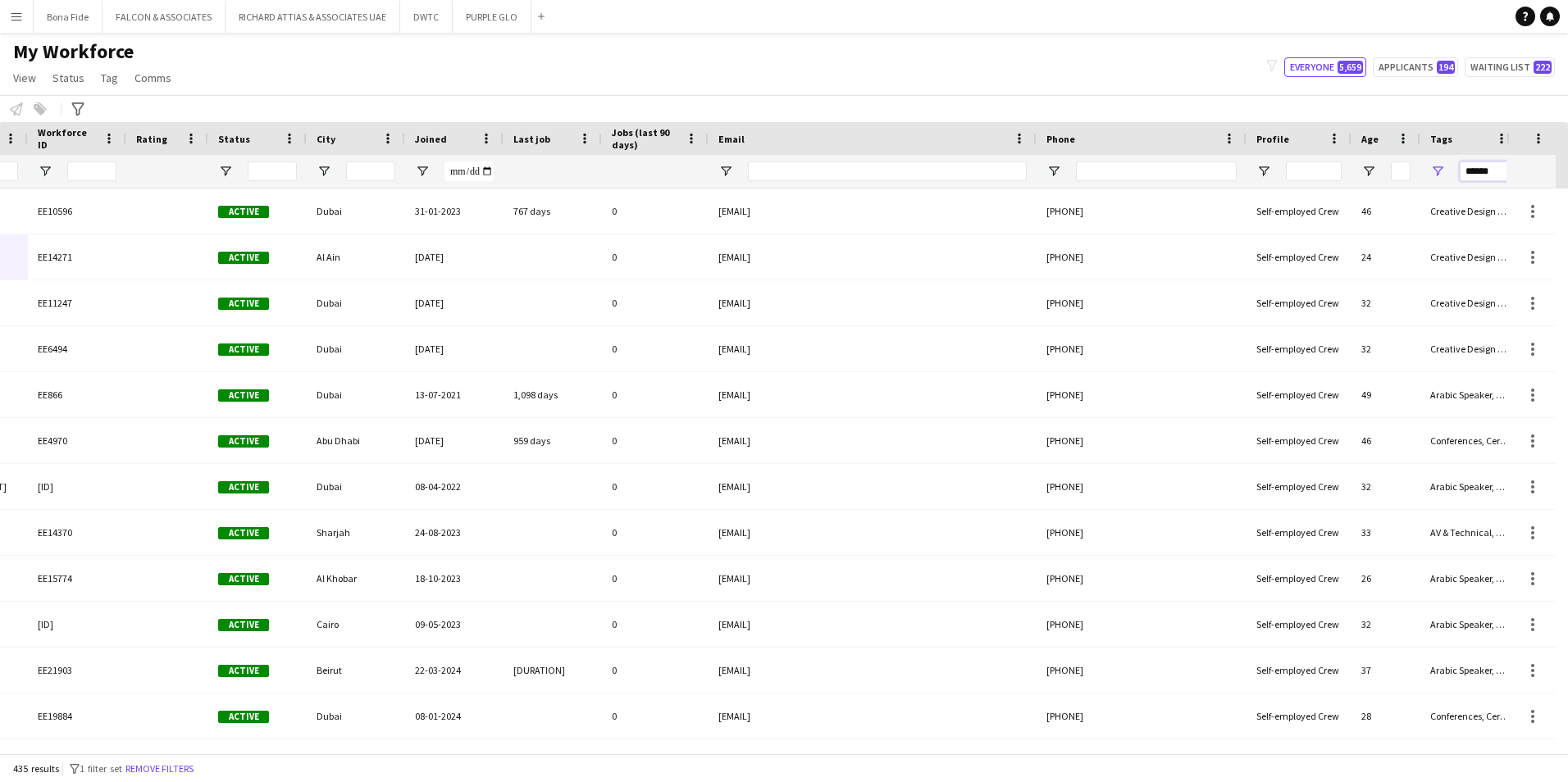 scroll, scrollTop: 0, scrollLeft: 11, axis: horizontal 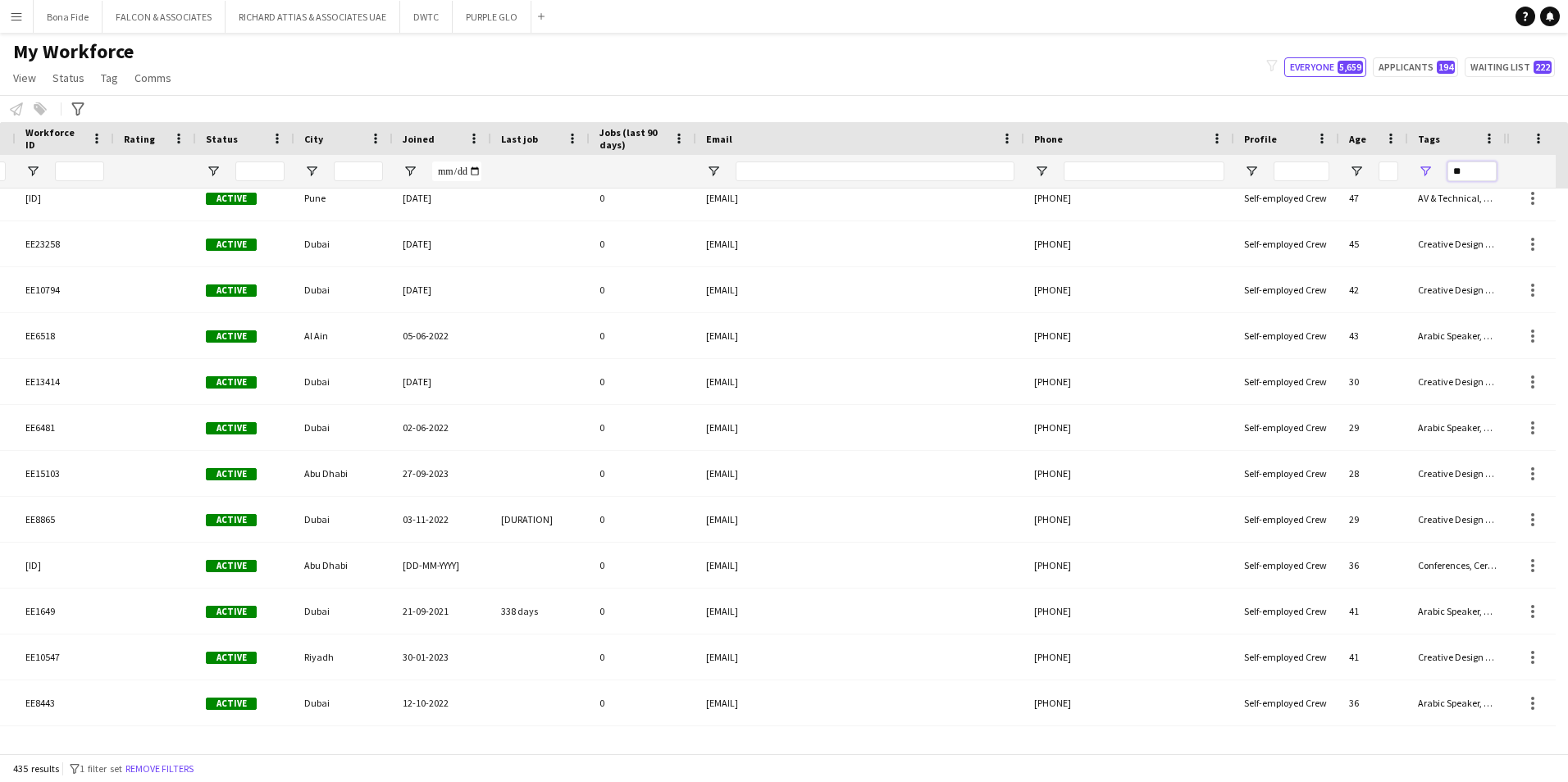 type on "*" 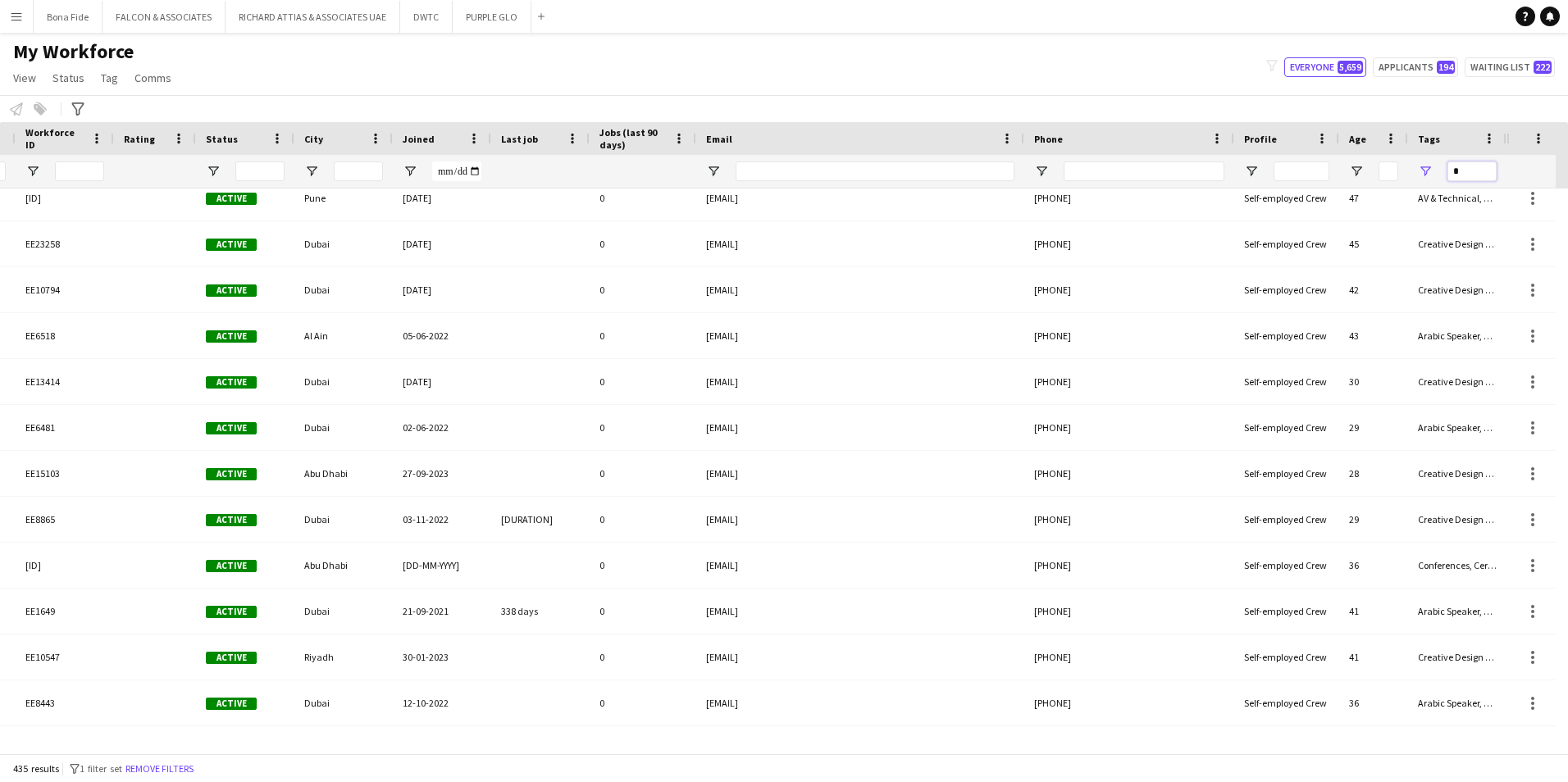 type 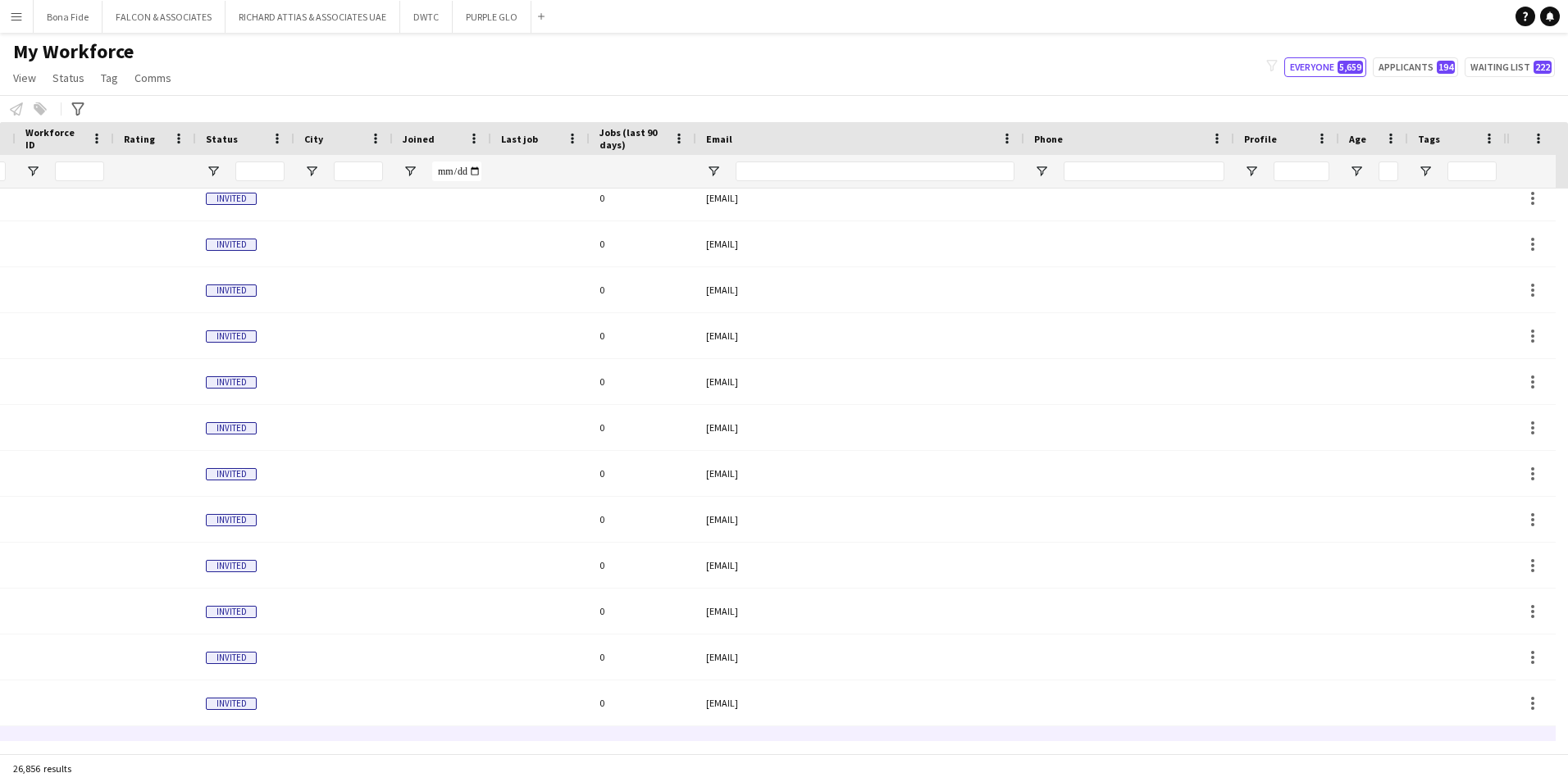 click at bounding box center [344, 748] 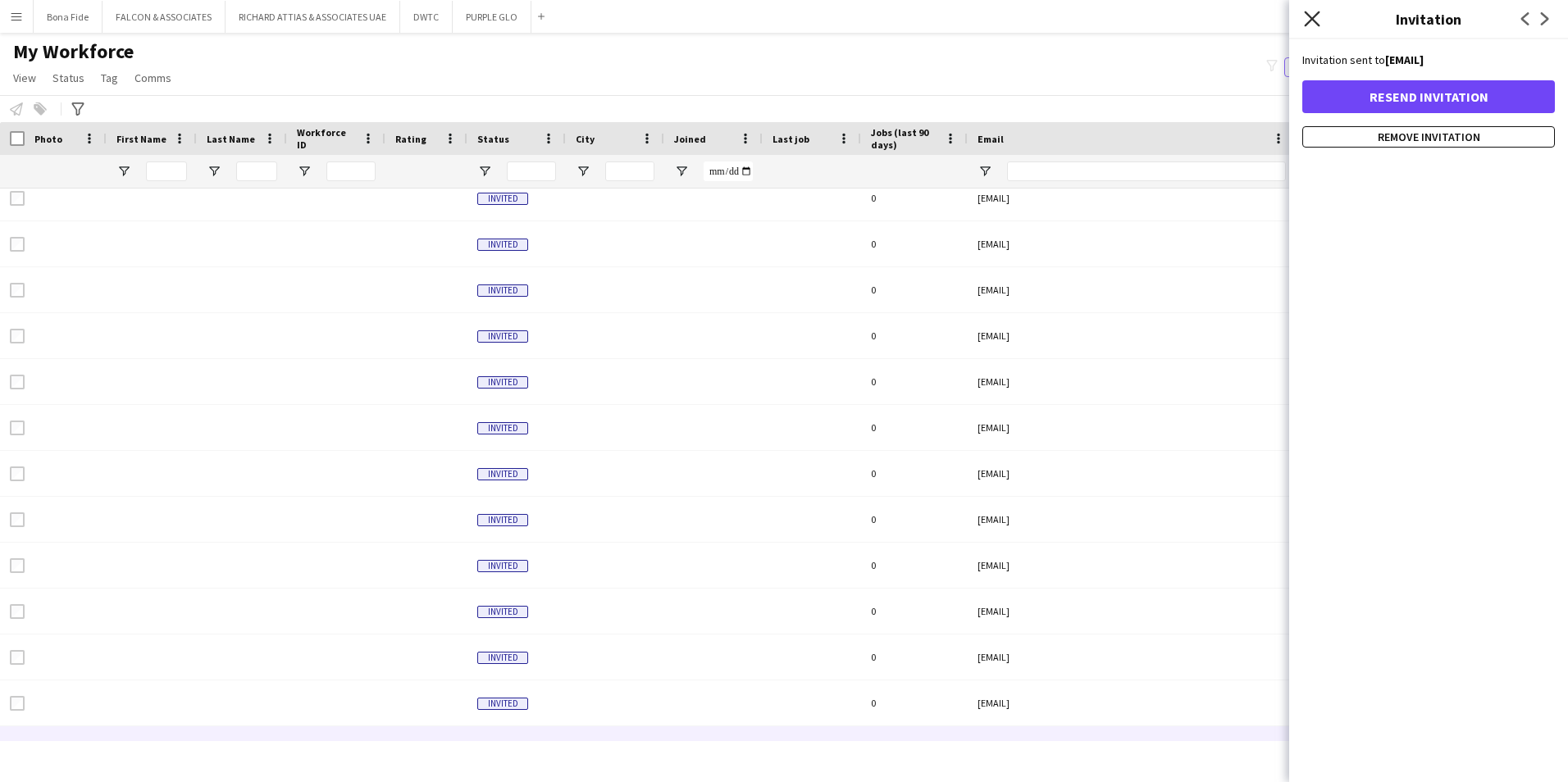 click on "Close pop-in" 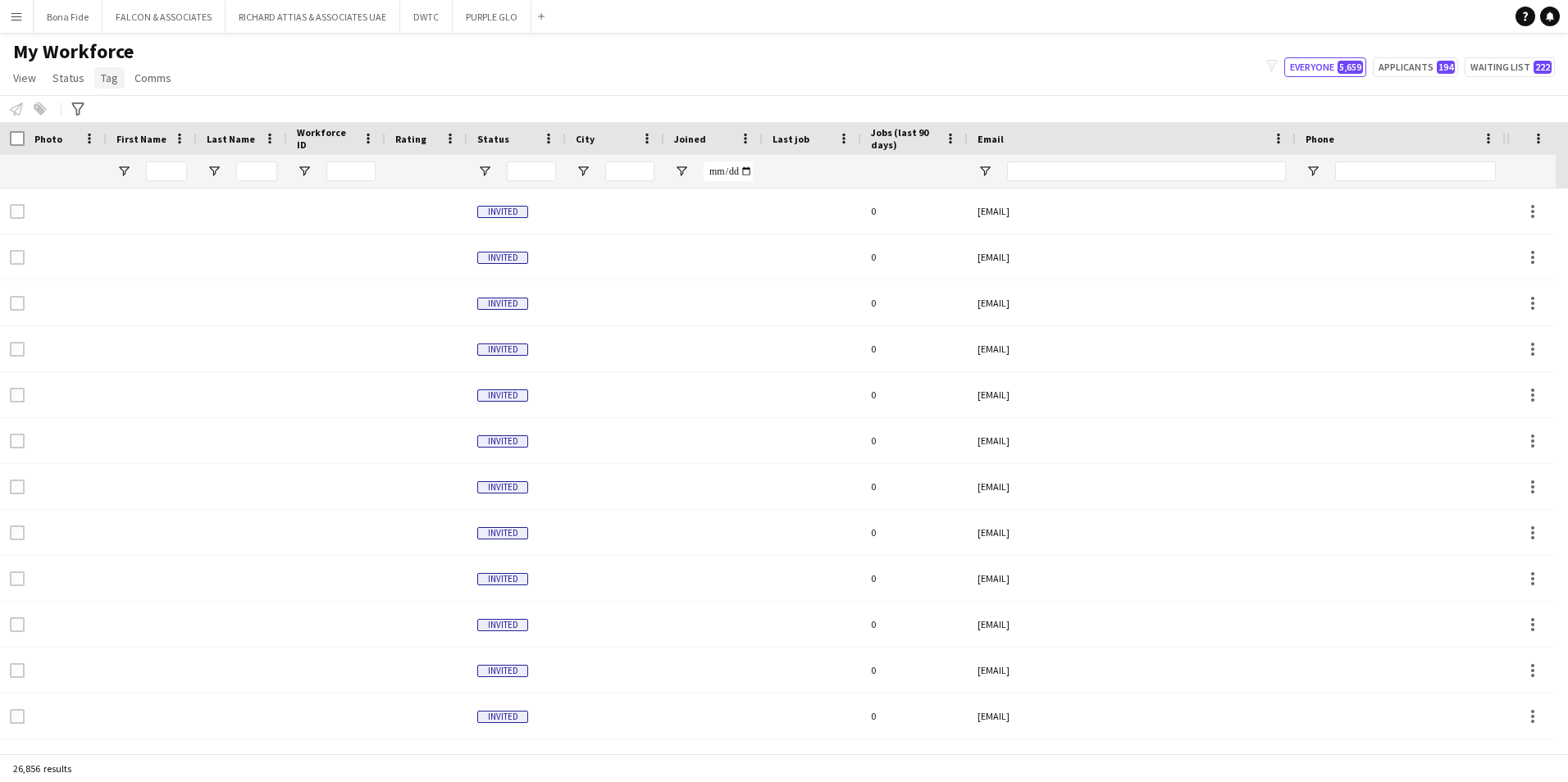 click on "Tag" 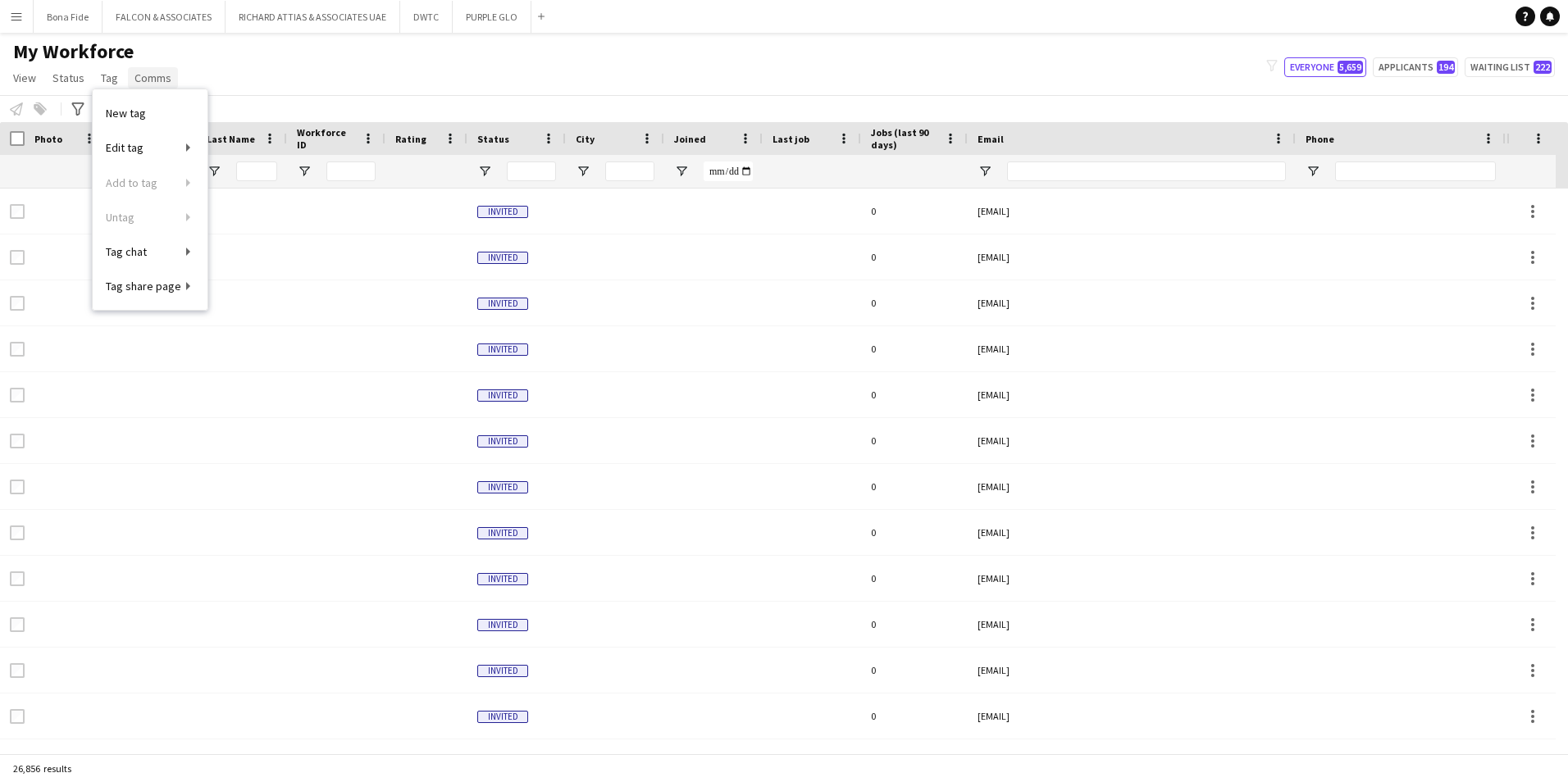 click on "Comms" 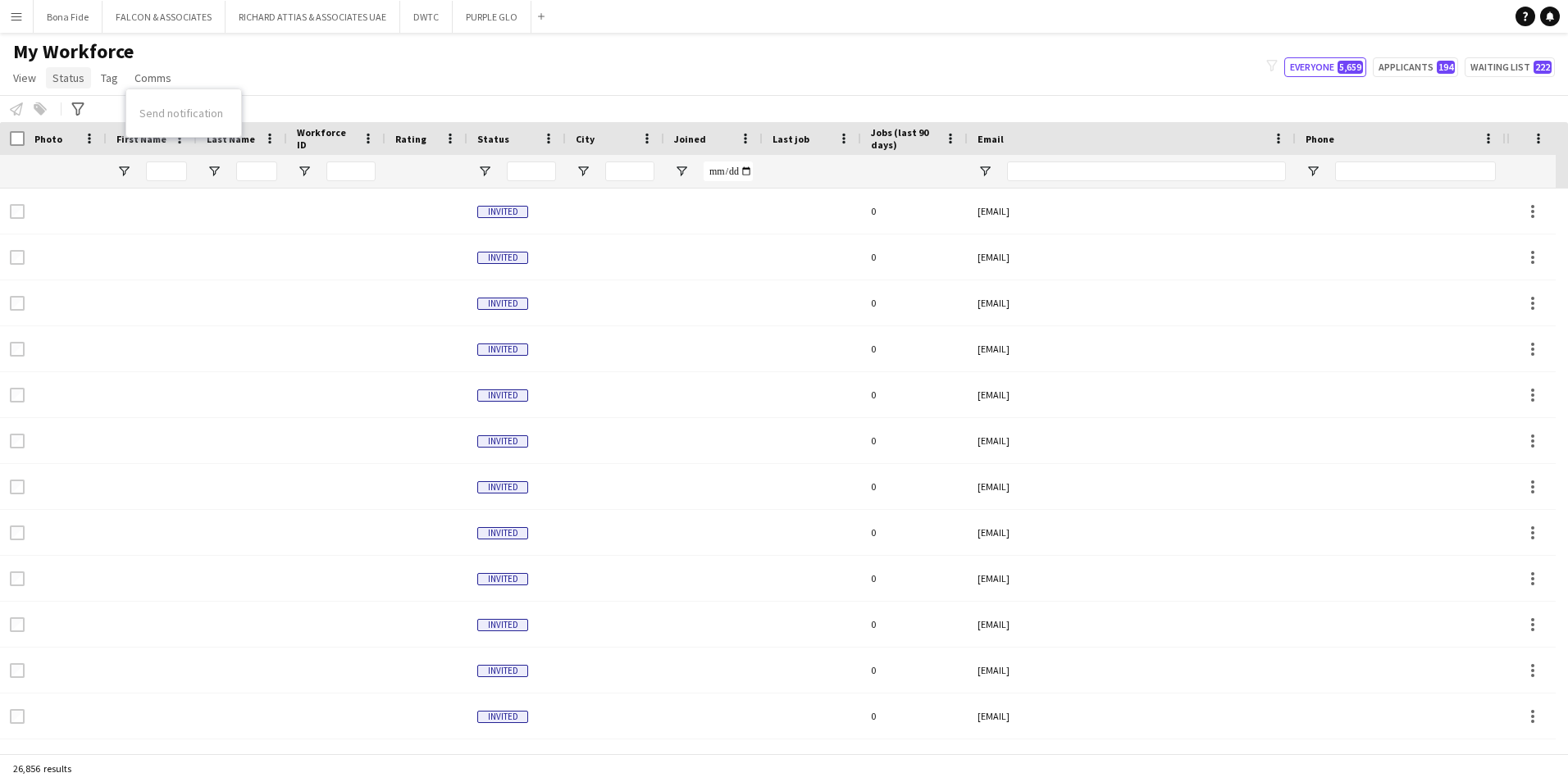 click on "Status" 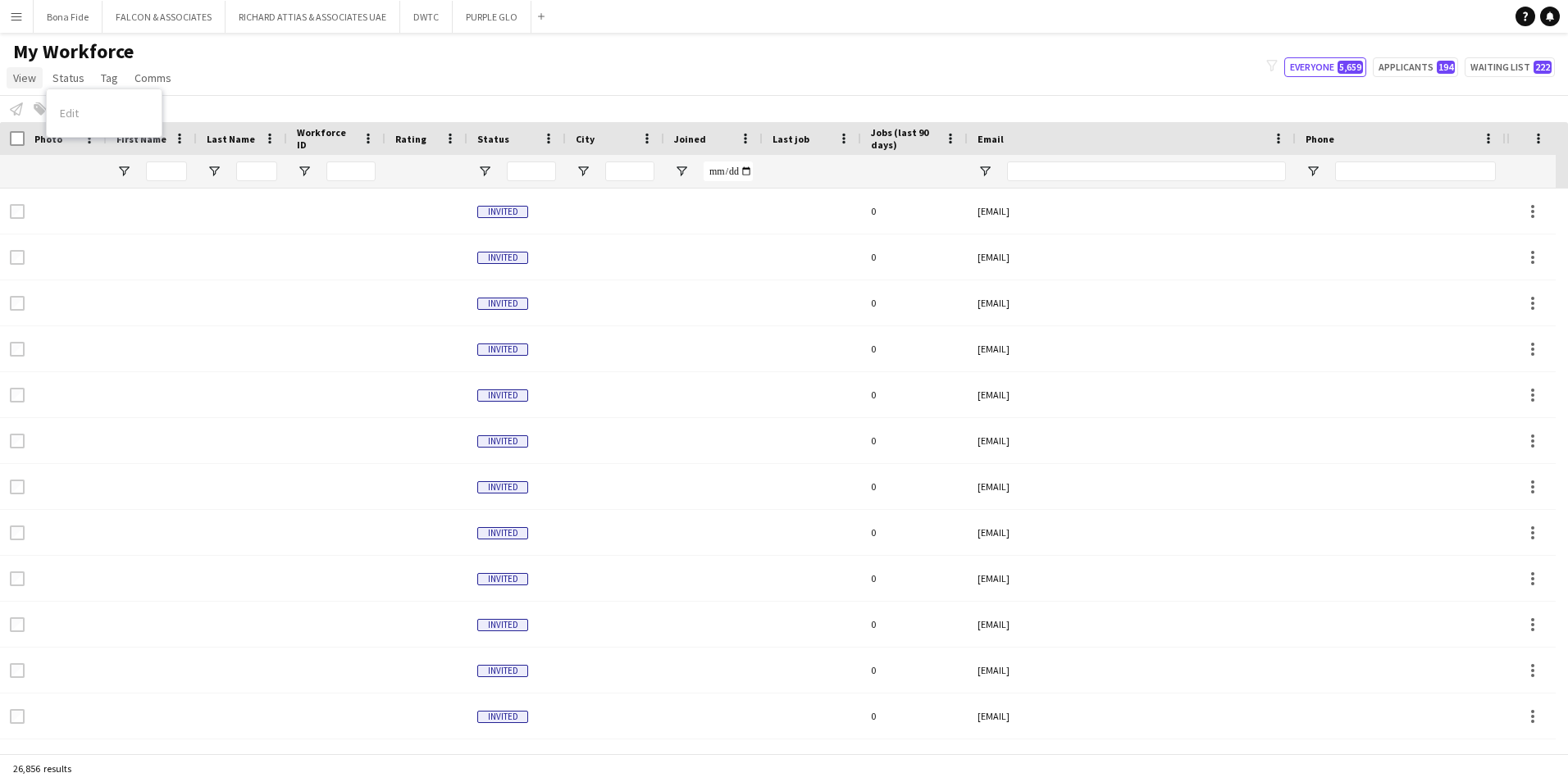 click on "View" 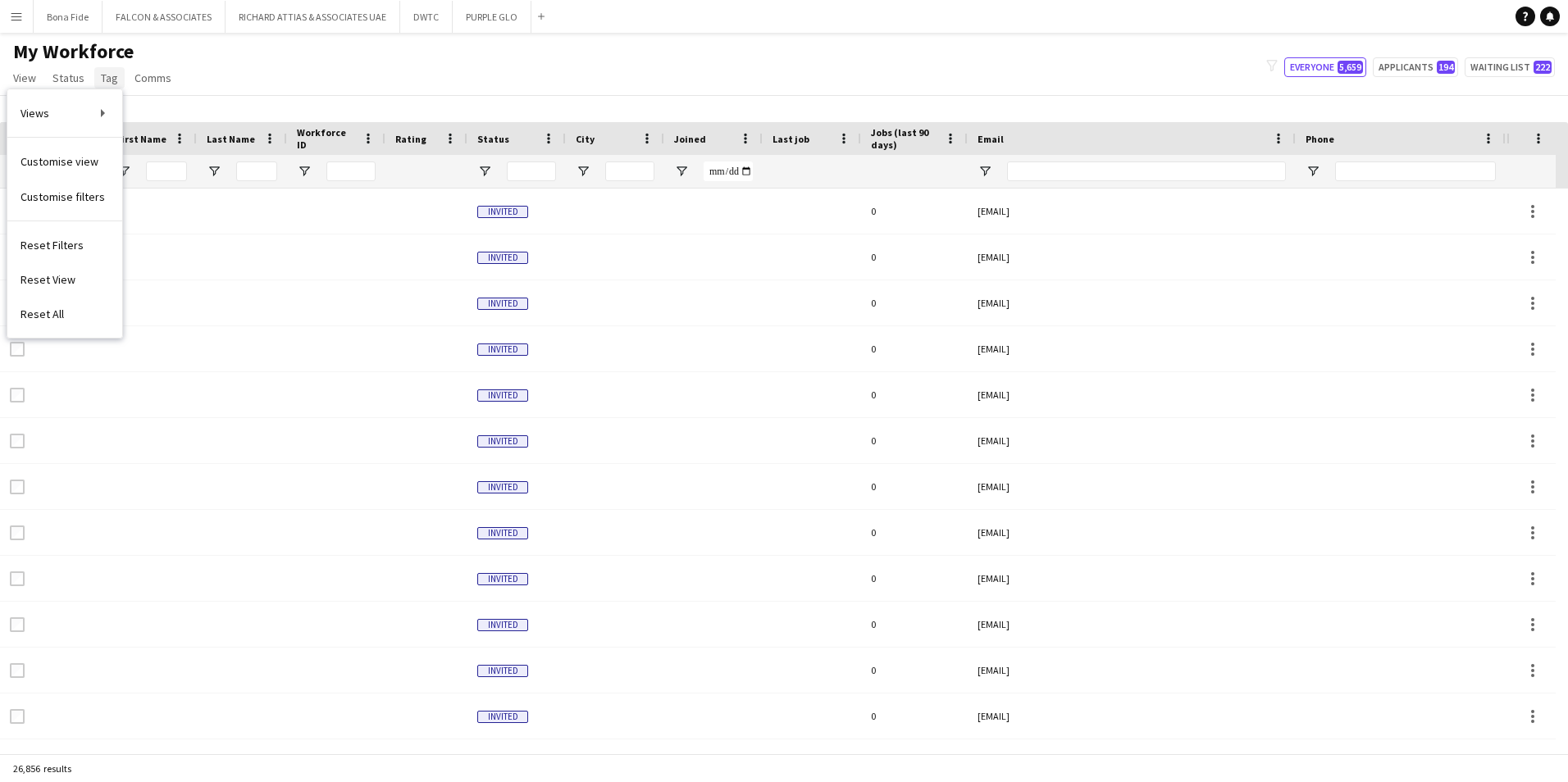 click on "Tag" 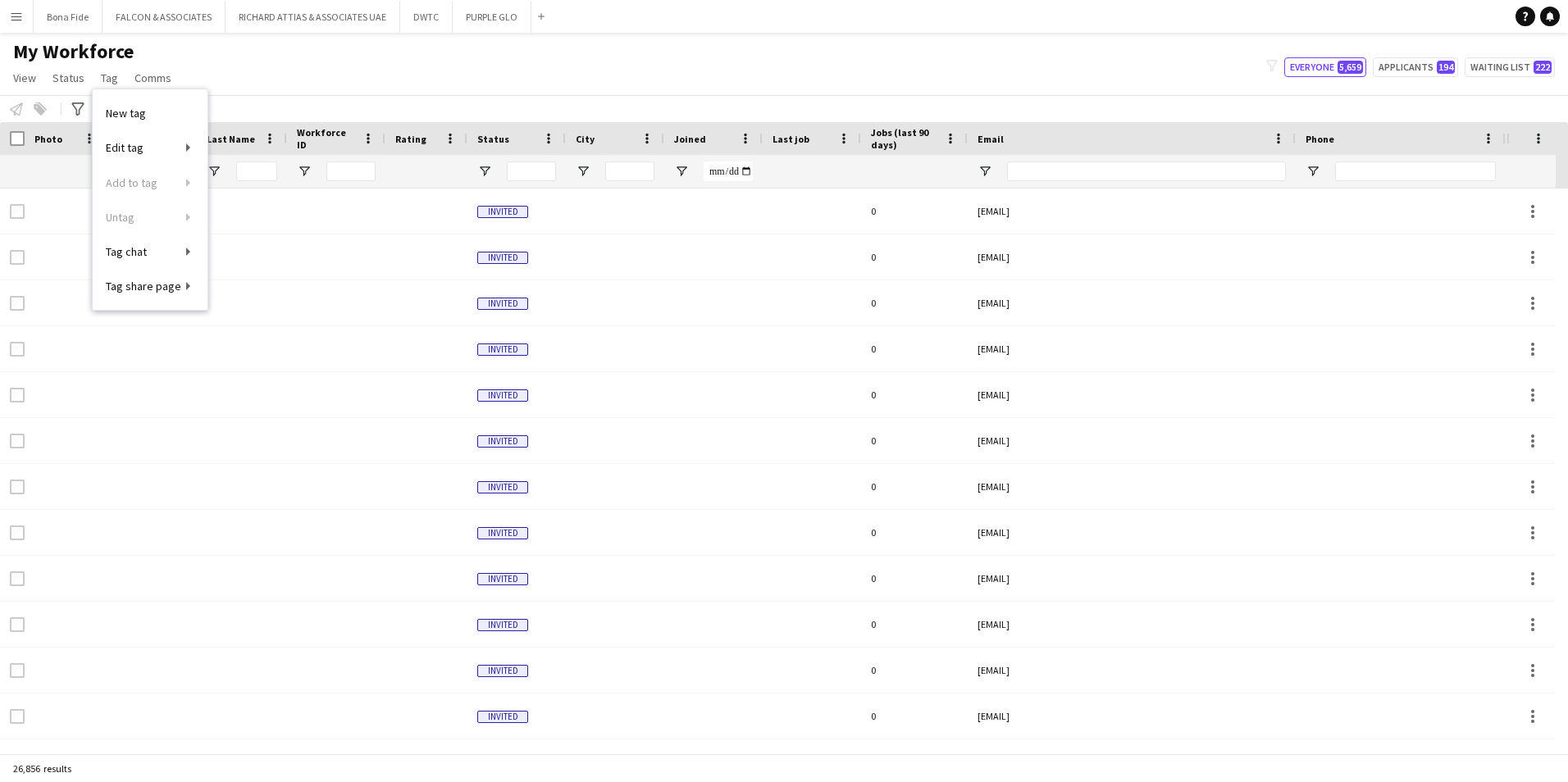 click on "My Workforce View Views Default view Julie New view Update view Delete view Edit name Customise view Customise filters Reset Filters Reset View Reset All Status Edit Tag New tag Edit tag ADMIN, Financial & HR (278) Arabic Speaker (1245) AV & Technical (298) Conferences, Ceremonies & Exhibitions (2163) Consultants (30) Coordinator (753) Creative Design & Content (435) Director (164) Done By Ahmed (707) Done By Eagal (0) Done by Enas (17) Done by Maya (7) Done by Mustafa (11) Done by Nickola (708) Done by Queenie (819) Done by Sana (872) Done by Steve (3) Done By Vanessa (1) Done by Zoya (76) Figma (1) Film Production (101) Health & Safety (232) Hospitality & Guest Relations (454) Live Shows & Festivals (1576) Manager (1290) Marketing (295) Mega Project (1555) Operations (2008) Payroll Only (53) Production (562) Project Planning & Management (609) Protocol (204) Sales & Business Development (148) Showcaller (133) Site Infrastructure (156) Sports (1323) Stage Manager (263) Theme Parks (39) Figma (1)" 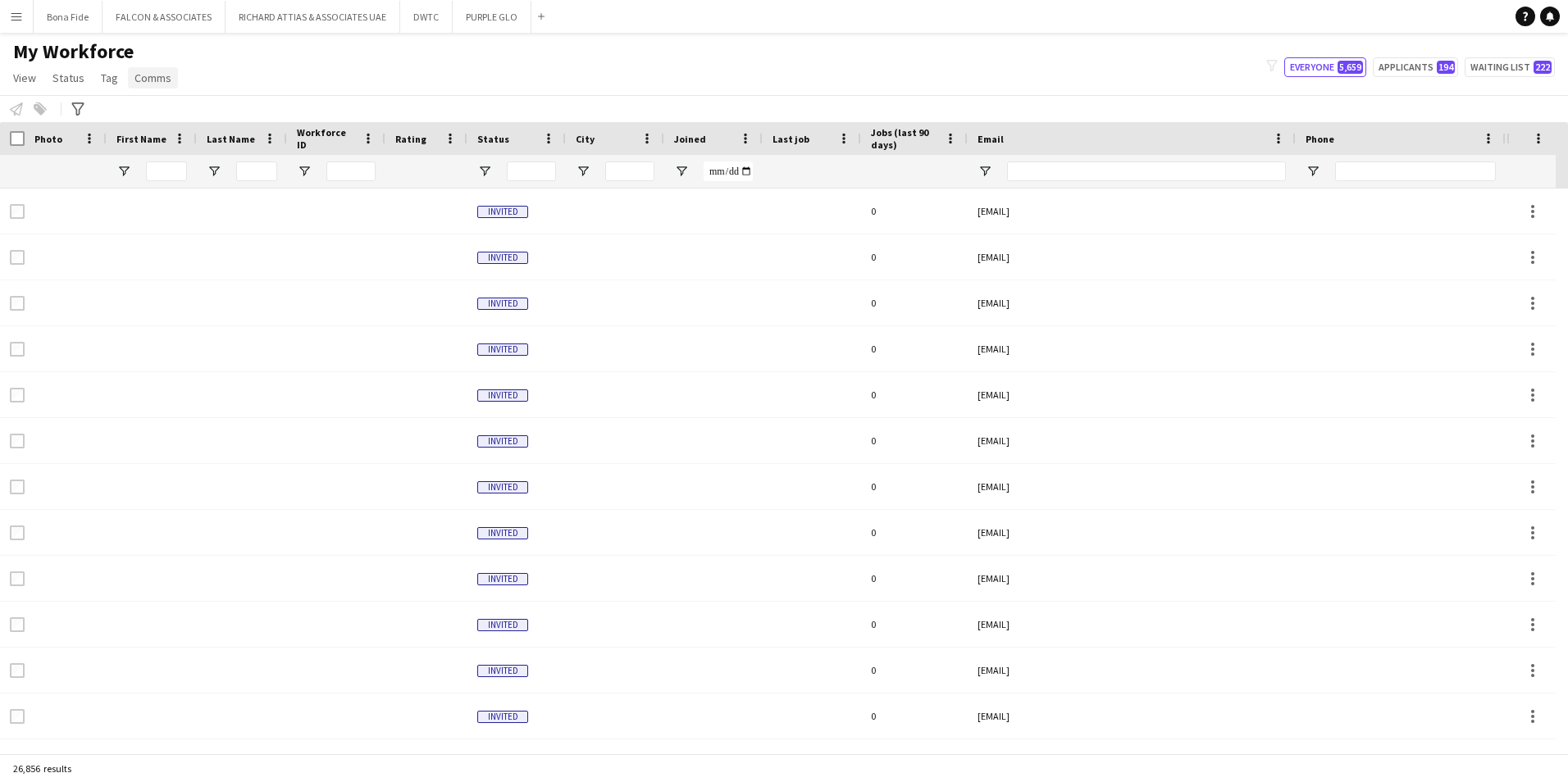 click on "Comms" 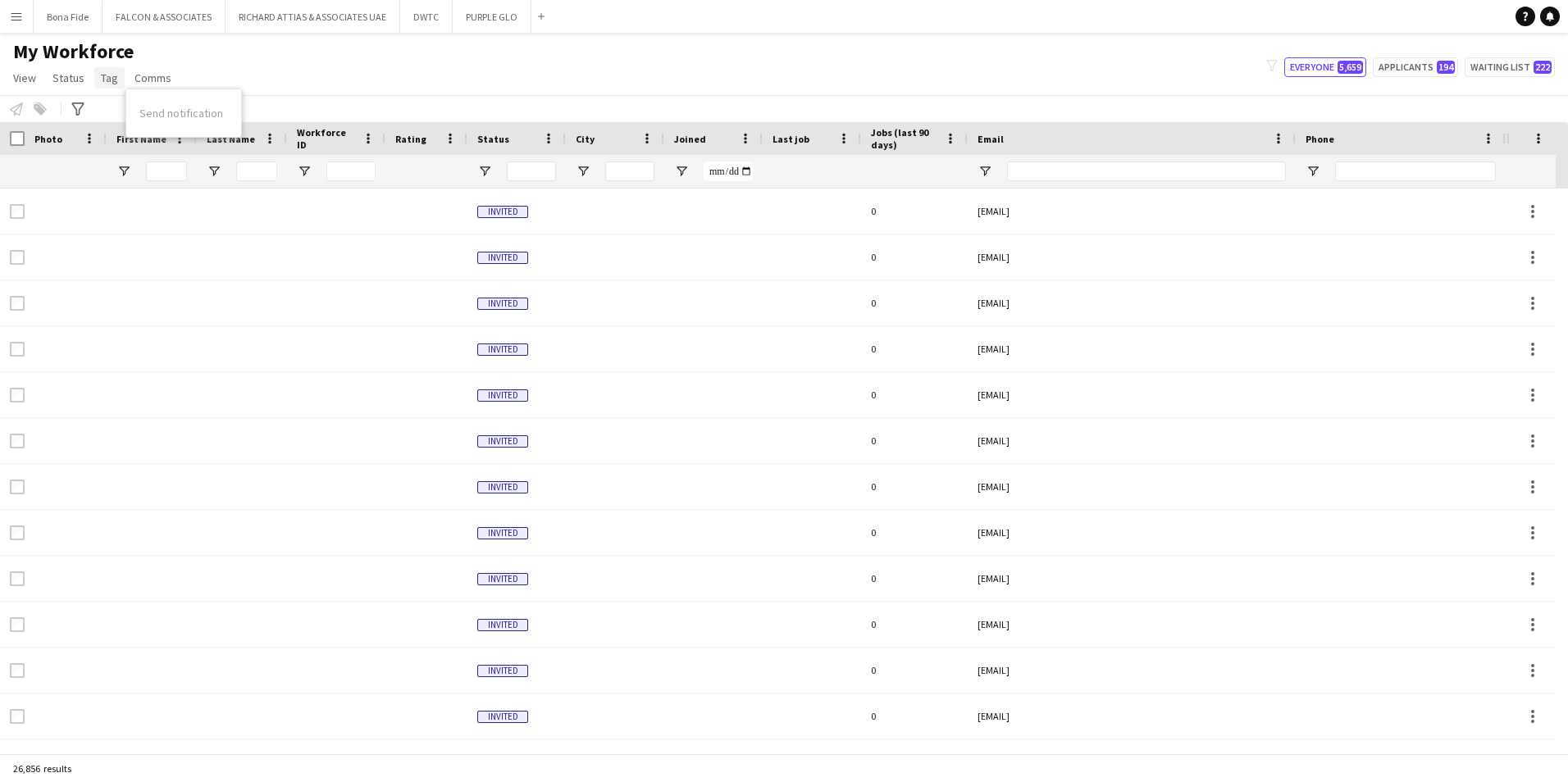 click on "Tag" 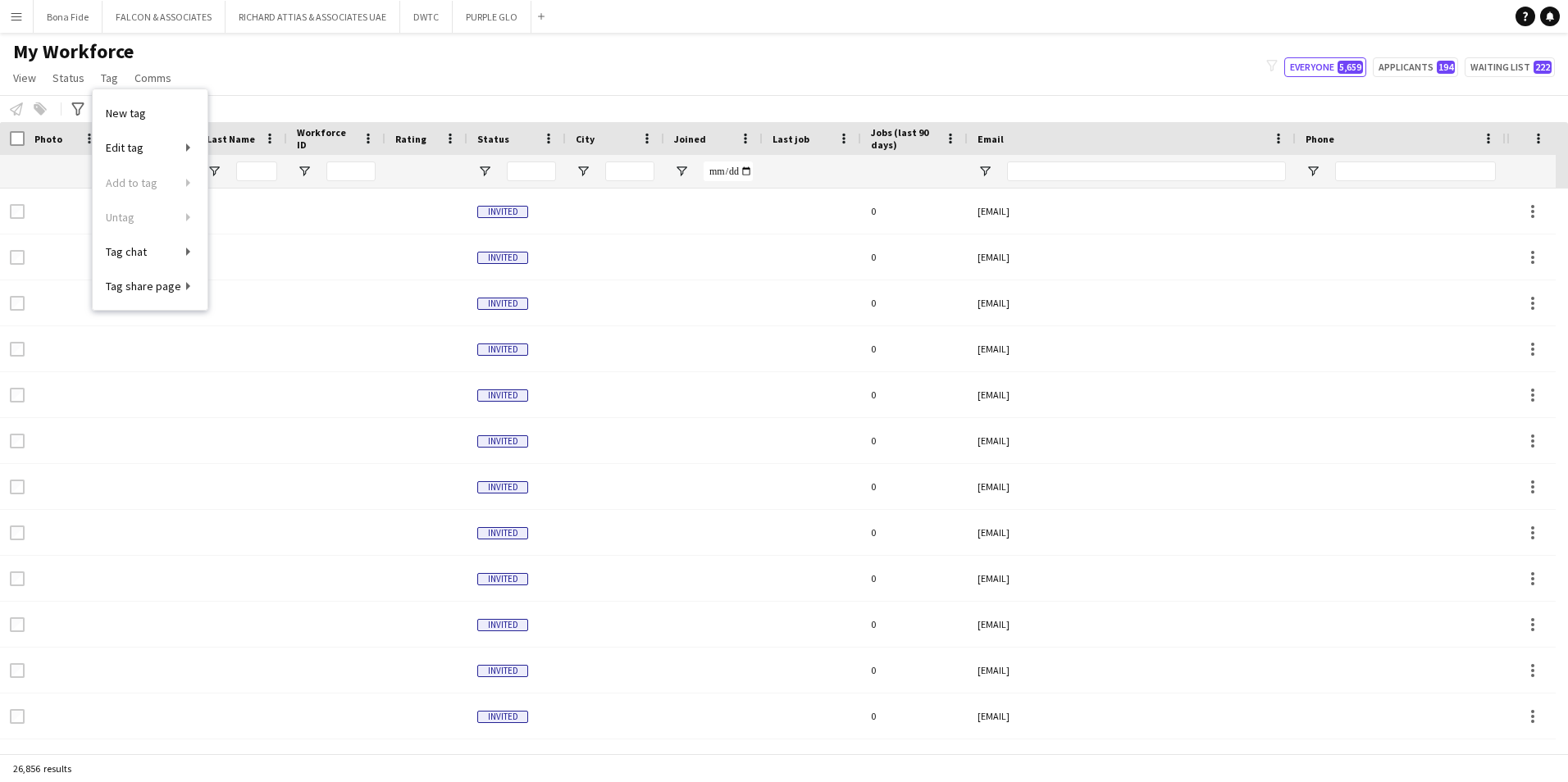 click on "My Workforce View Views Default view Julie New view Update view Delete view Edit name Customise view Customise filters Reset Filters Reset View Reset All Status Edit Tag New tag Edit tag ADMIN, Financial & HR (278) Arabic Speaker (1245) AV & Technical (298) Conferences, Ceremonies & Exhibitions (2163) Consultants (30) Coordinator (753) Creative Design & Content (435) Director (164) Done By Ahmed (707) Done By Eagal (0) Done by Enas (17) Done by Maya (7) Done by Mustafa (11) Done by Nickola (708) Done by Queenie (819) Done by Sana (872) Done by Steve (3) Done By Vanessa (1) Done by Zoya (76) Figma (1) Film Production (101) Health & Safety (232) Hospitality & Guest Relations (454) Live Shows & Festivals (1576) Manager (1290) Marketing (295) Mega Project (1555) Operations (2008) Payroll Only (53) Production (562) Project Planning & Management (609) Protocol (204) Sales & Business Development (148) Showcaller (133) Site Infrastructure (156) Sports (1323) Stage Manager (263) Theme Parks (39) Figma (1)" 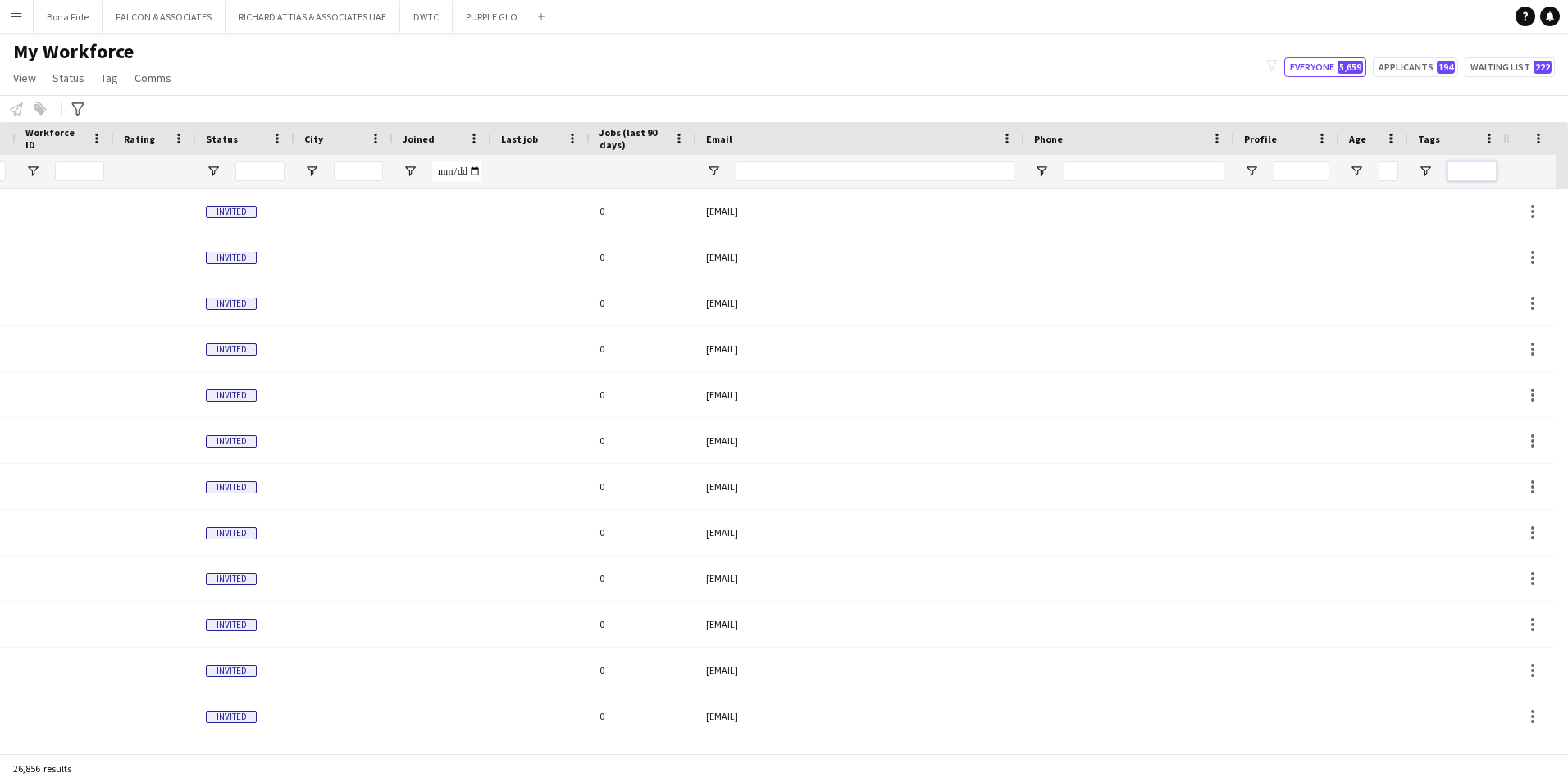 click at bounding box center [1472, 171] 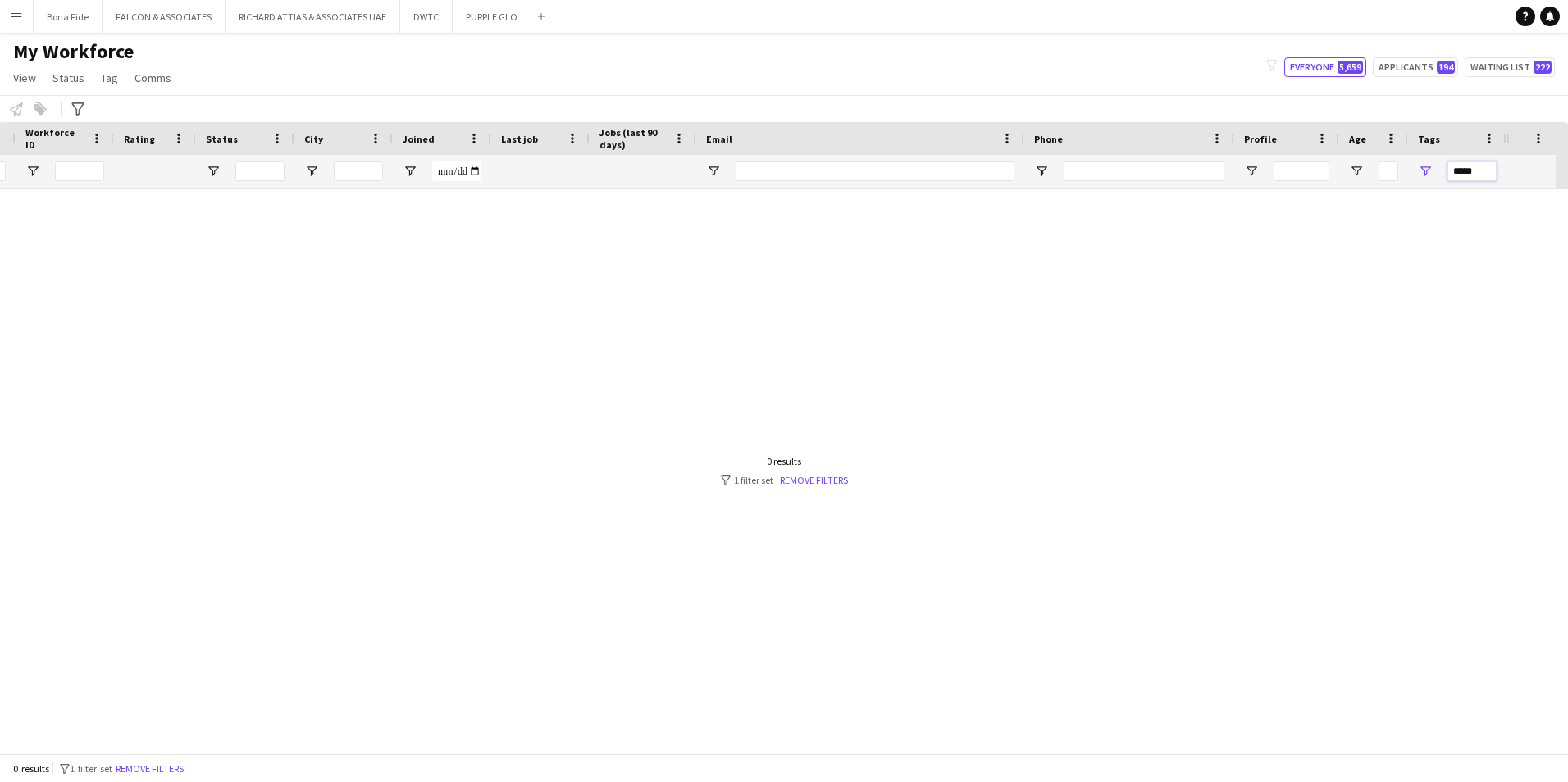 scroll, scrollTop: 0, scrollLeft: 259, axis: horizontal 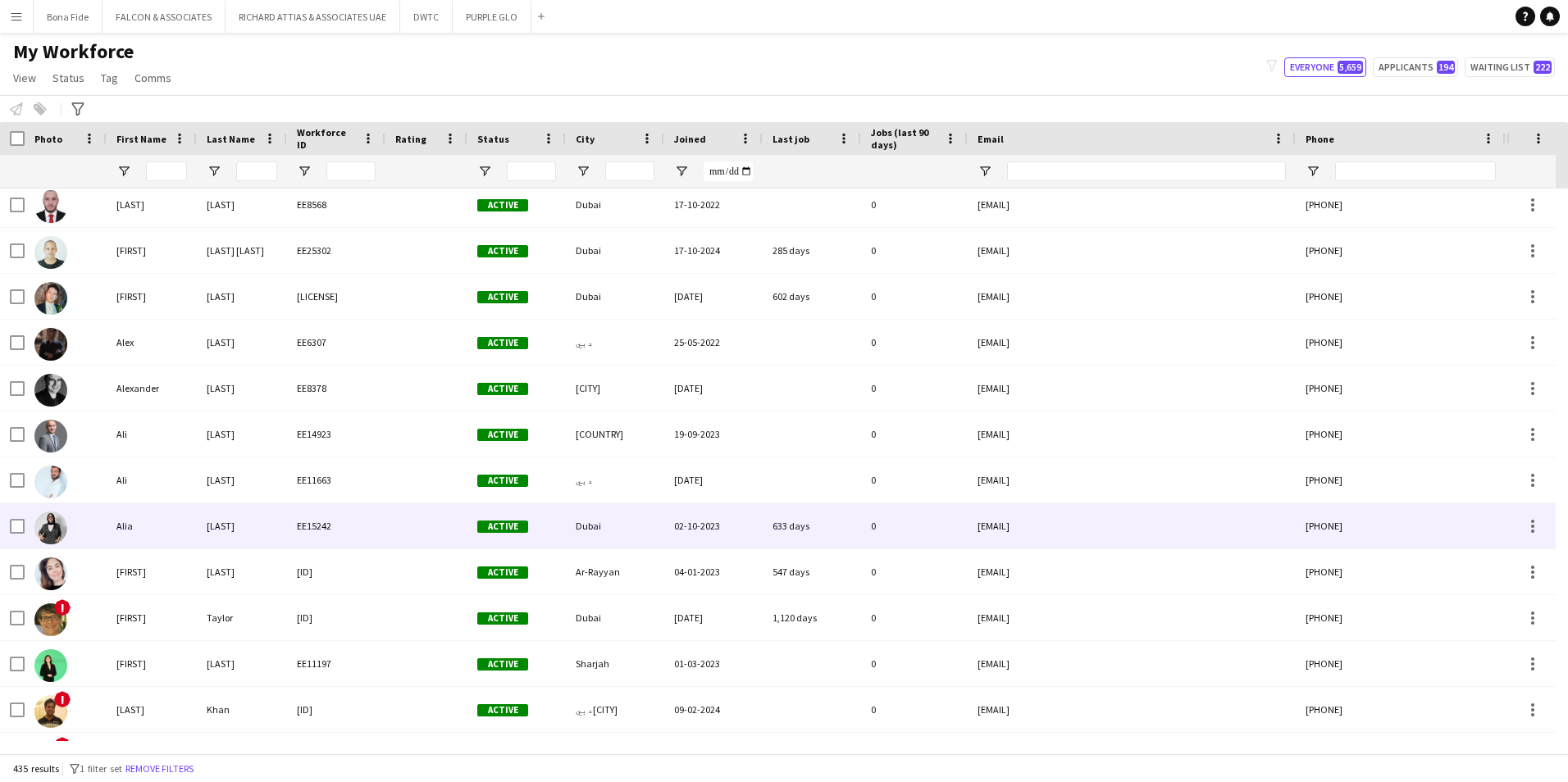 type on "******" 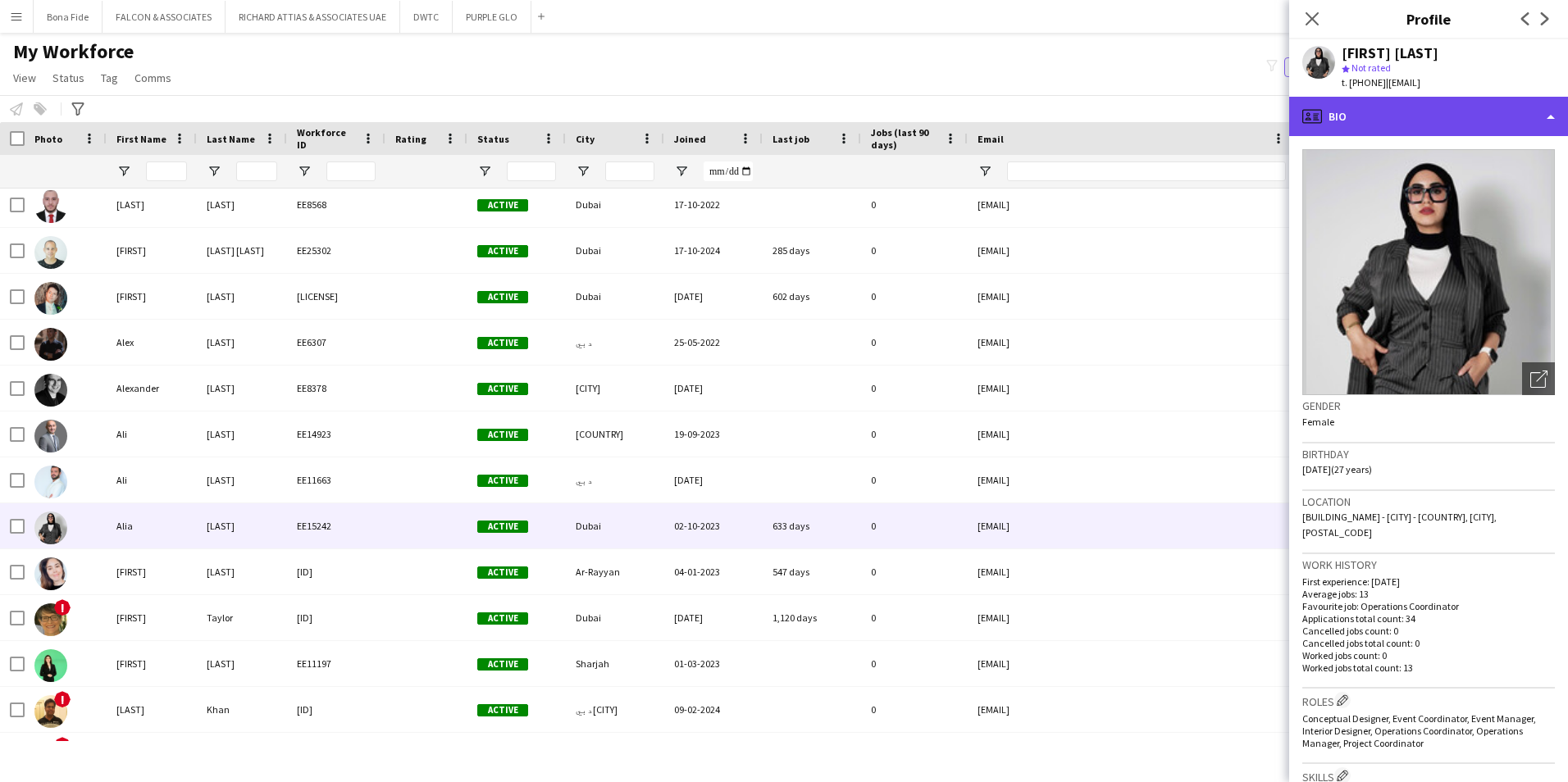 click on "profile
Bio" 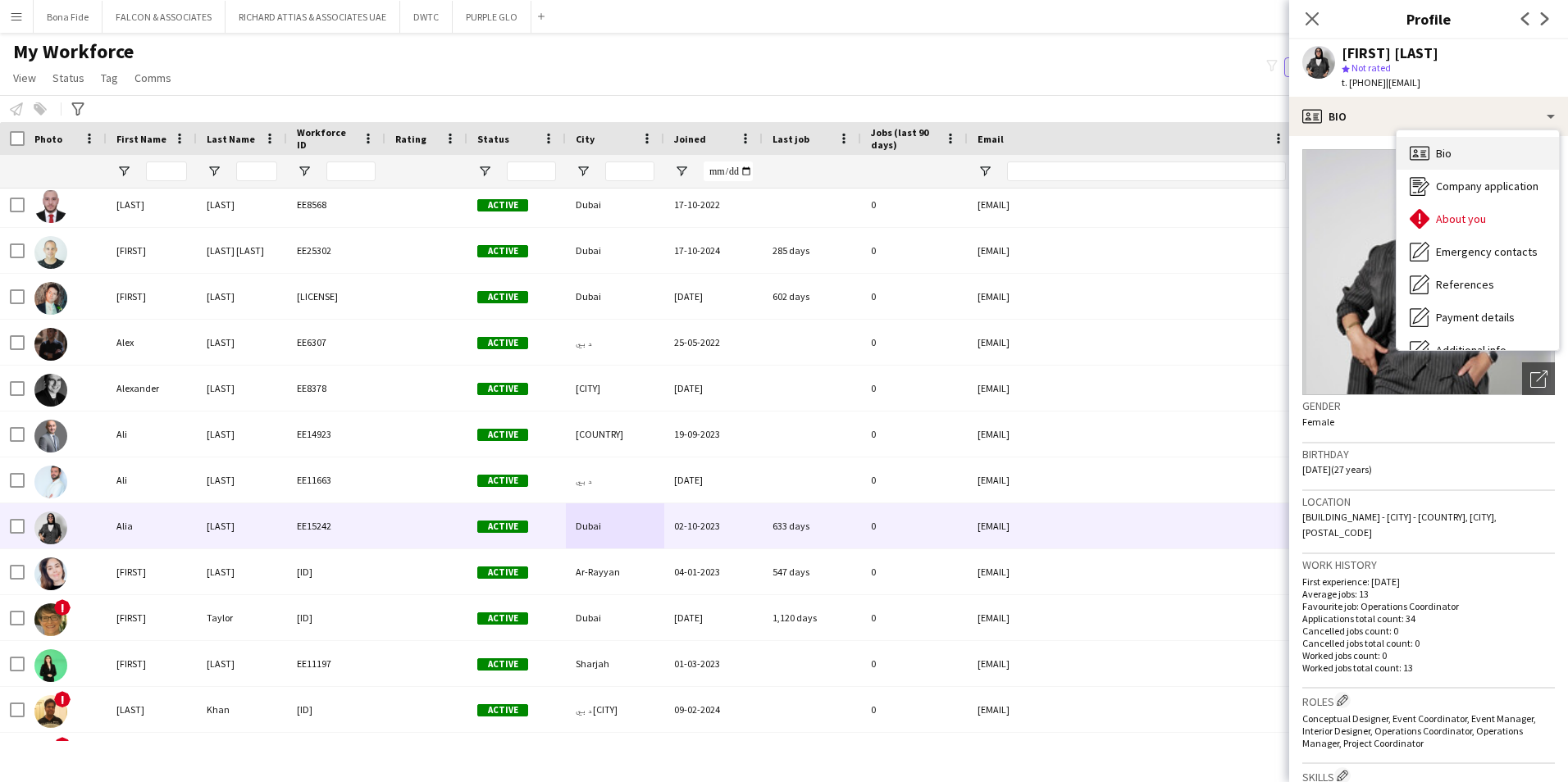 click on "Bio
Bio" at bounding box center [1478, 153] 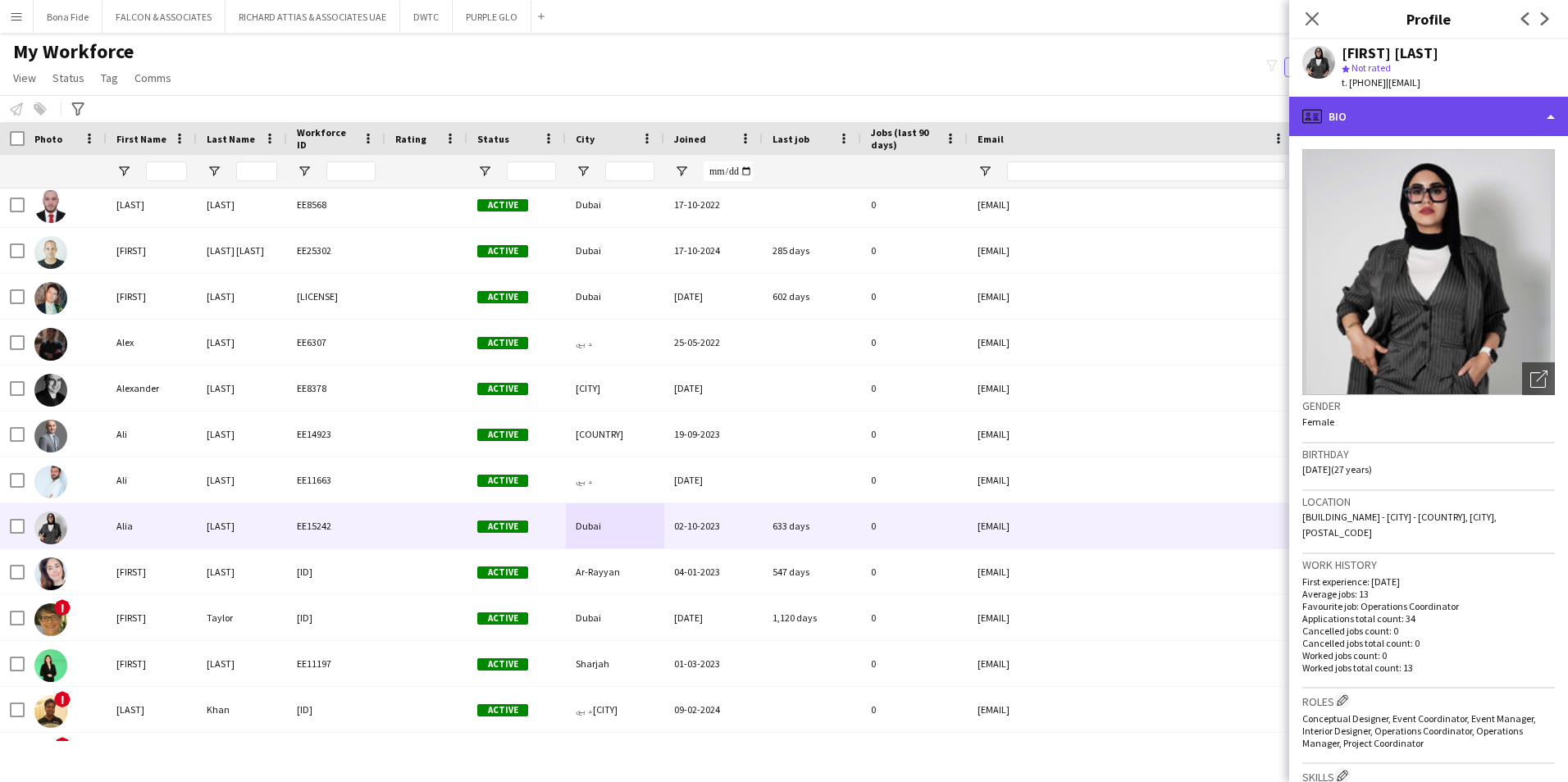 click on "profile
Bio" 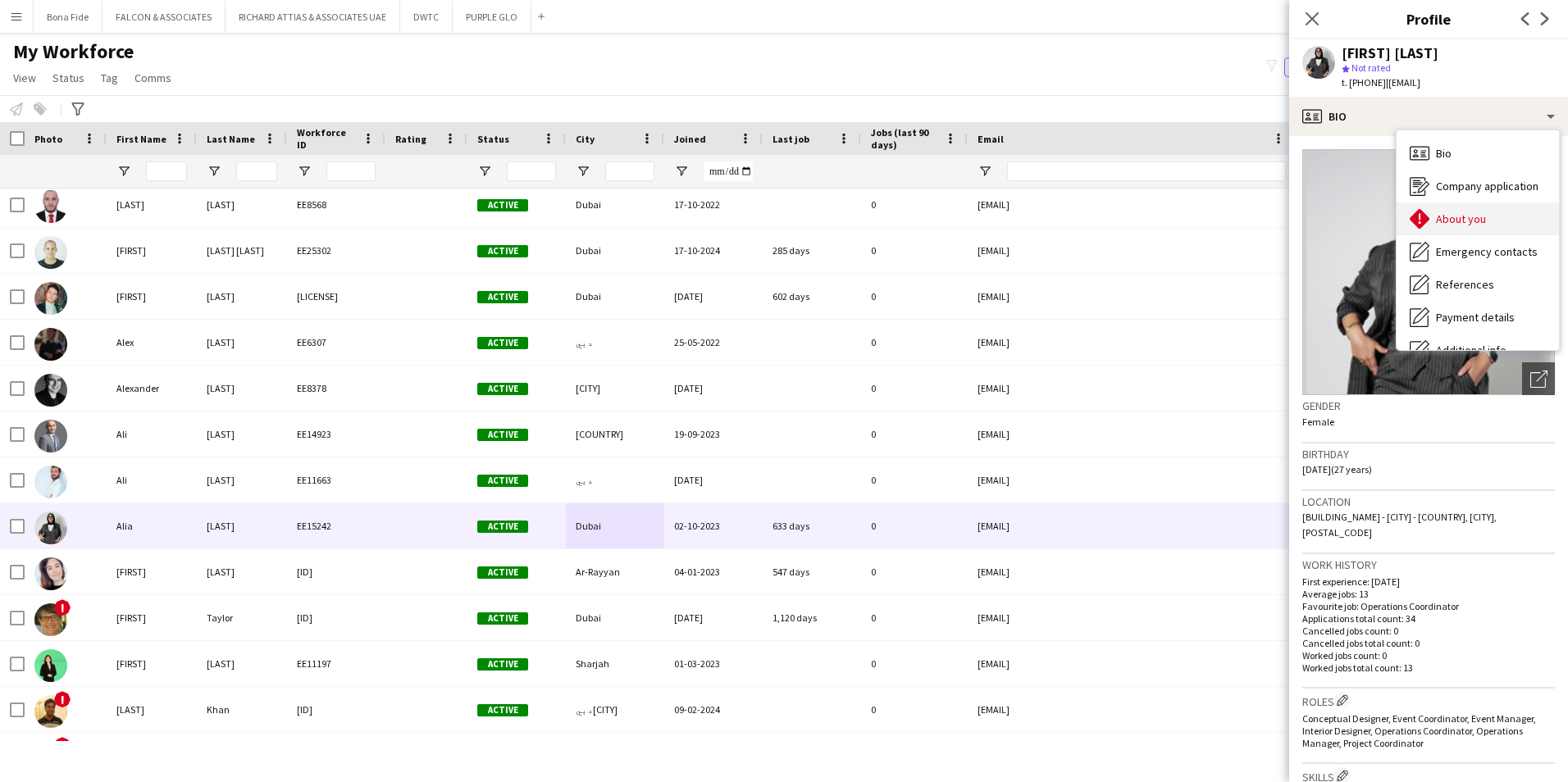 click on "About you" at bounding box center [1461, 219] 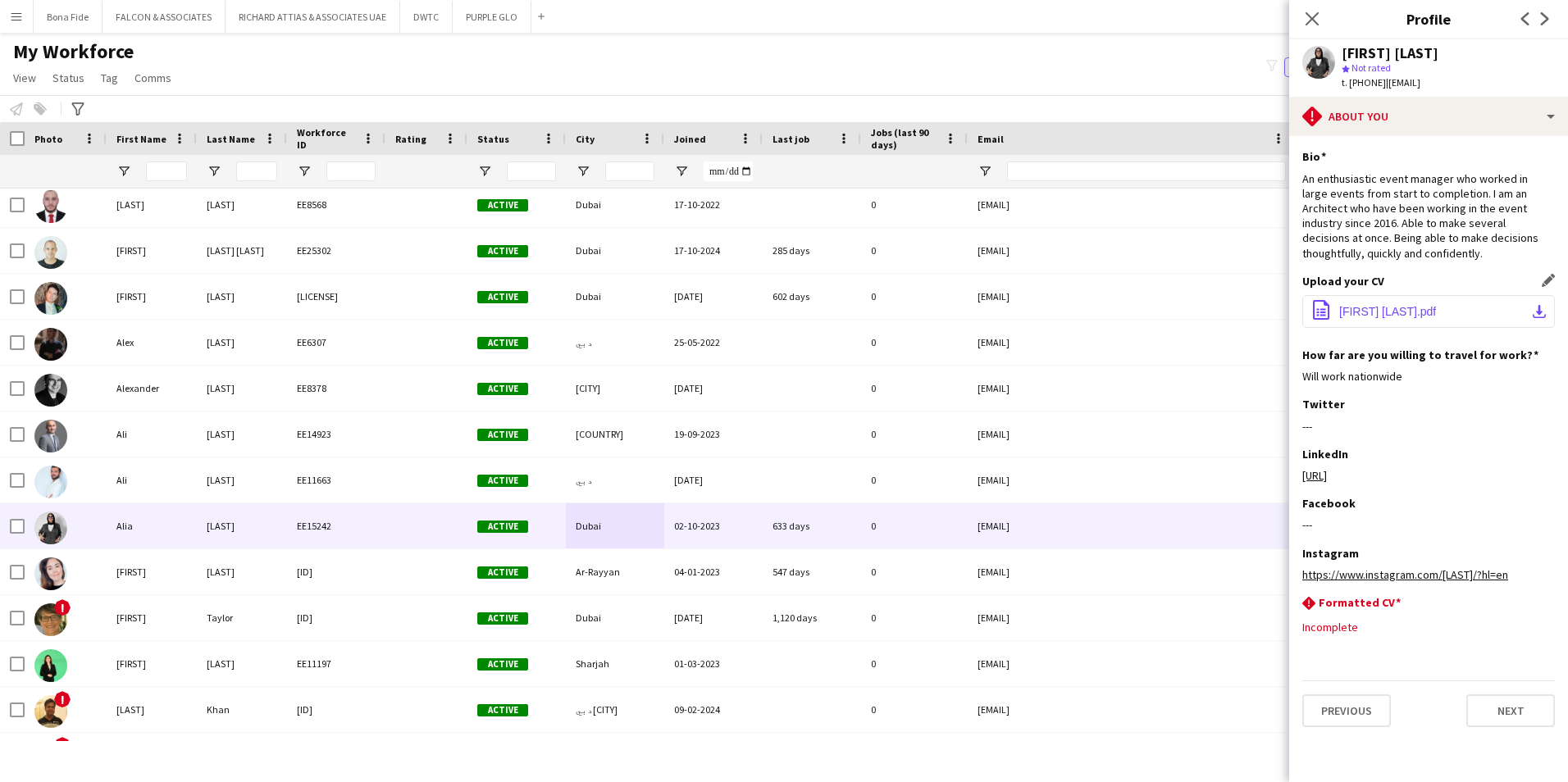 click on "ALIA ATTA.pdf" 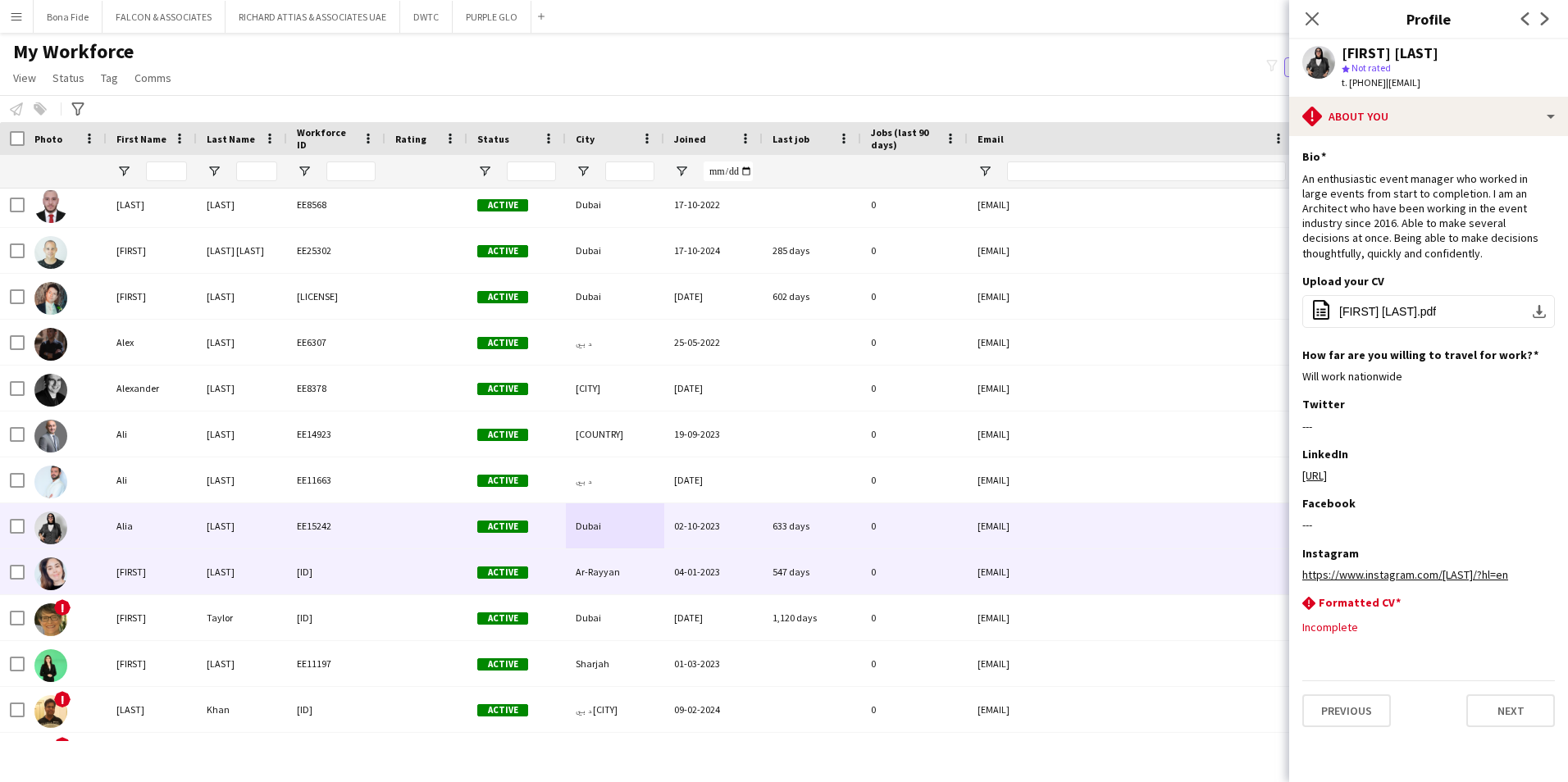scroll, scrollTop: 1557, scrollLeft: 0, axis: vertical 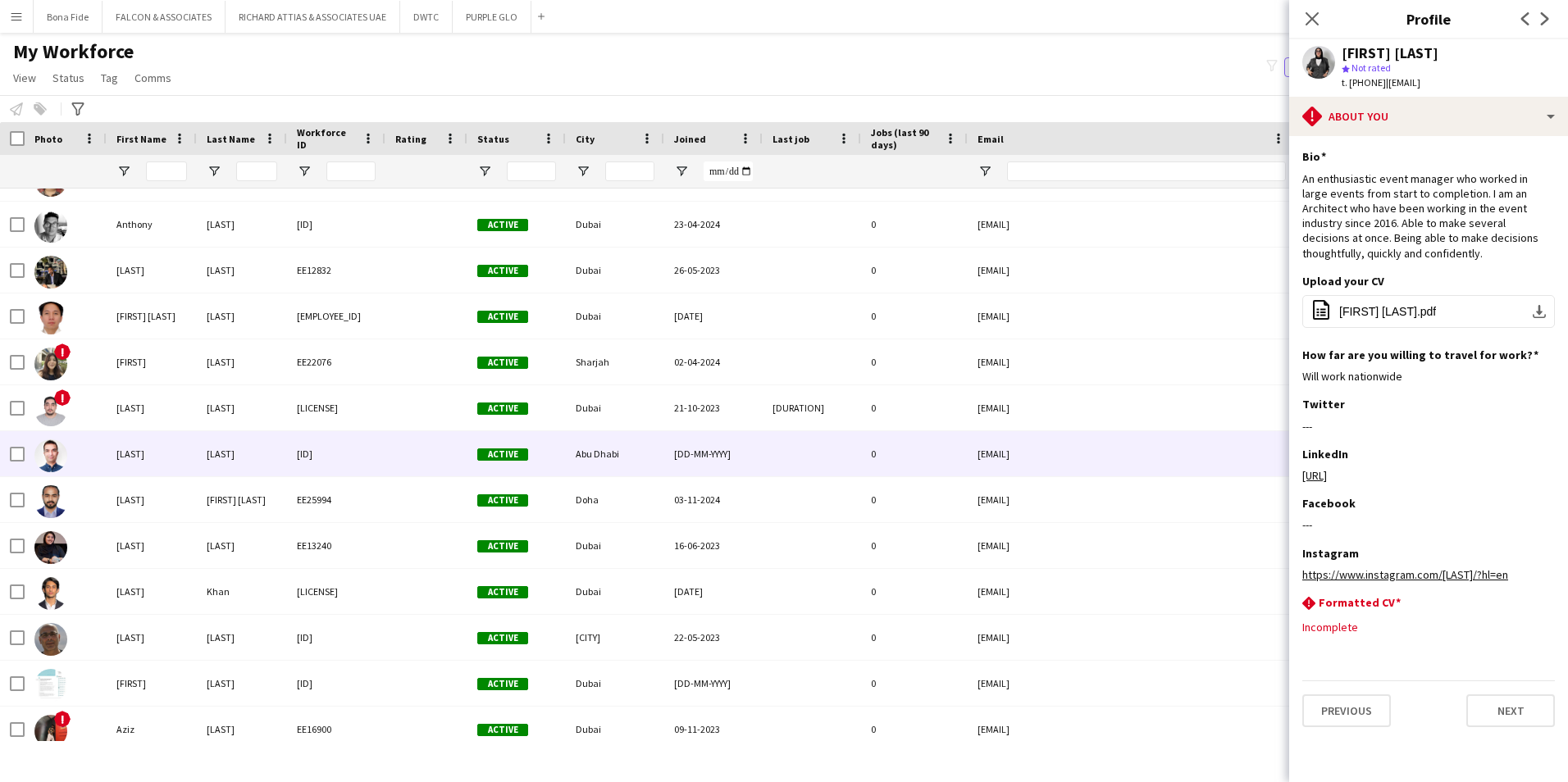 click on "[ID]" at bounding box center (336, 453) 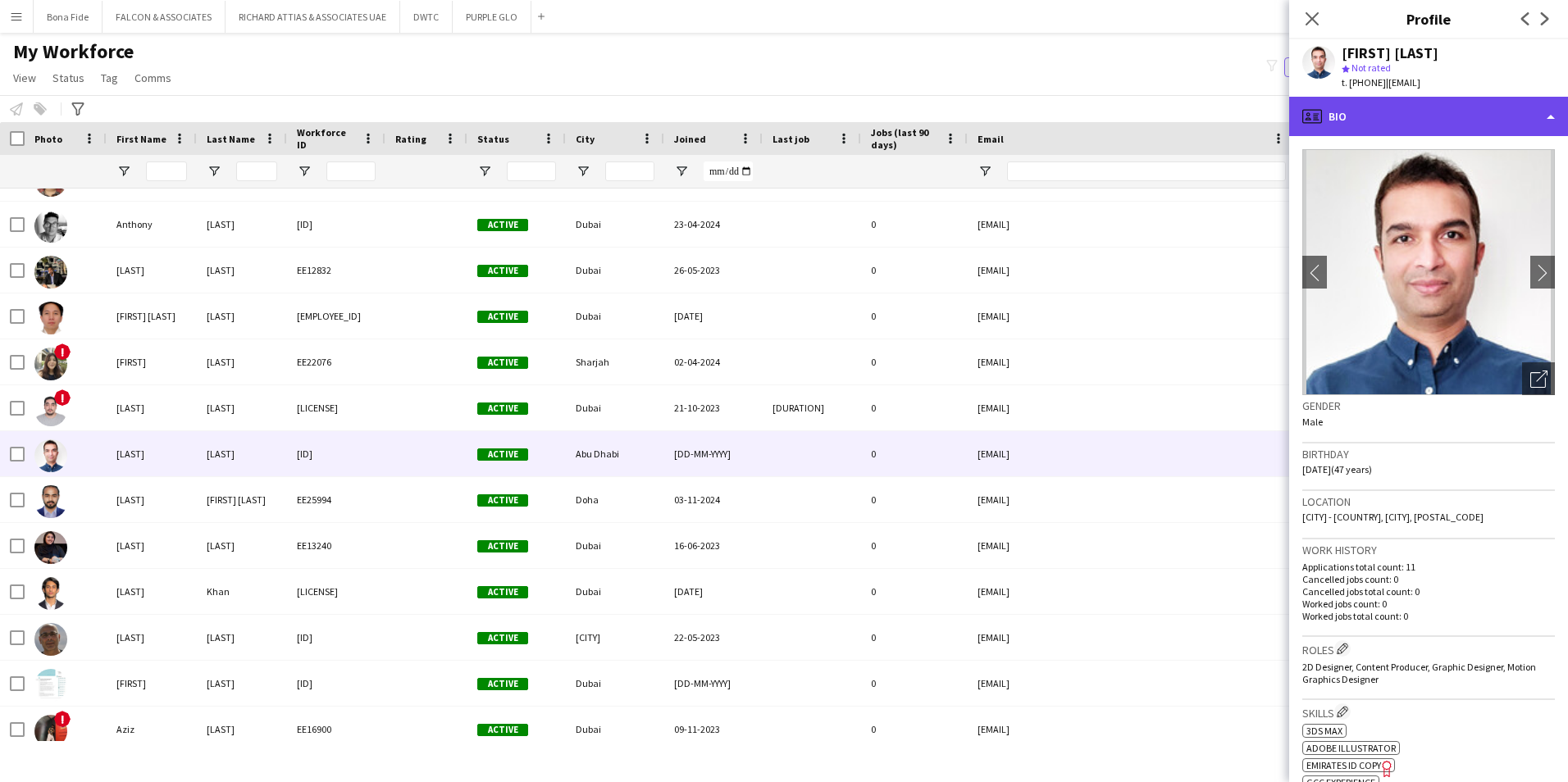 click on "profile
Bio" 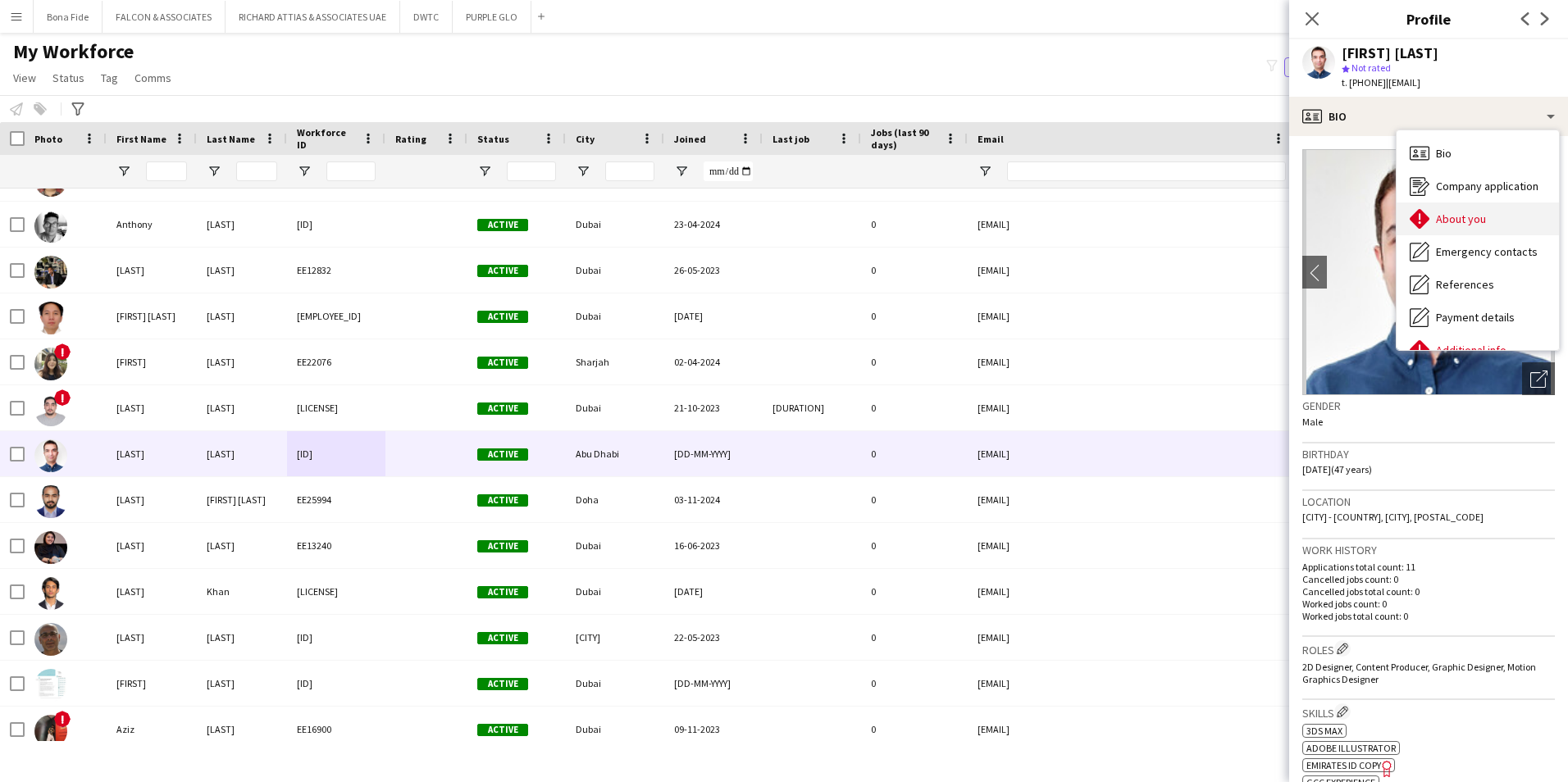 click on "About you
About you" at bounding box center (1478, 219) 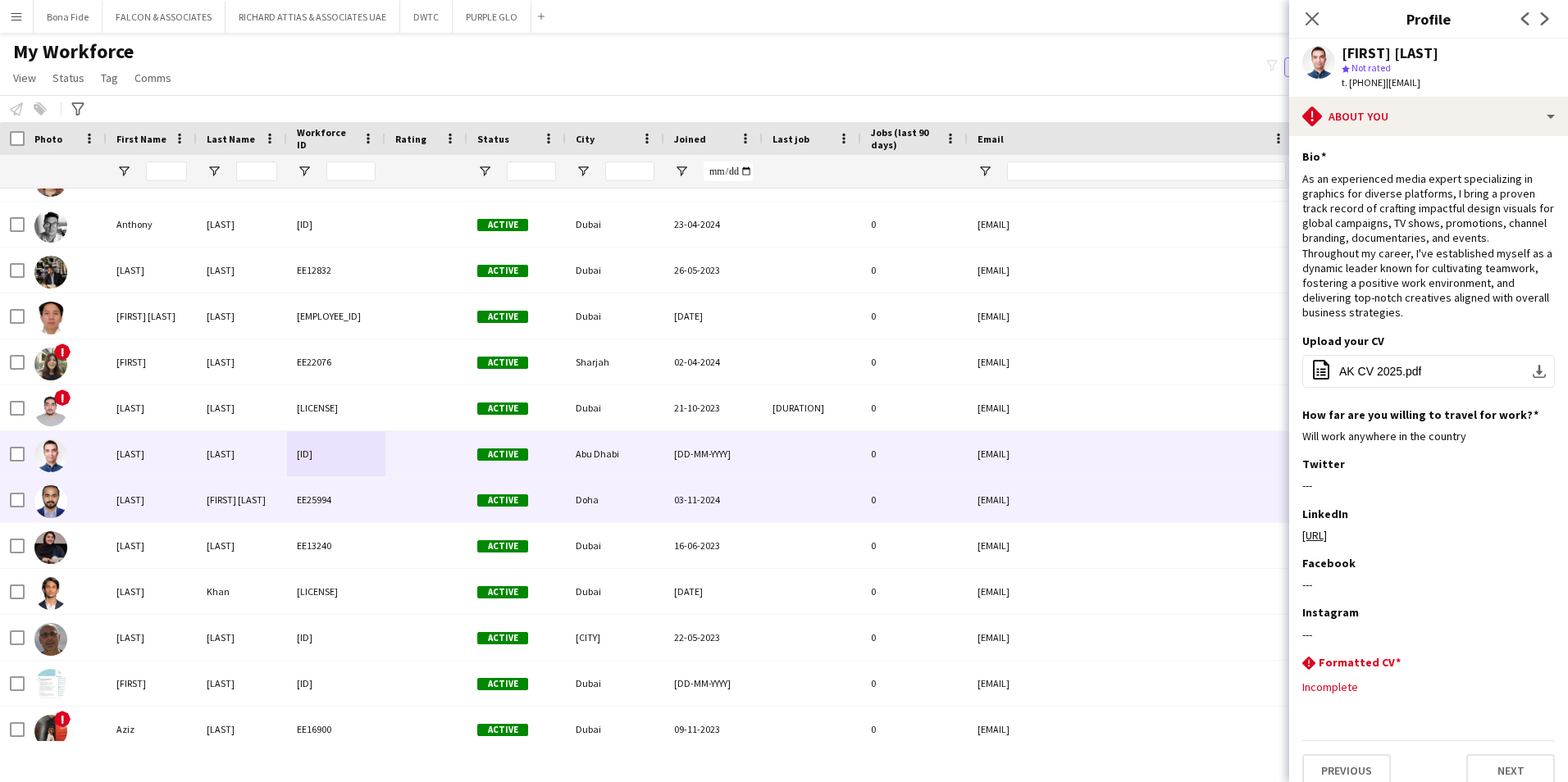 click at bounding box center [426, 499] 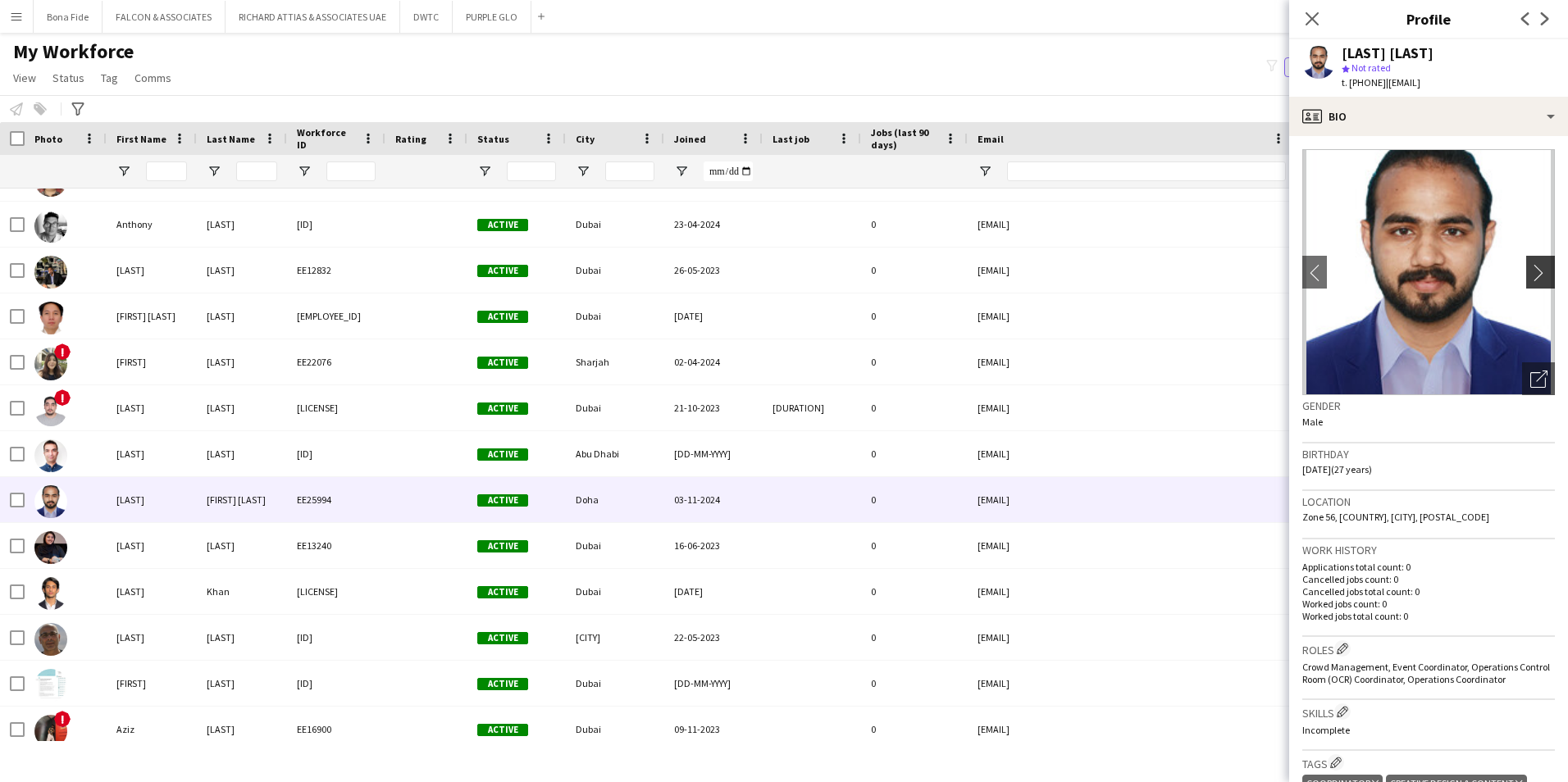click on "chevron-right" 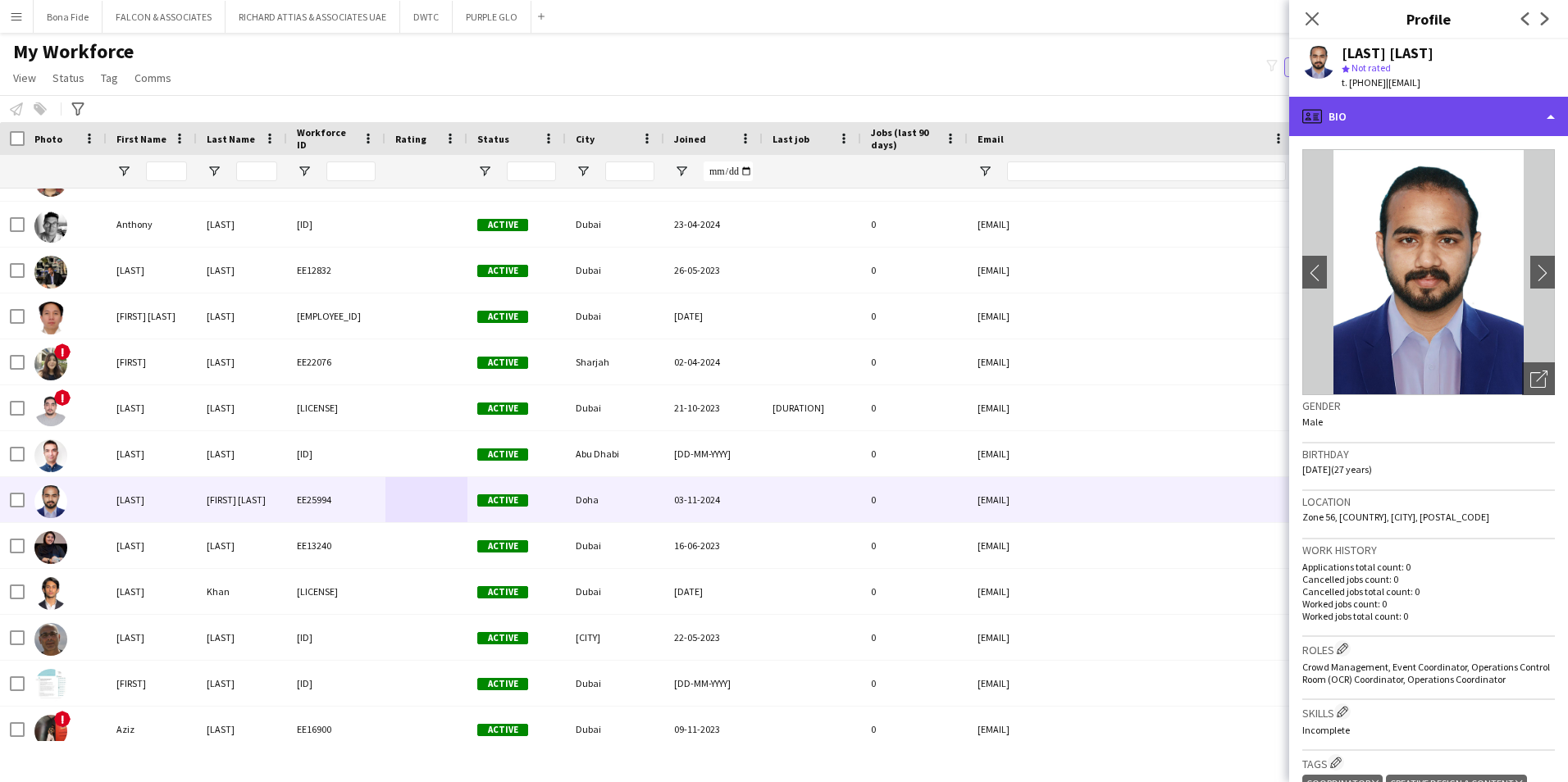 click on "profile
Bio" 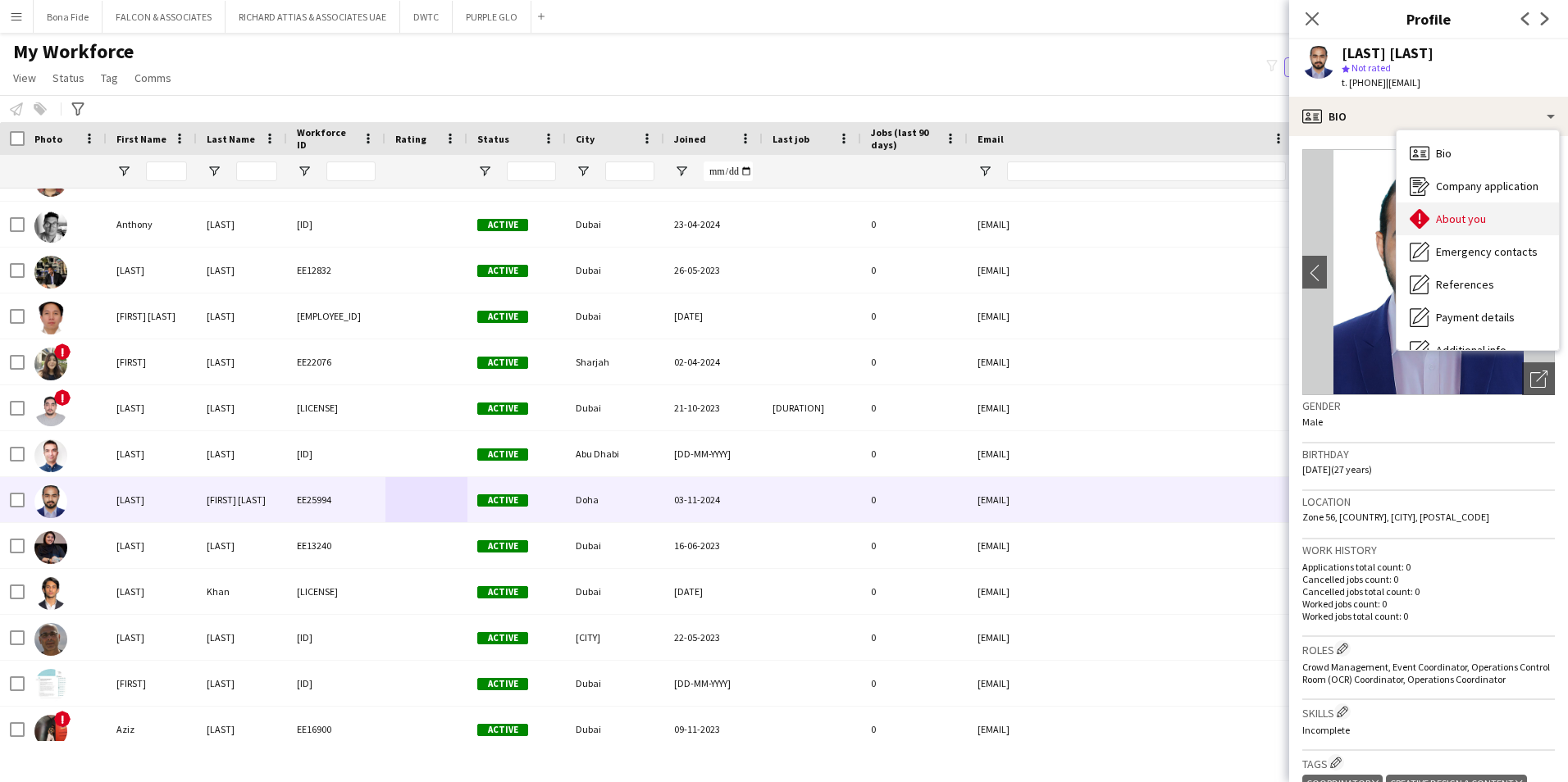 click on "About you" at bounding box center [1461, 219] 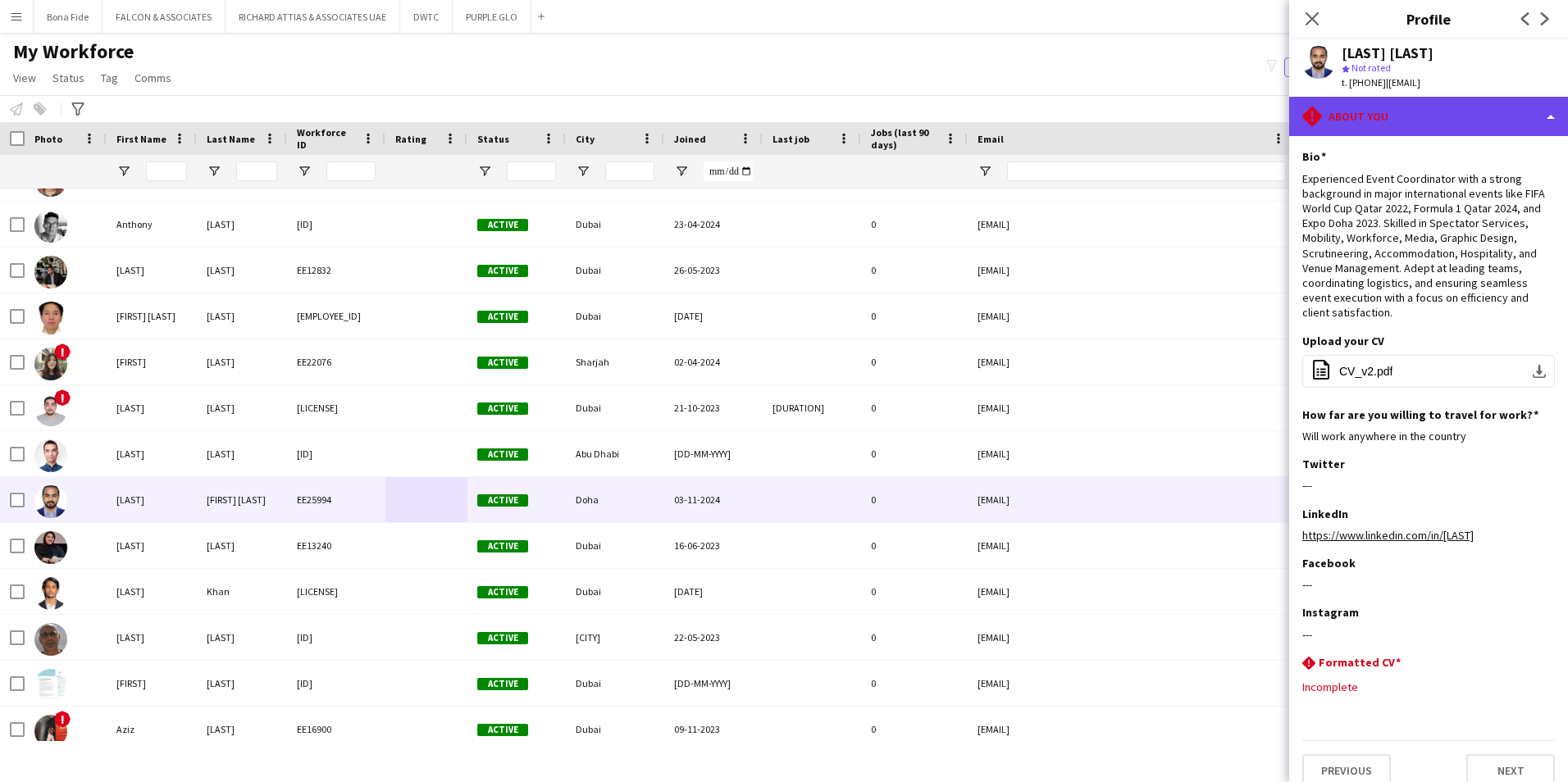 click on "rhombus-alert
About you" 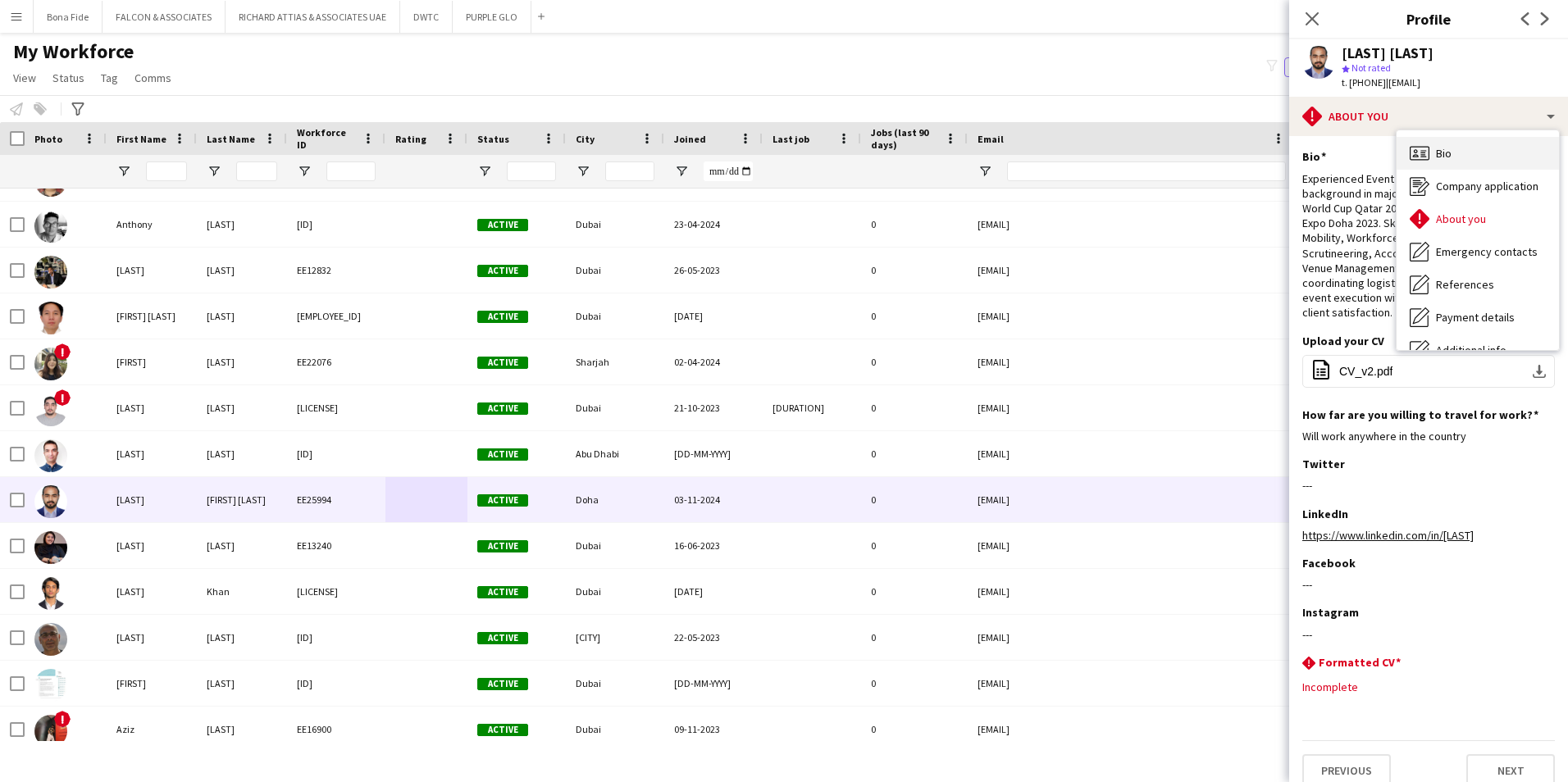 click on "Bio
Bio" at bounding box center (1478, 153) 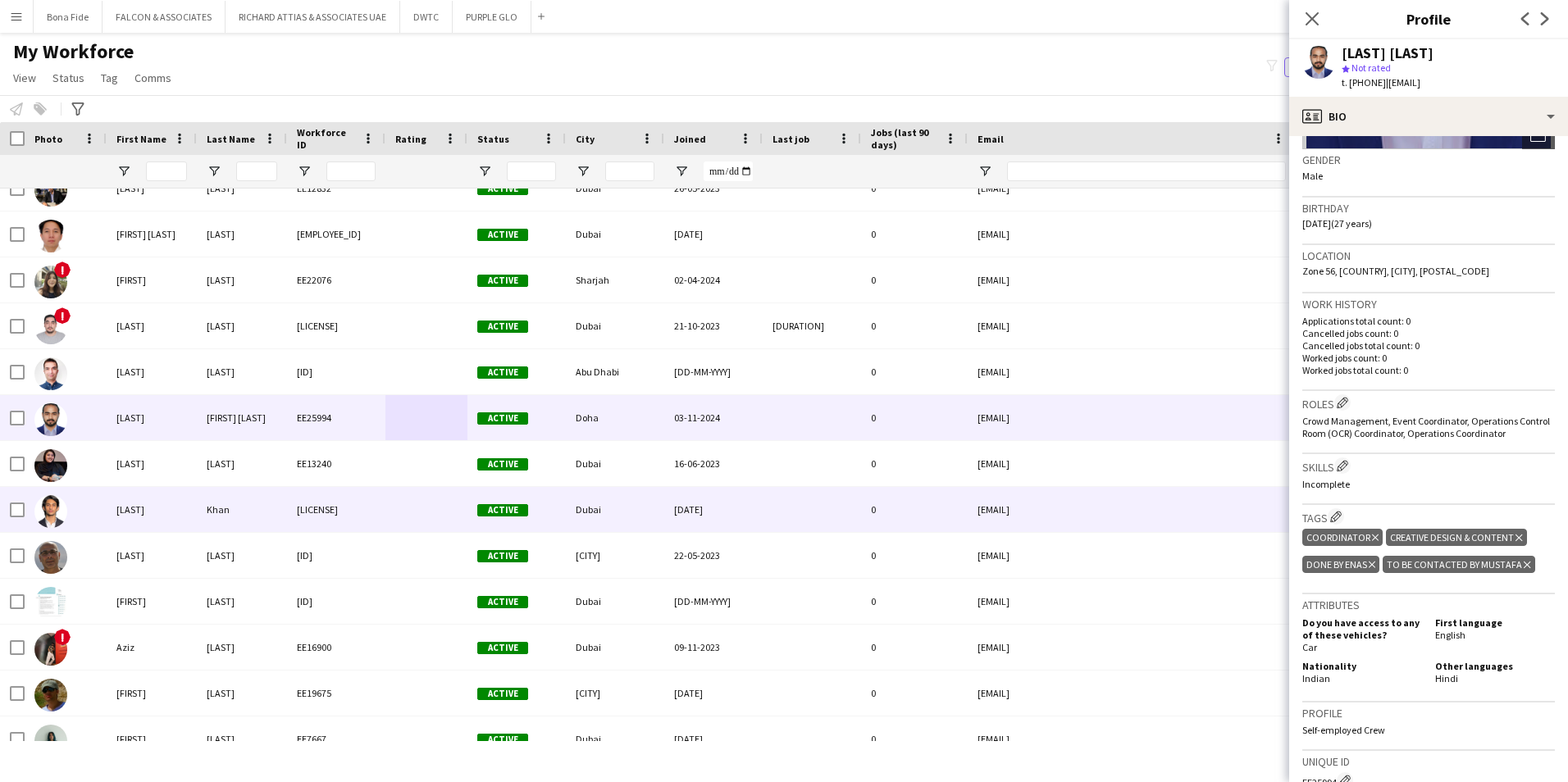 scroll, scrollTop: 2951, scrollLeft: 0, axis: vertical 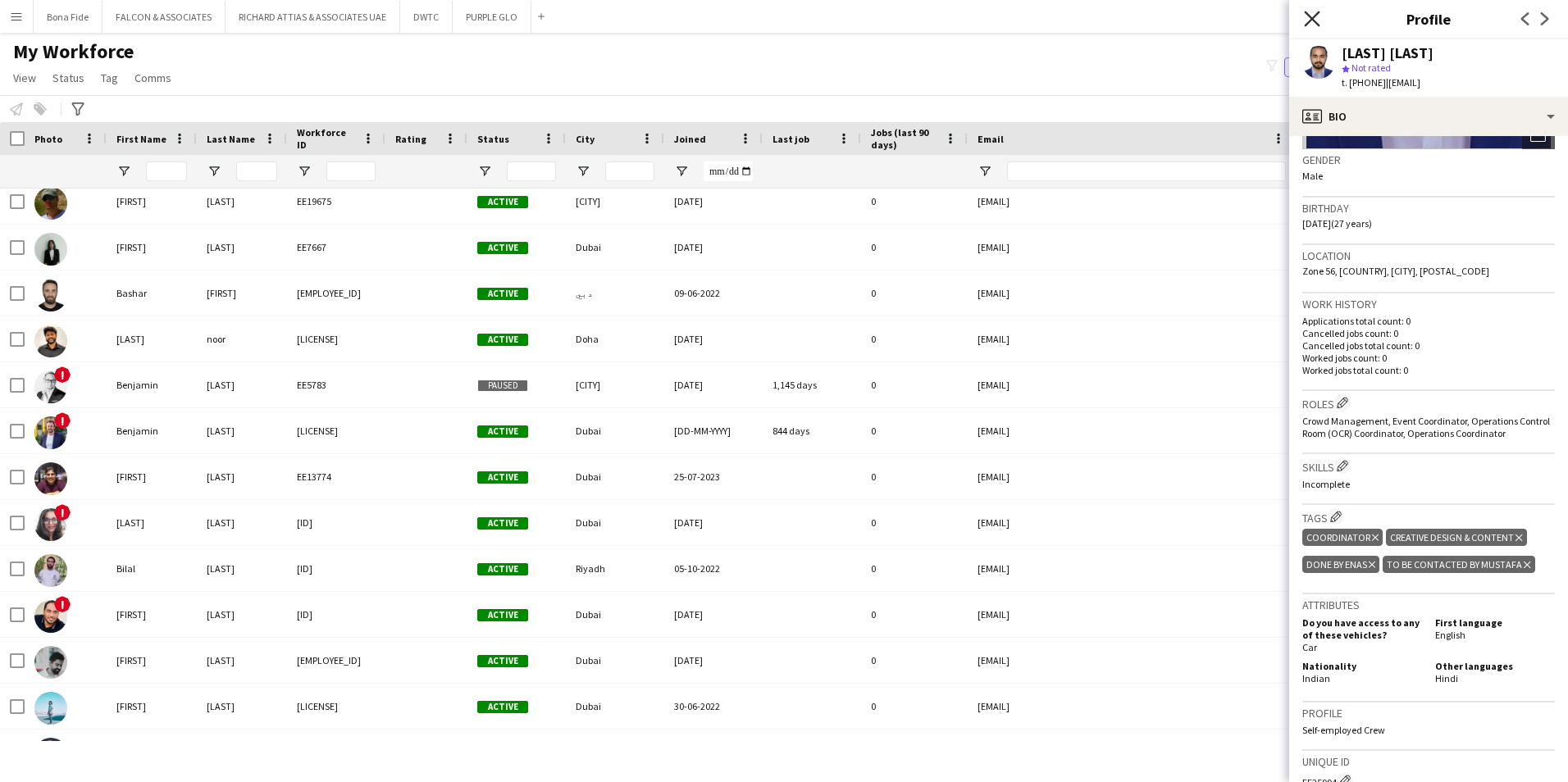 click on "Close pop-in" 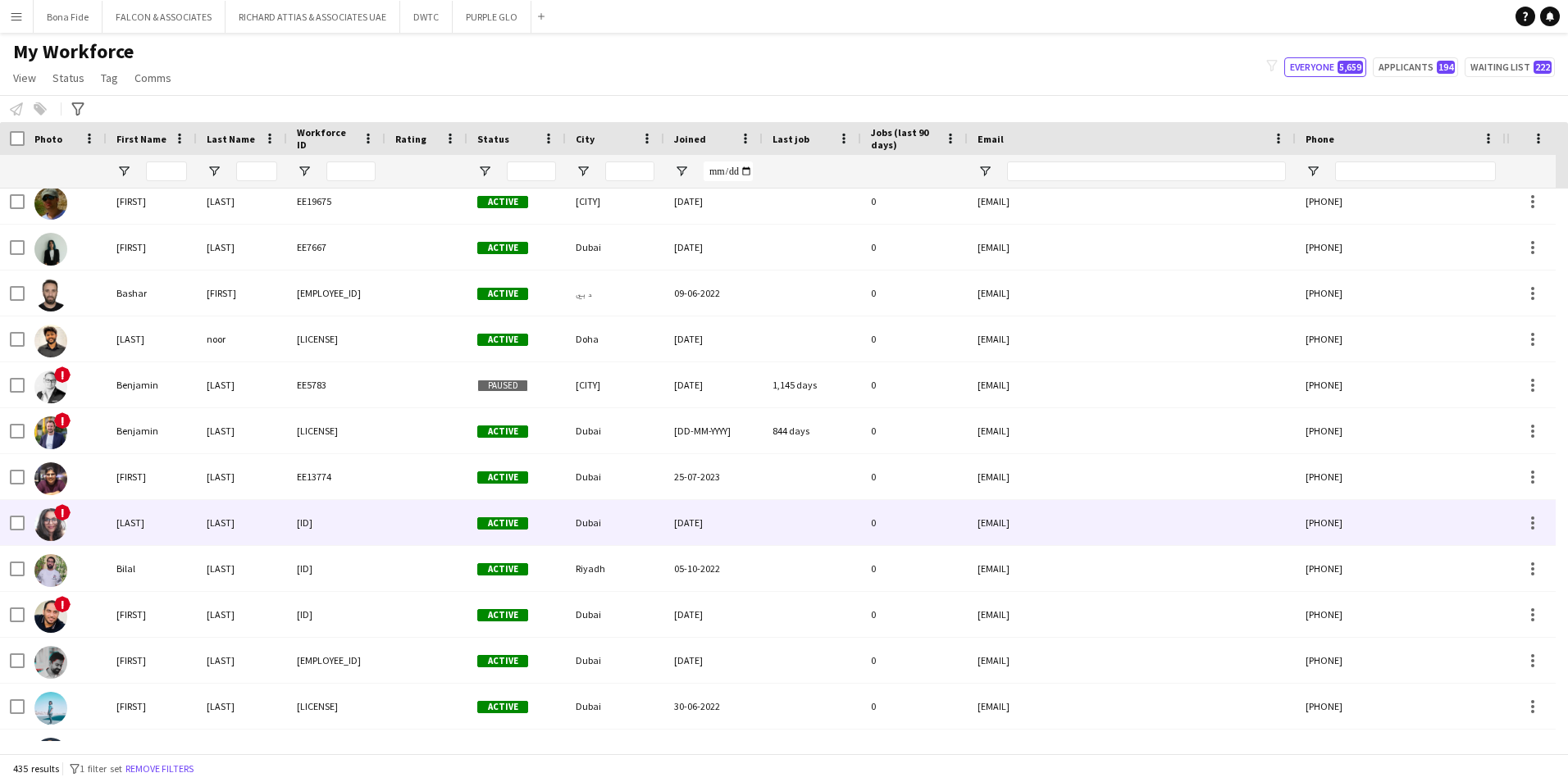 scroll, scrollTop: 3414, scrollLeft: 0, axis: vertical 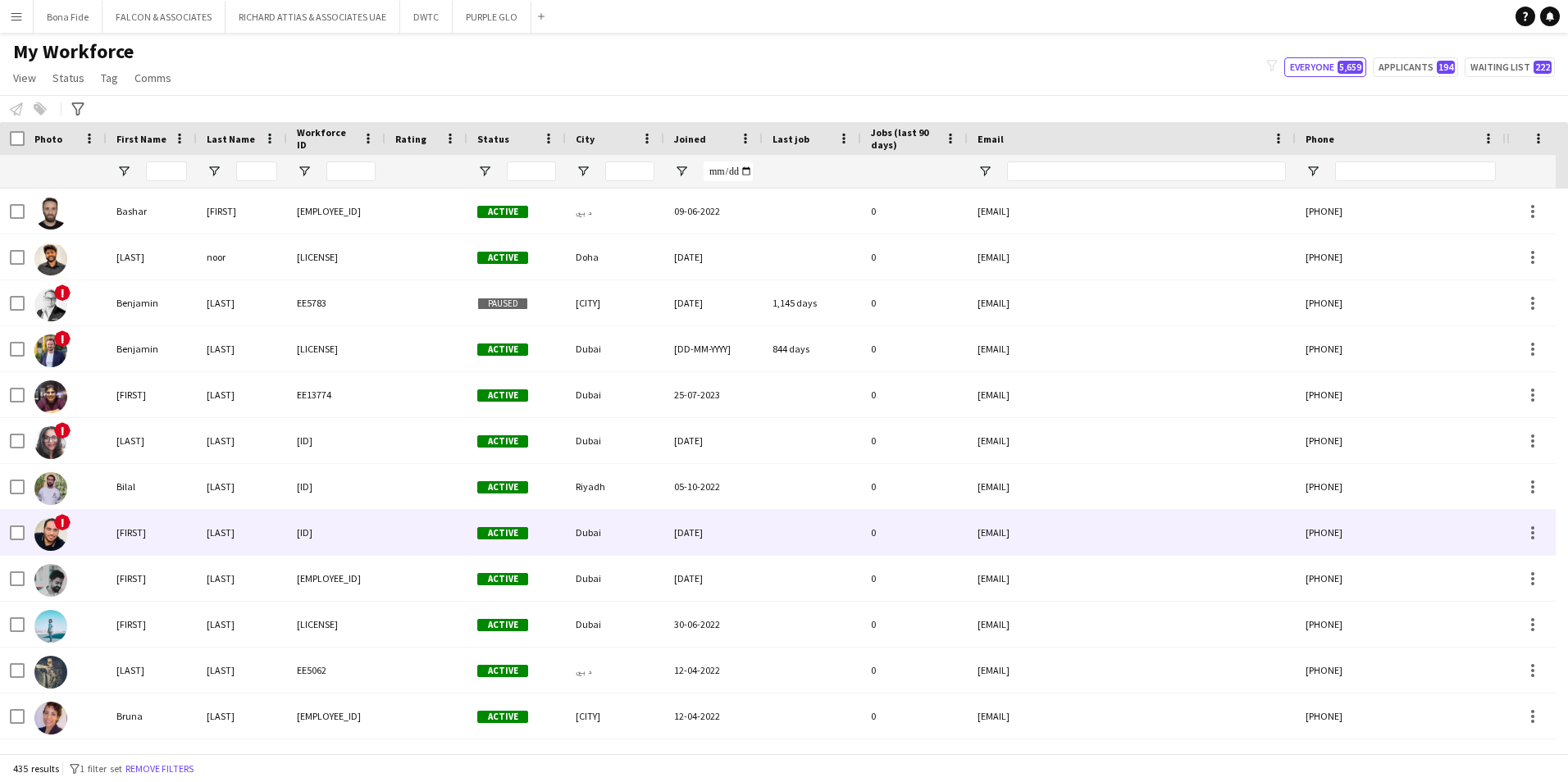 click on "[ID]" at bounding box center (336, 532) 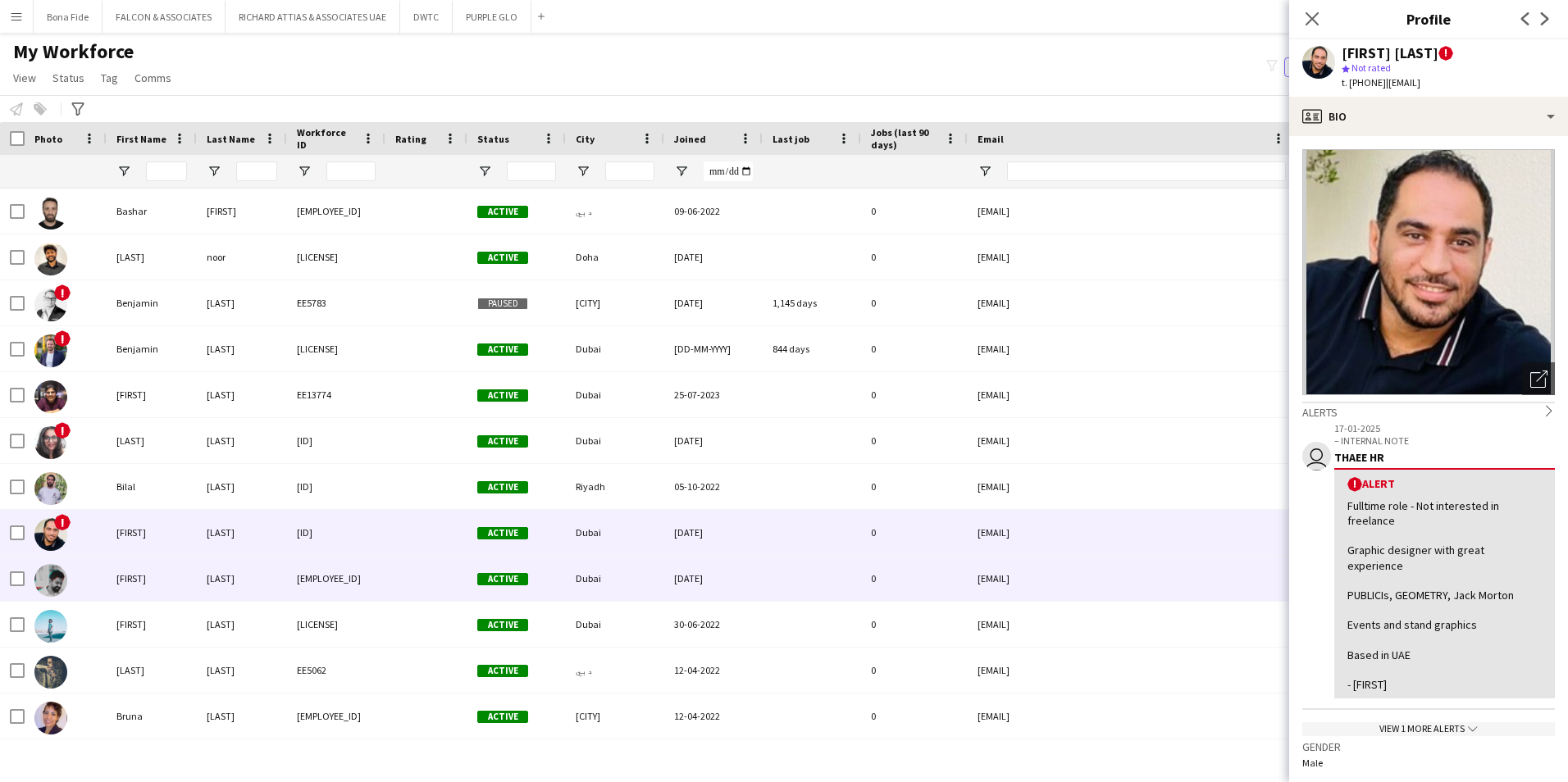 click on "[EMPLOYEE_ID]" at bounding box center (336, 578) 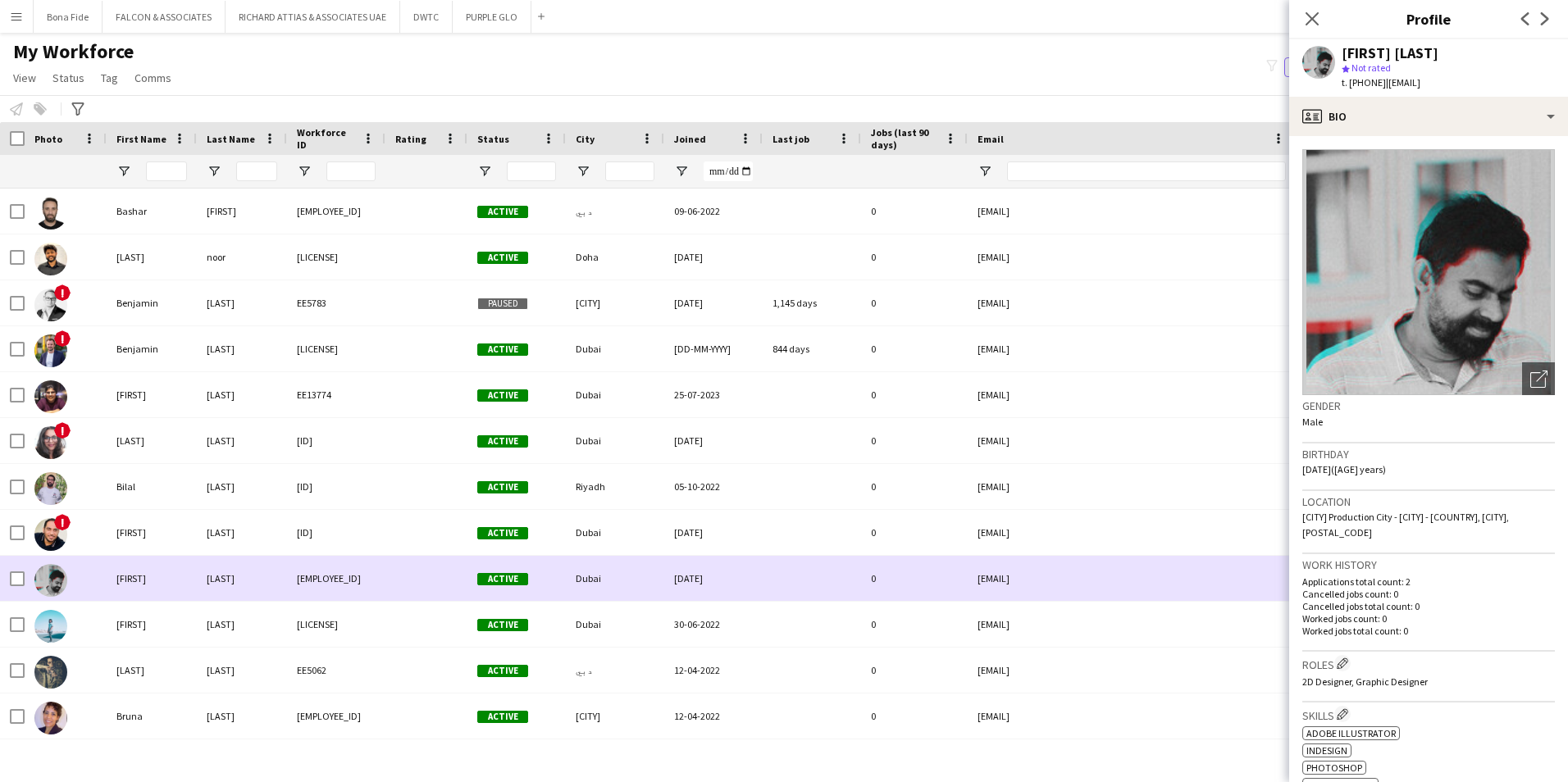 scroll, scrollTop: 3525, scrollLeft: 0, axis: vertical 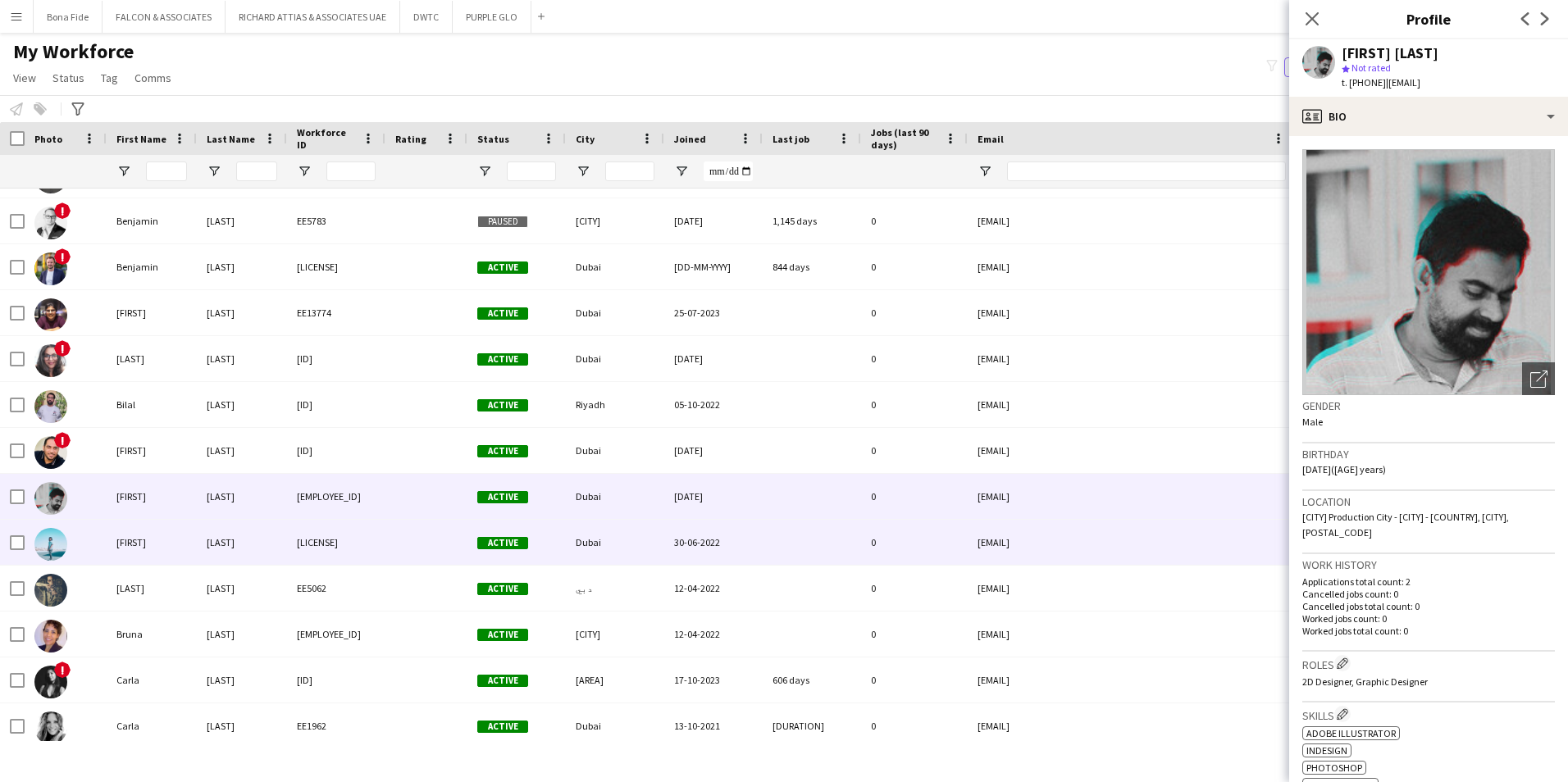 click at bounding box center (426, 542) 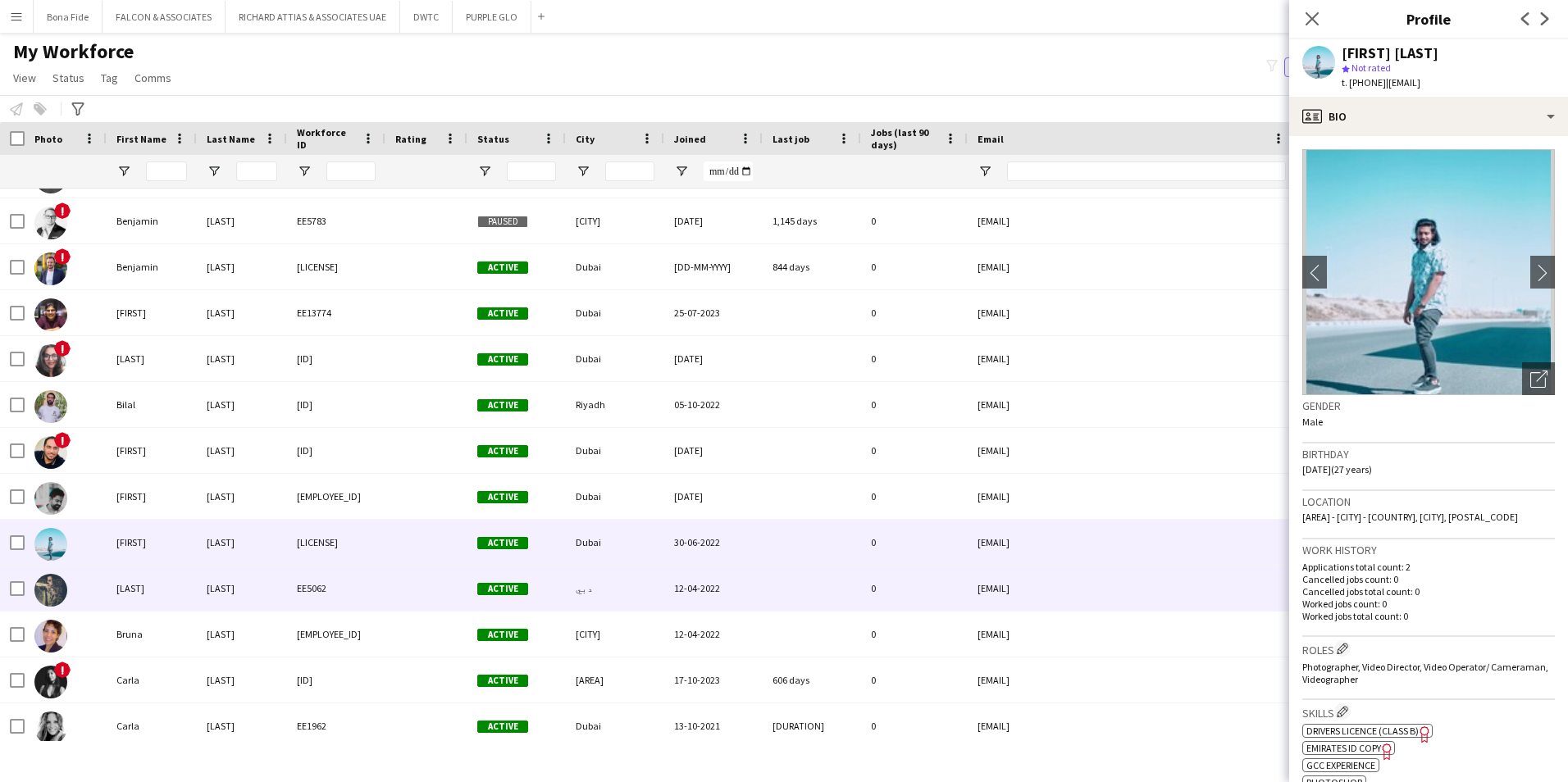 scroll, scrollTop: 3591, scrollLeft: 0, axis: vertical 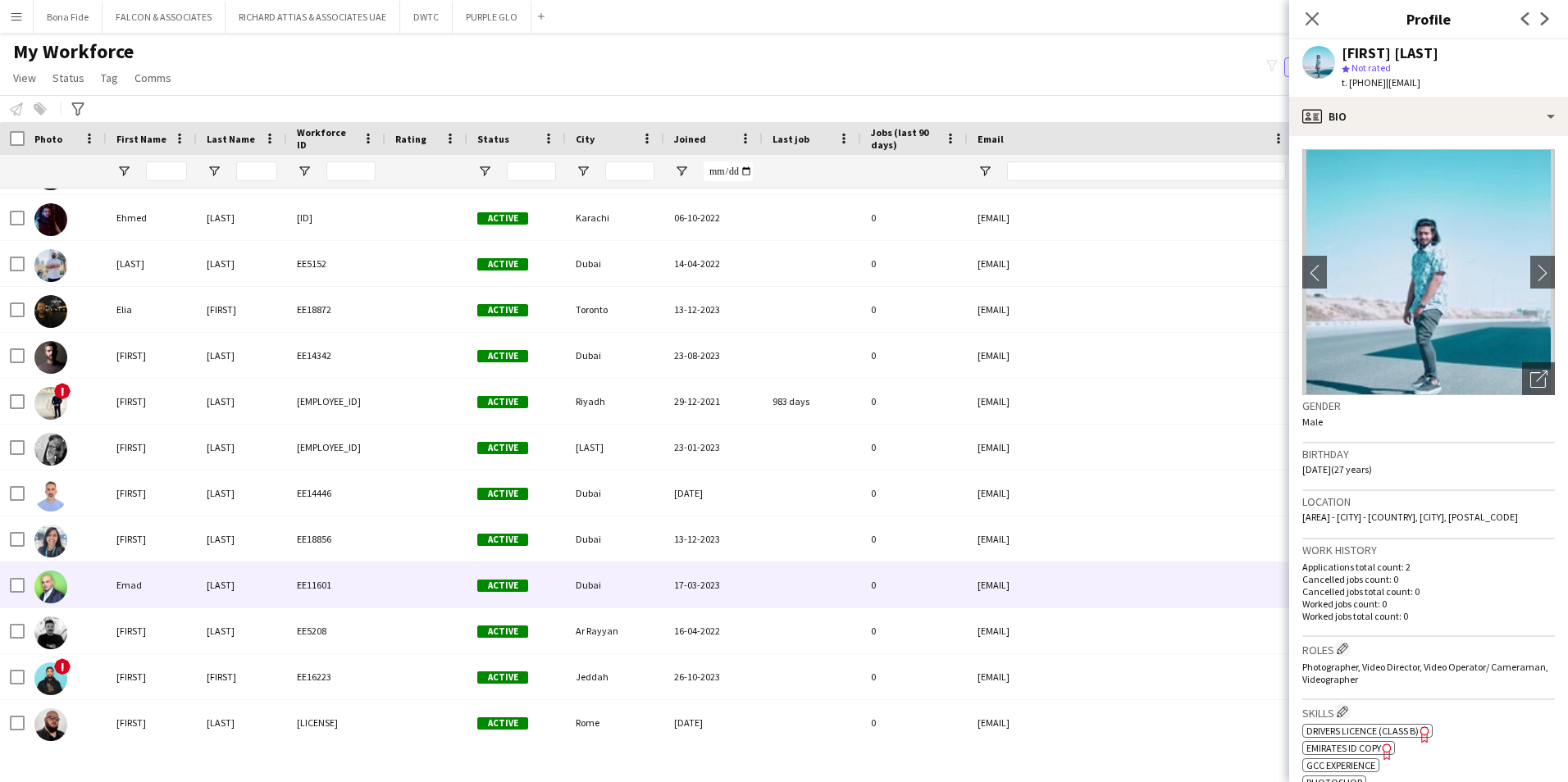 click on "EE11601" at bounding box center (336, 584) 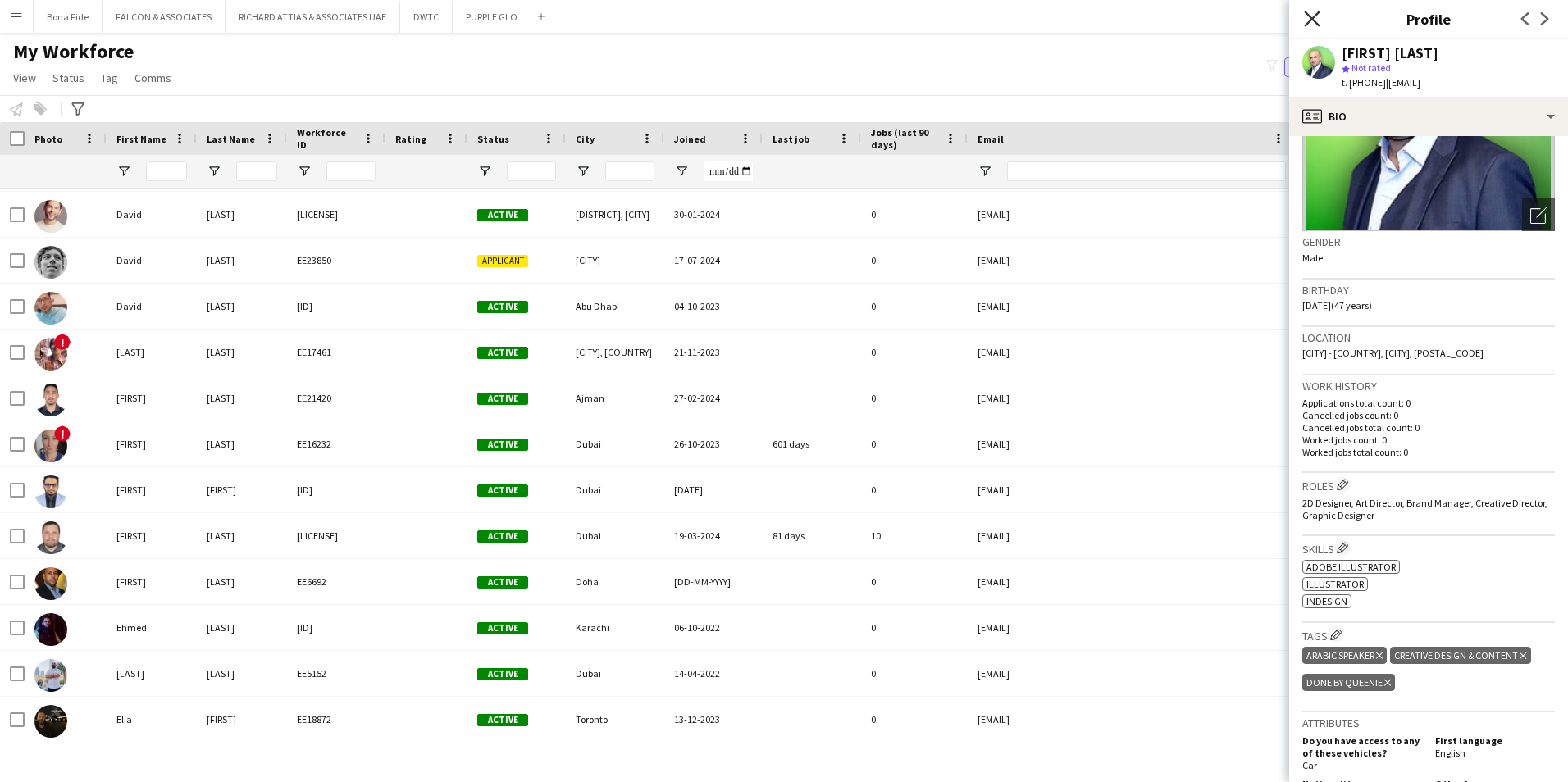 click on "Close pop-in" 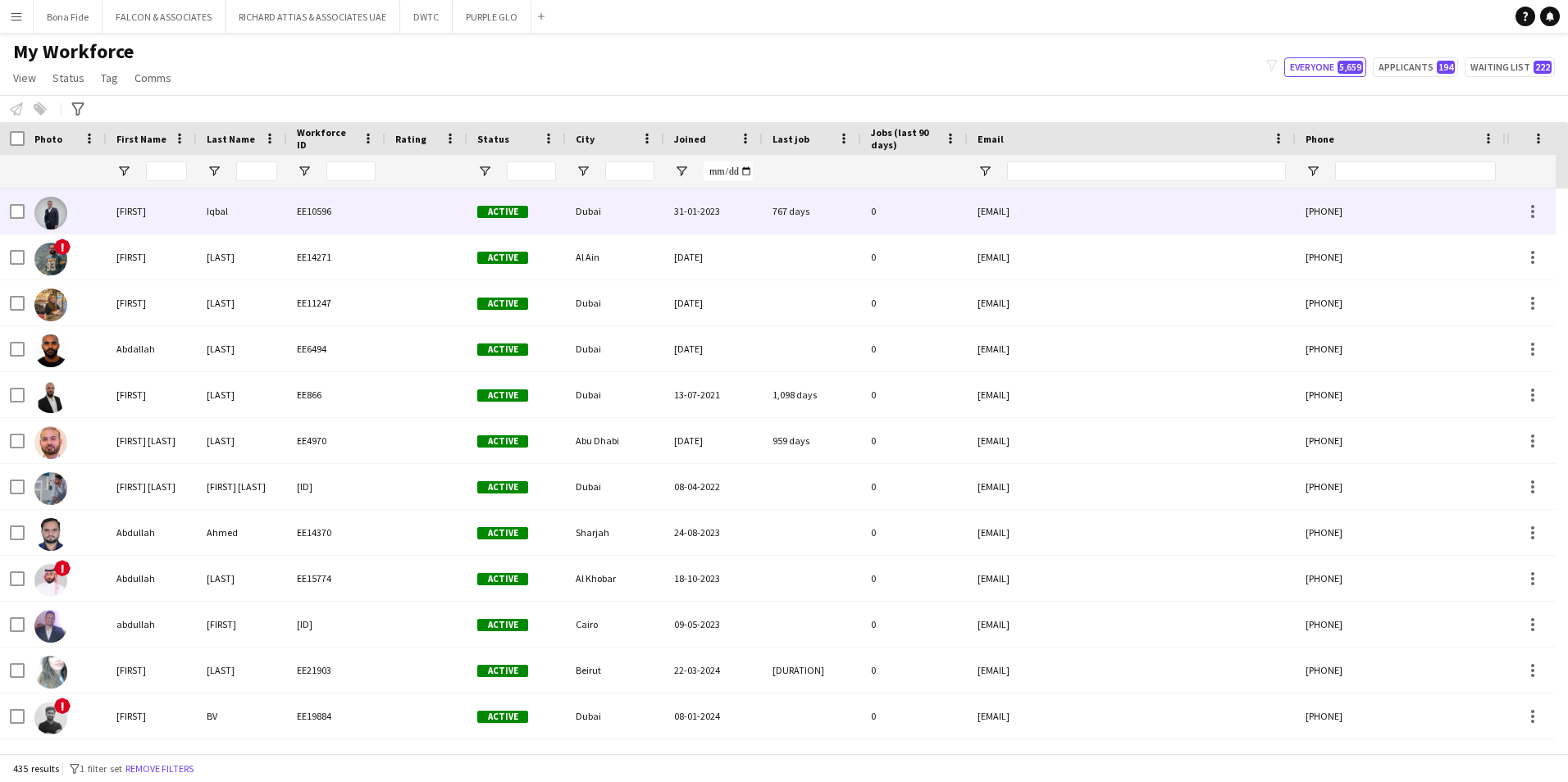 click on "Iqbal" at bounding box center [242, 211] 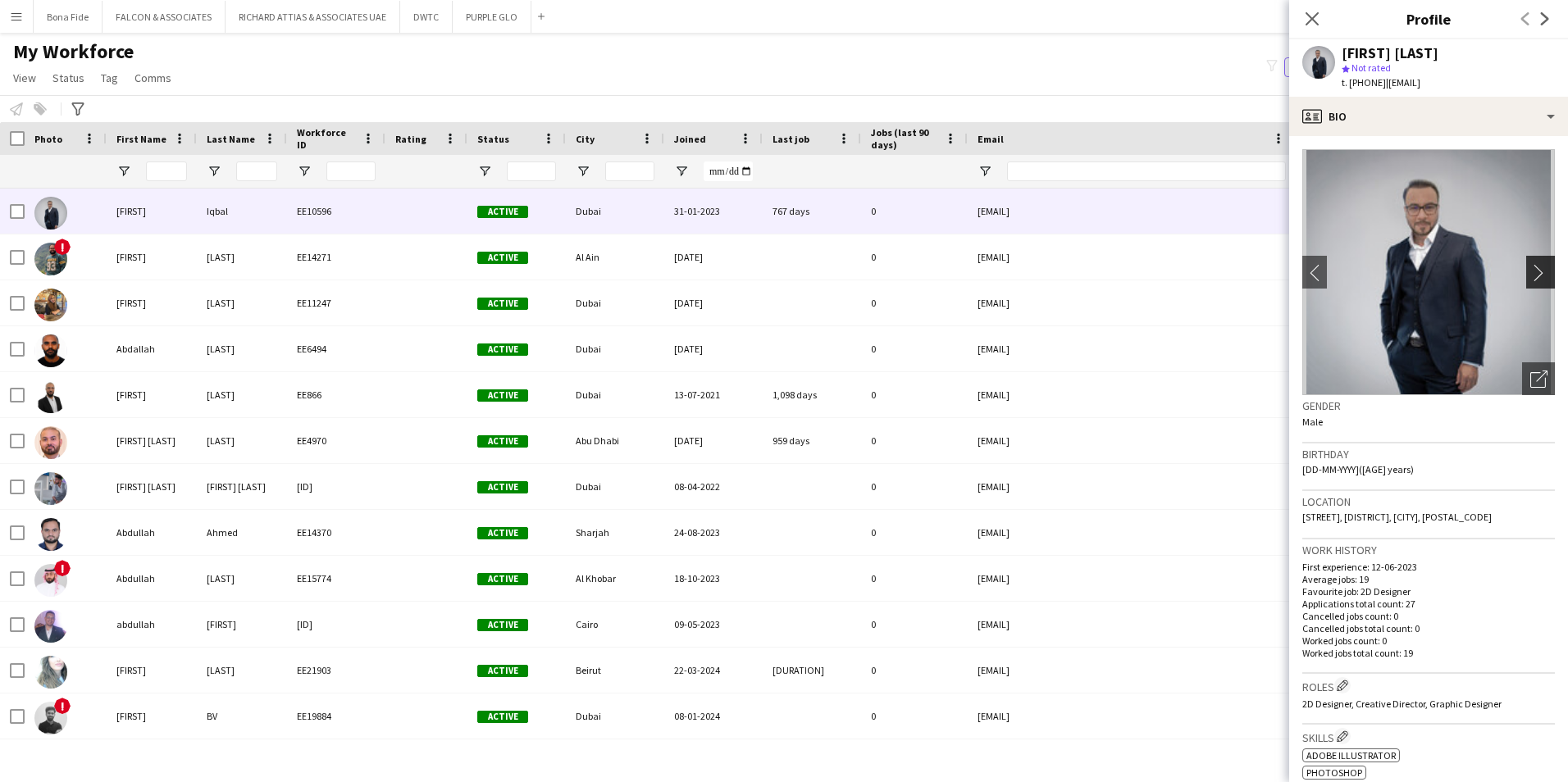 click on "chevron-right" 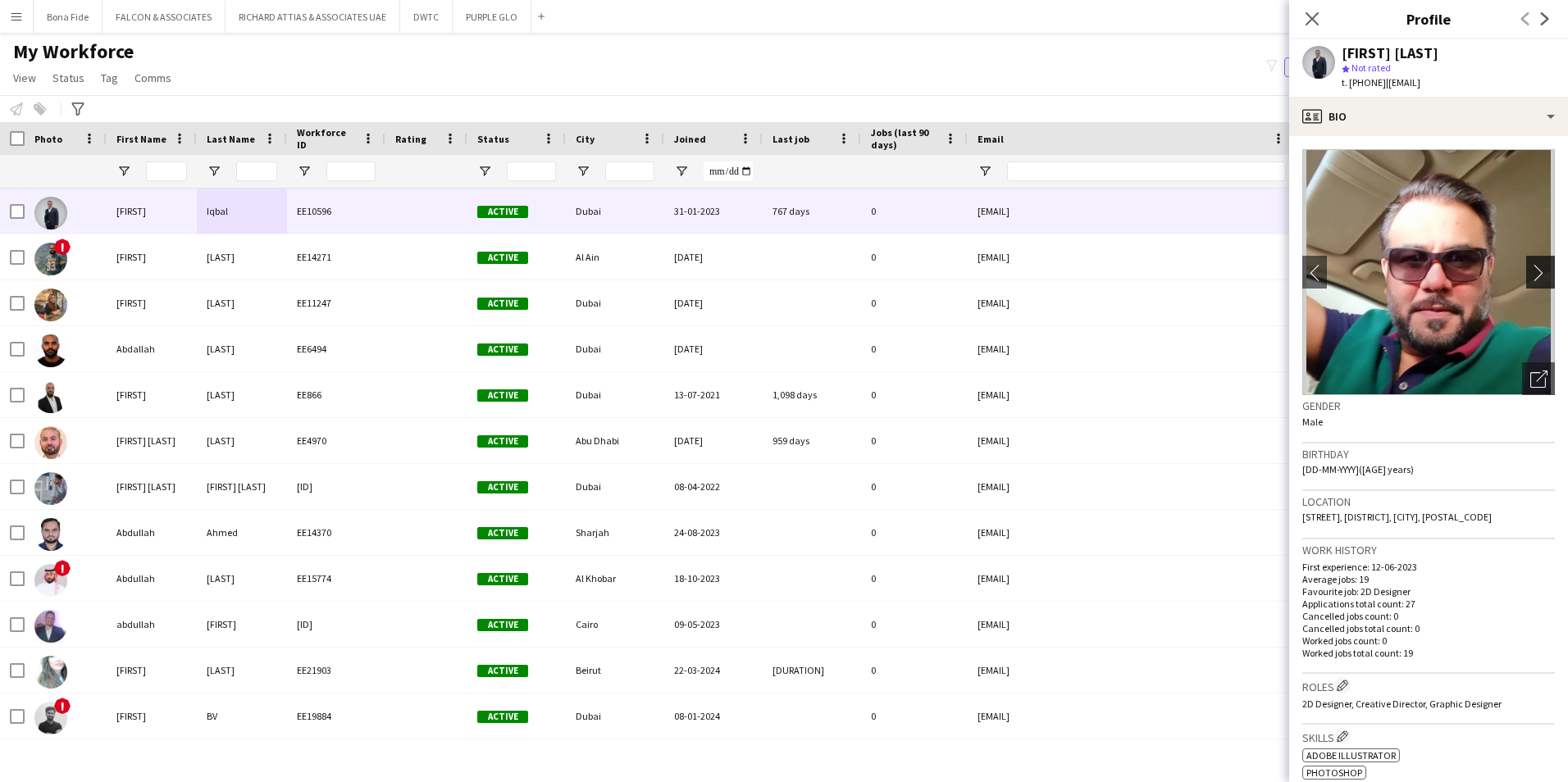 click on "chevron-right" 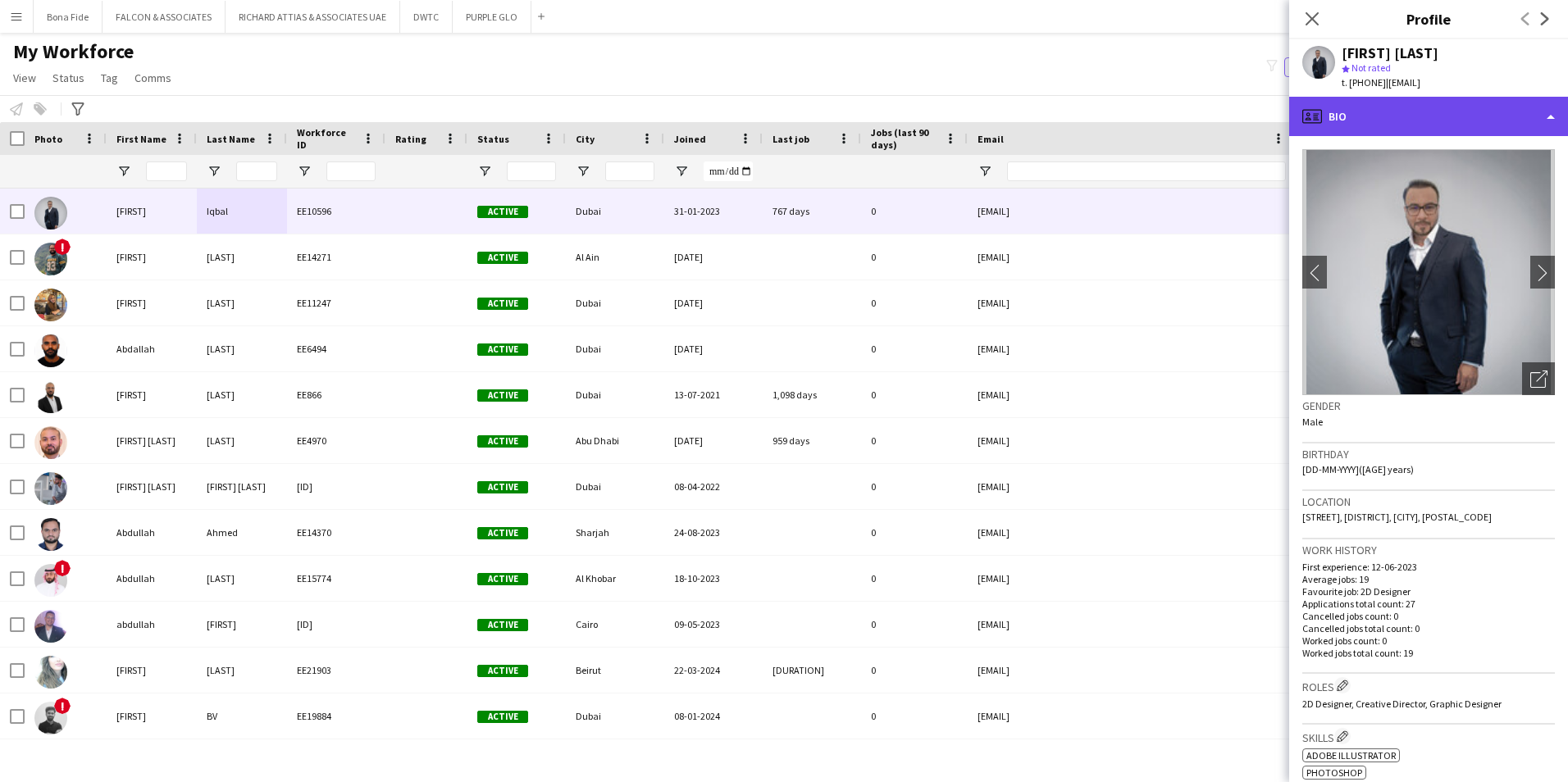 click on "profile
Bio" 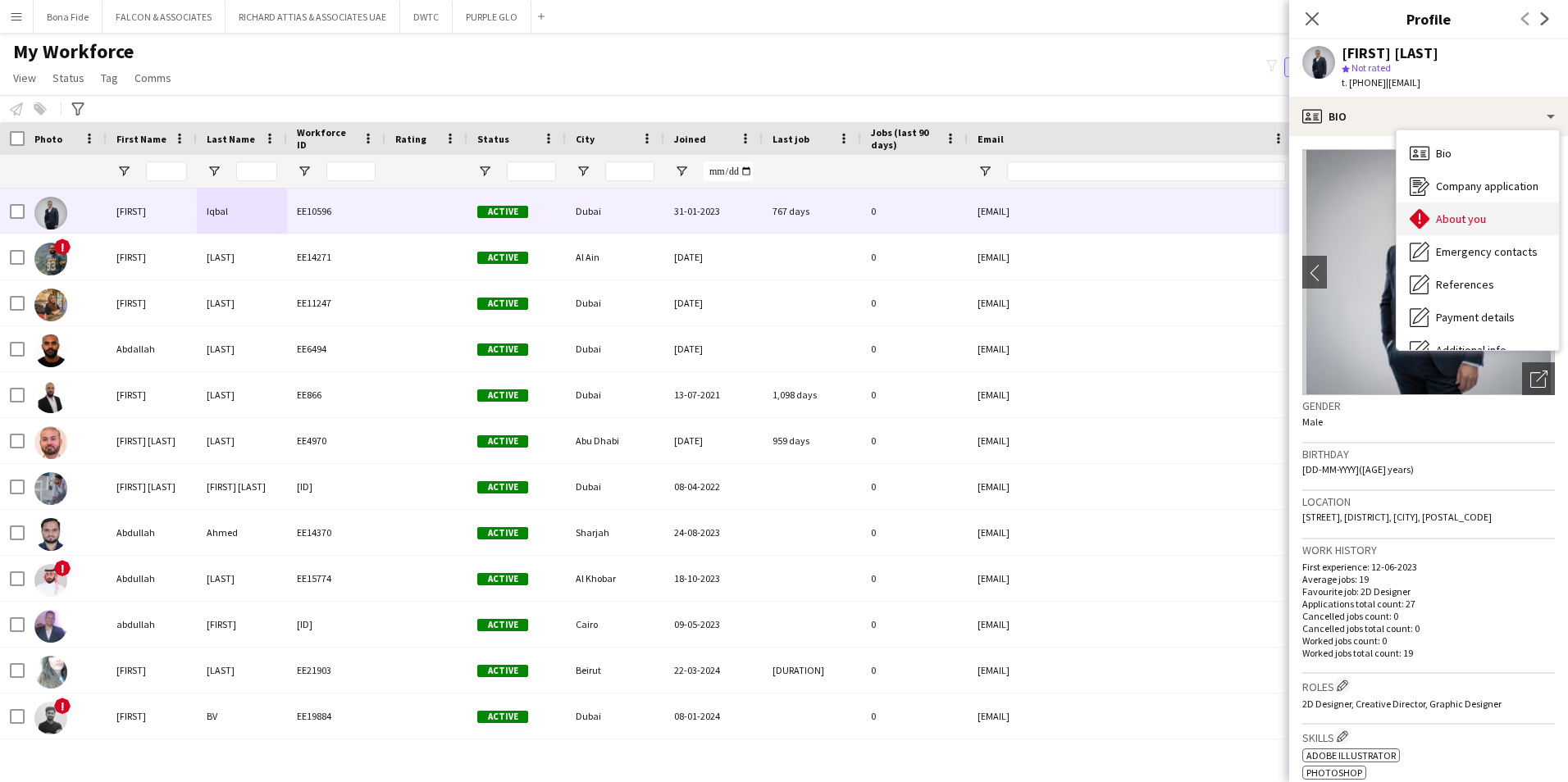 click on "About you" at bounding box center (1461, 219) 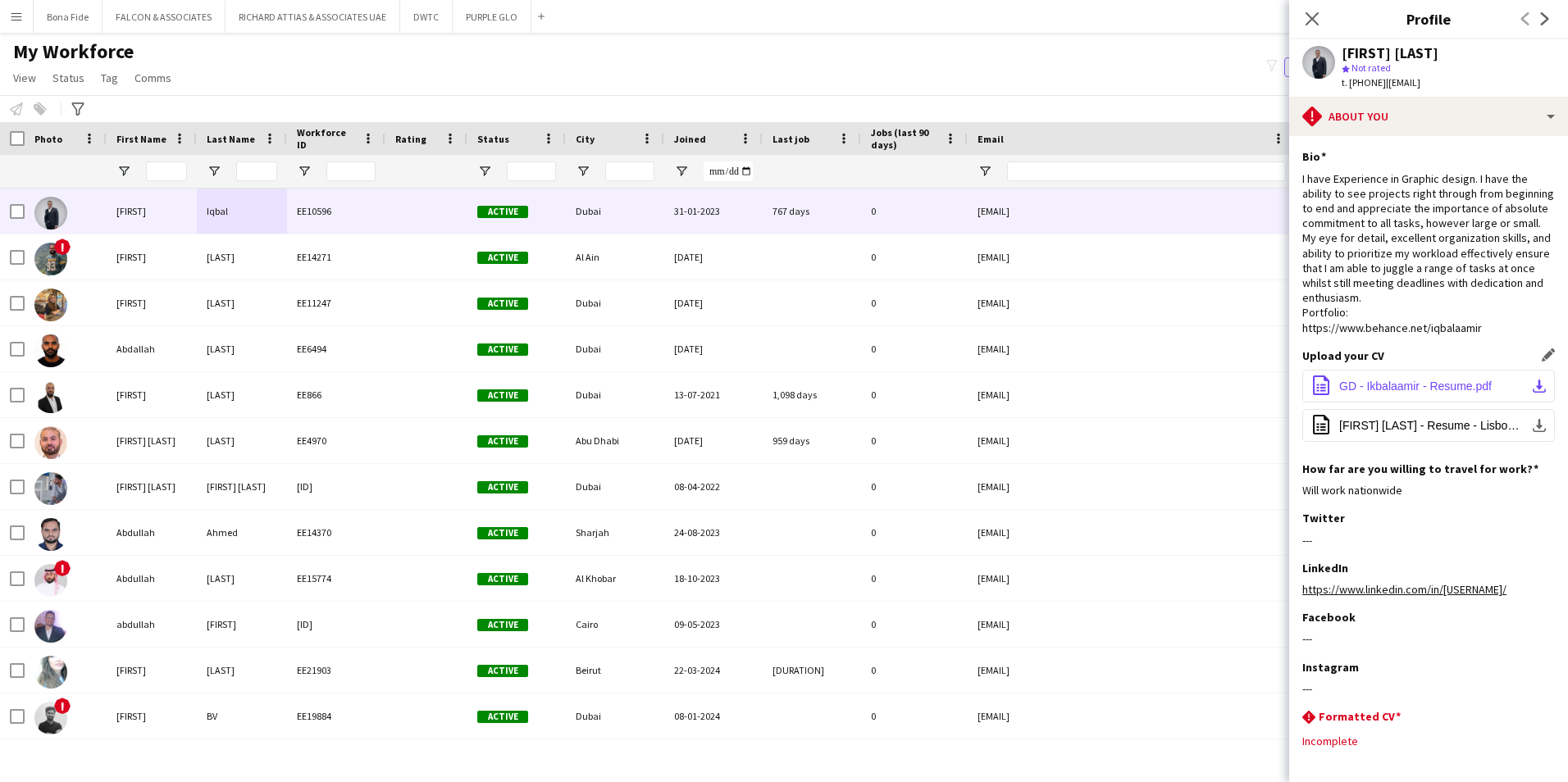 click on "GD - [LAST] - Resume.pdf" 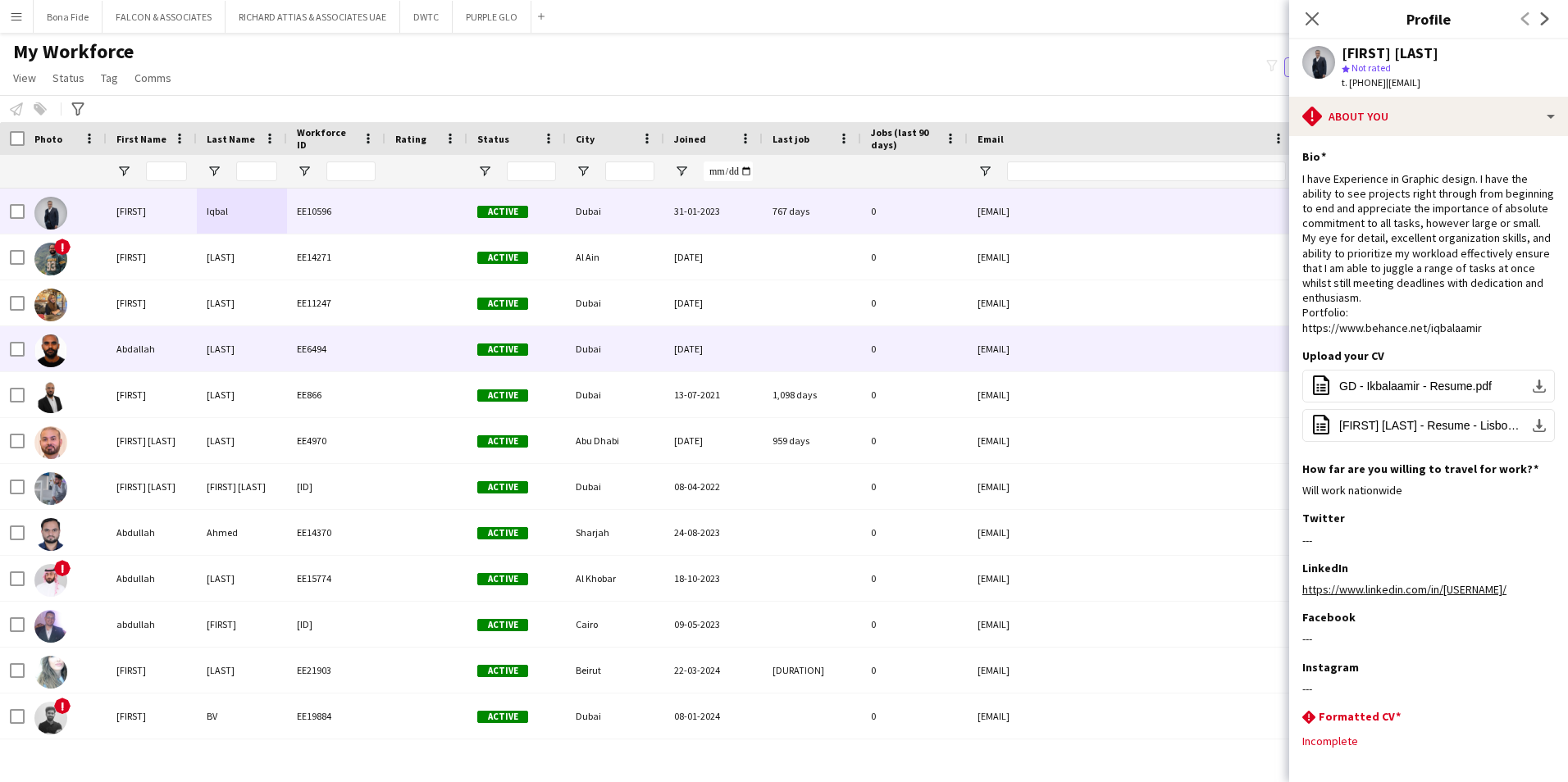 click on "Abdallah" at bounding box center [152, 348] 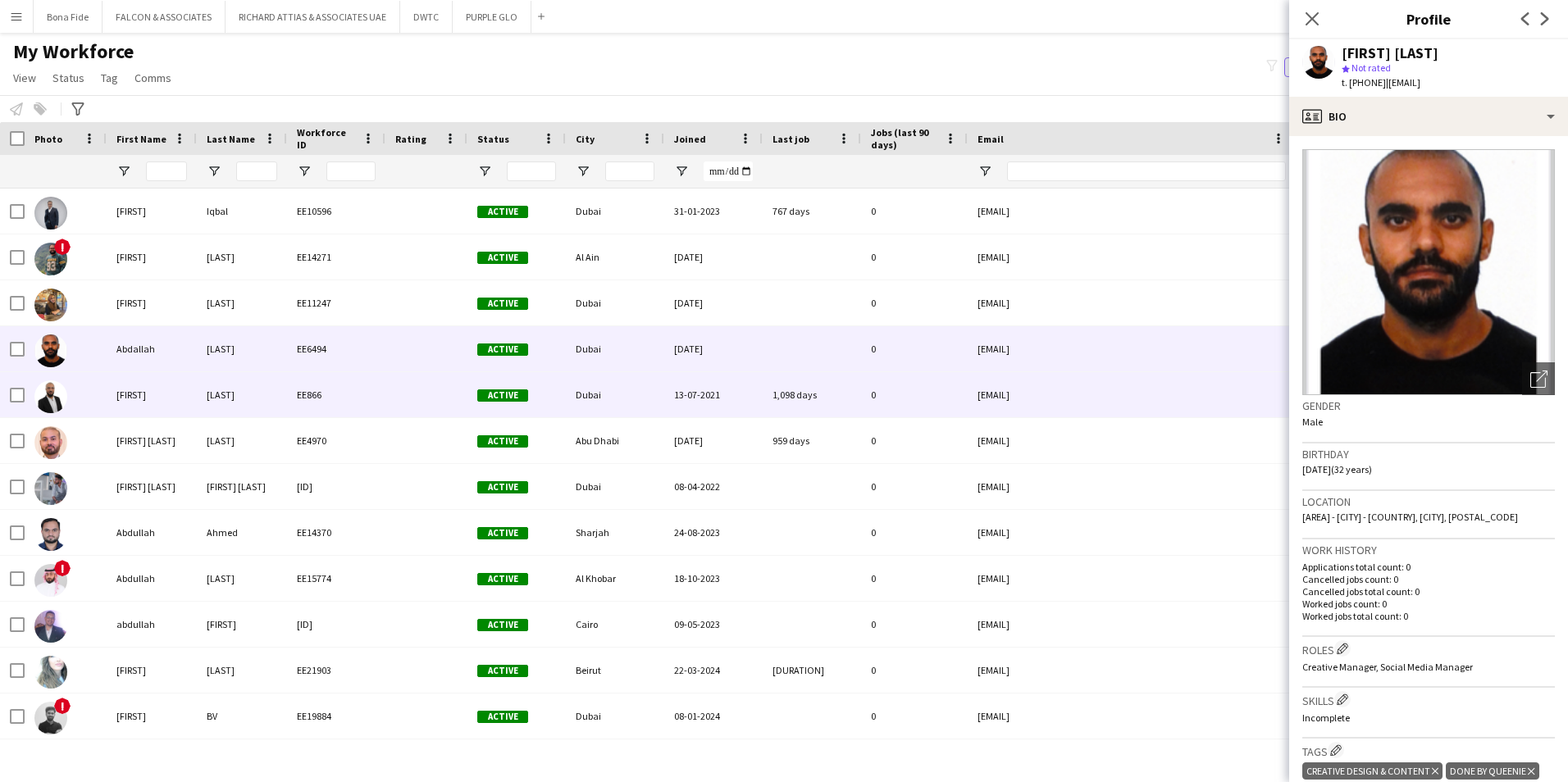 click on "[FIRST]" at bounding box center [152, 394] 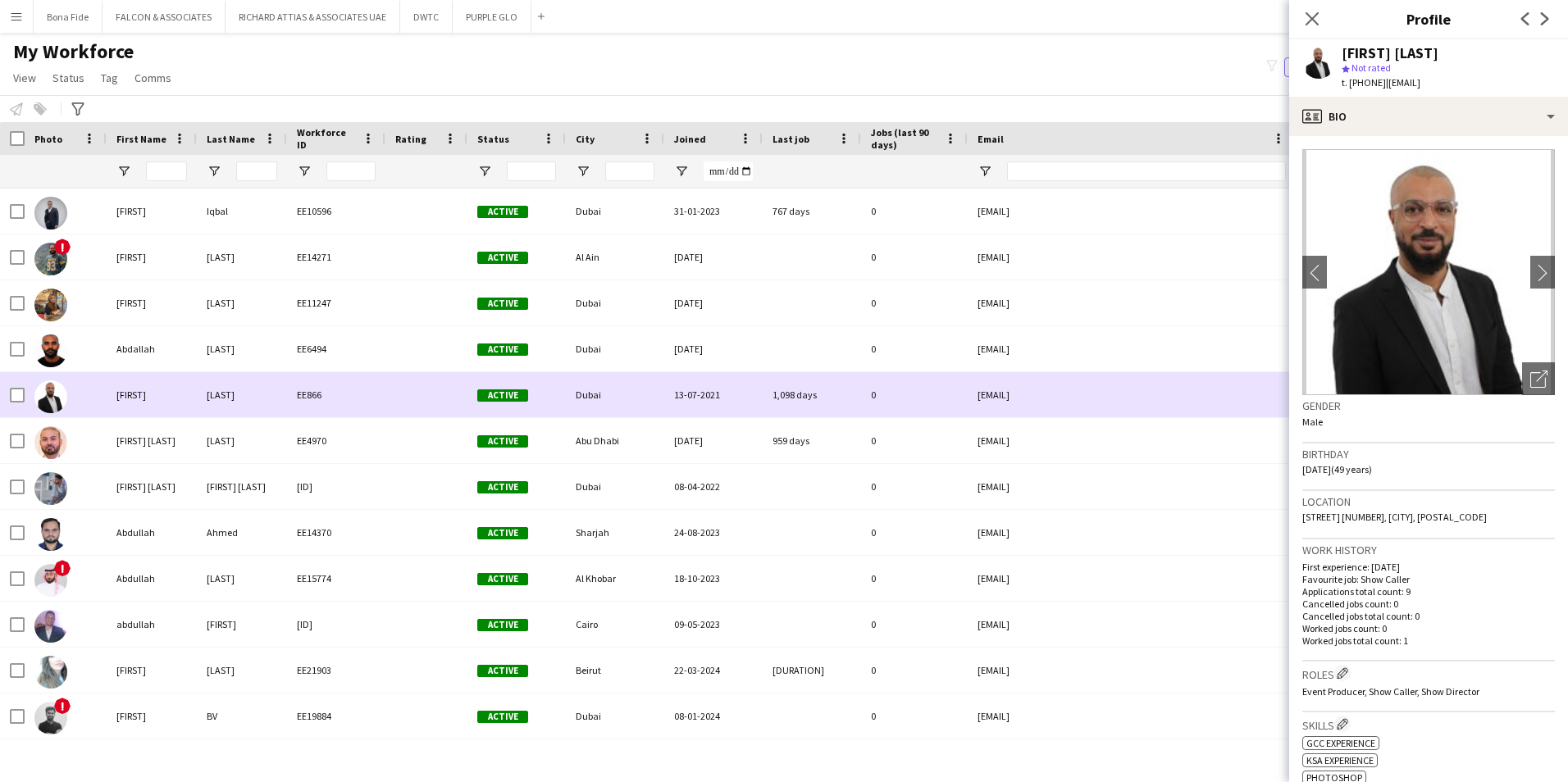 scroll, scrollTop: 82, scrollLeft: 0, axis: vertical 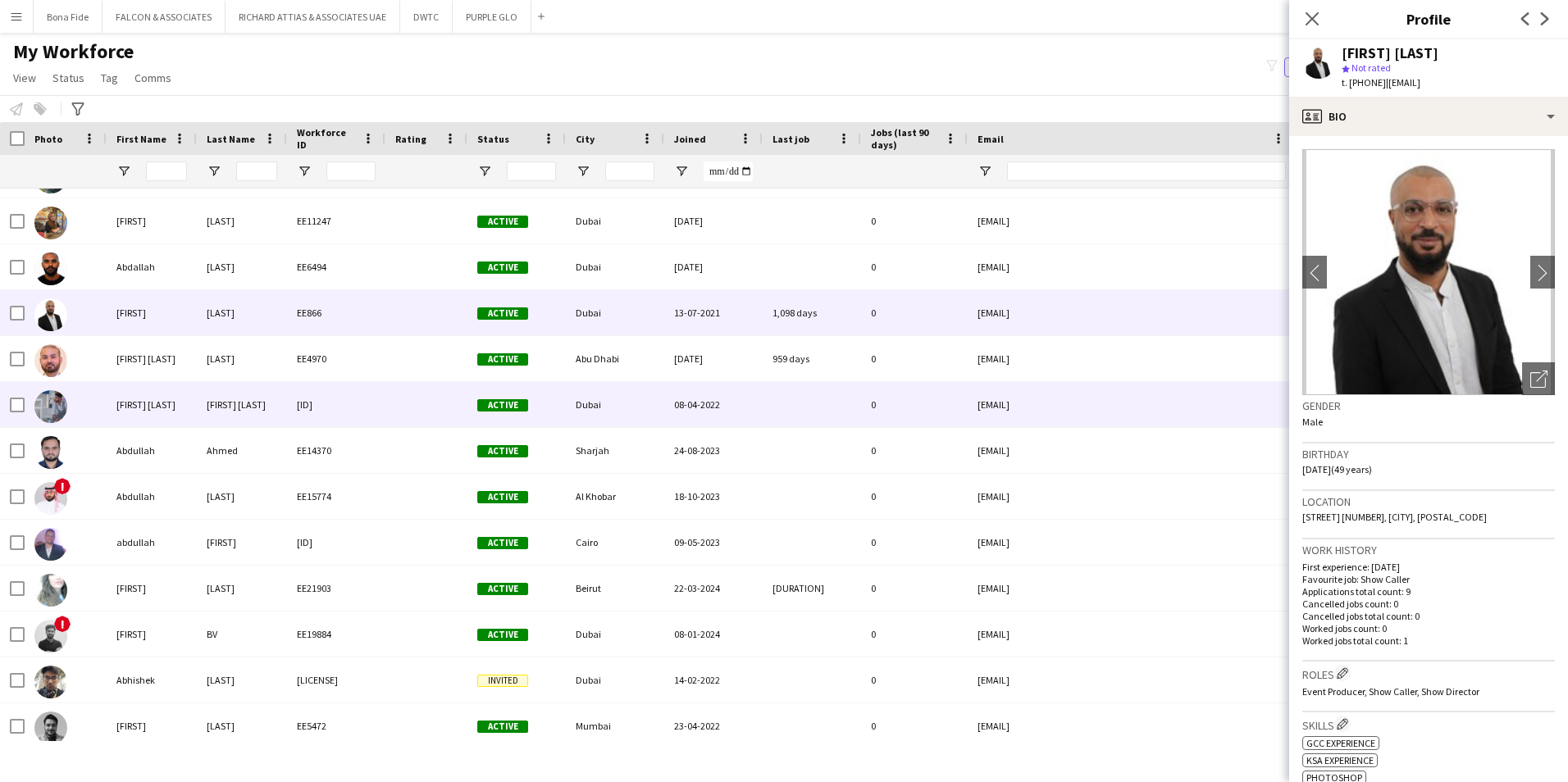 click on "[FIRST] [LAST]" at bounding box center [152, 404] 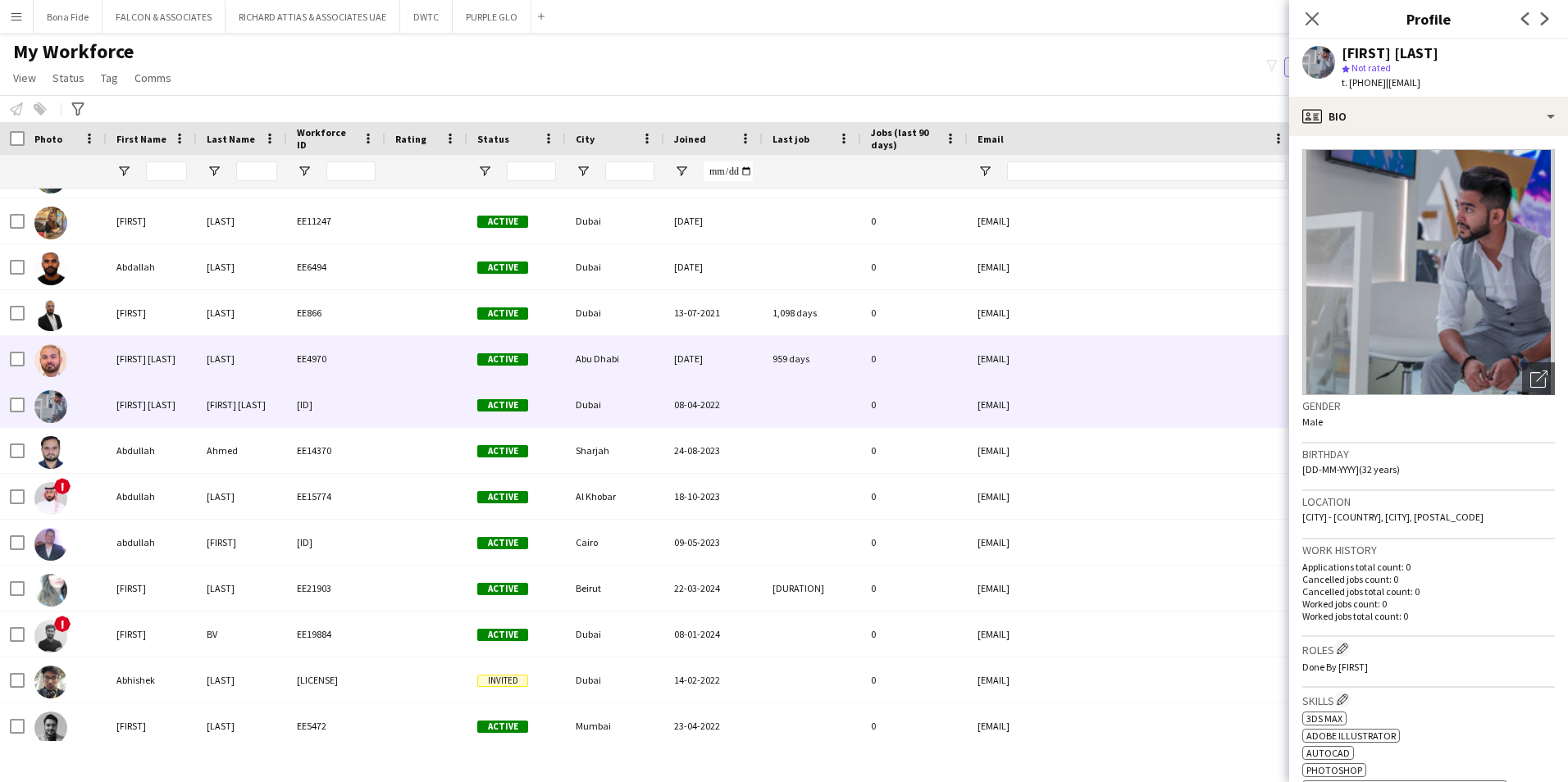 click on "[FIRST] [LAST]" at bounding box center [152, 358] 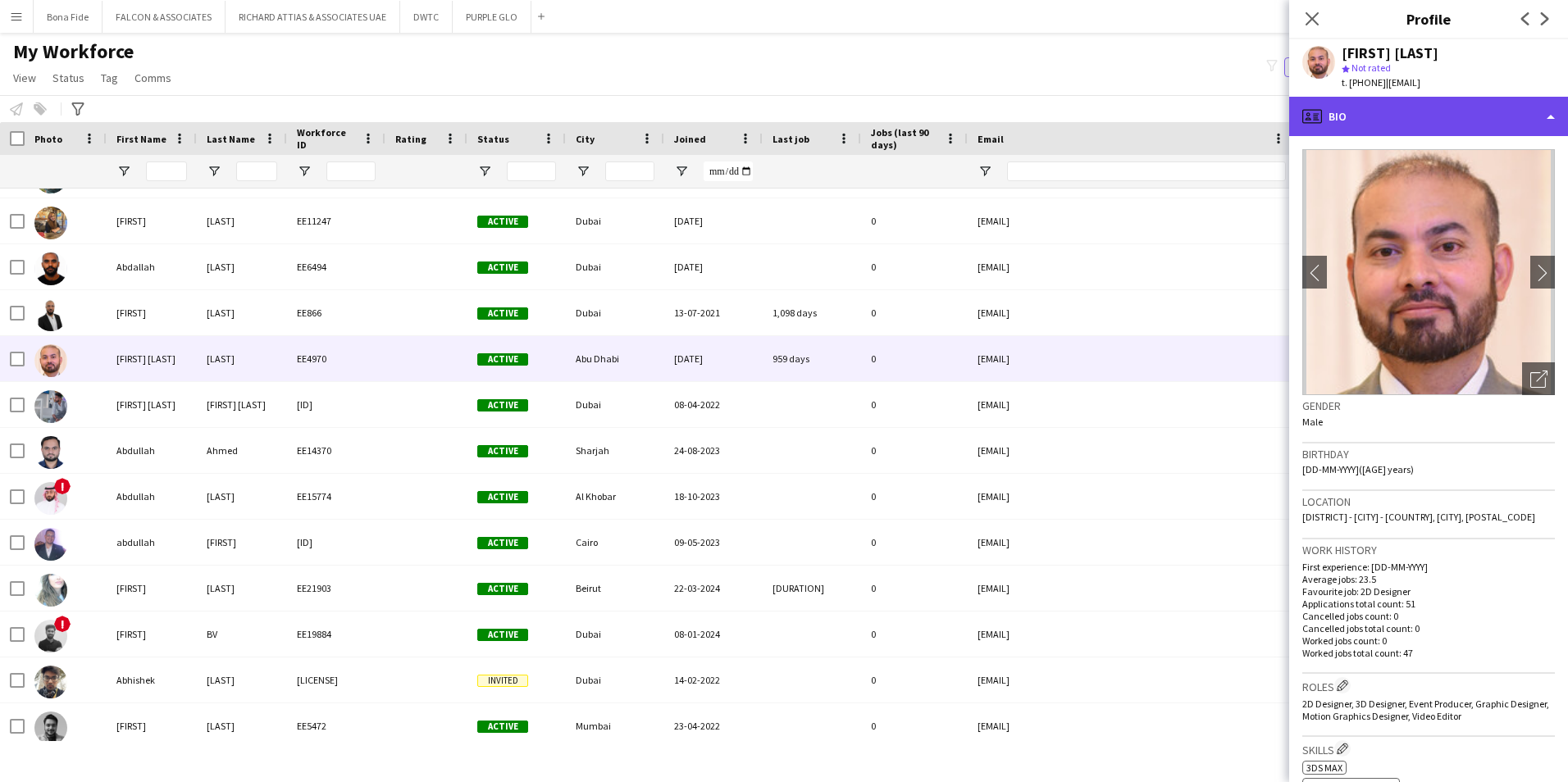 click on "profile
Bio" 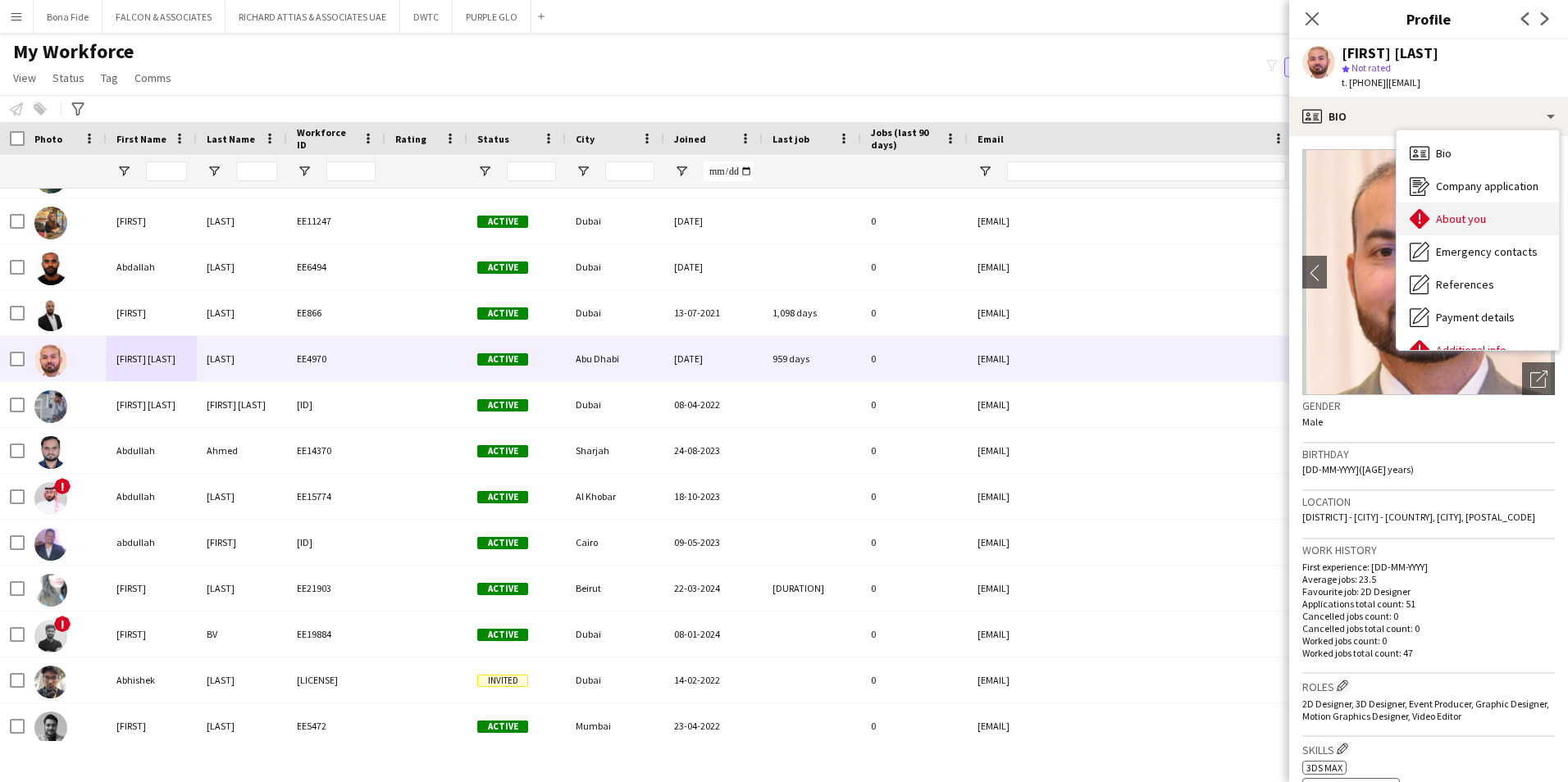 click on "About you" at bounding box center [1461, 219] 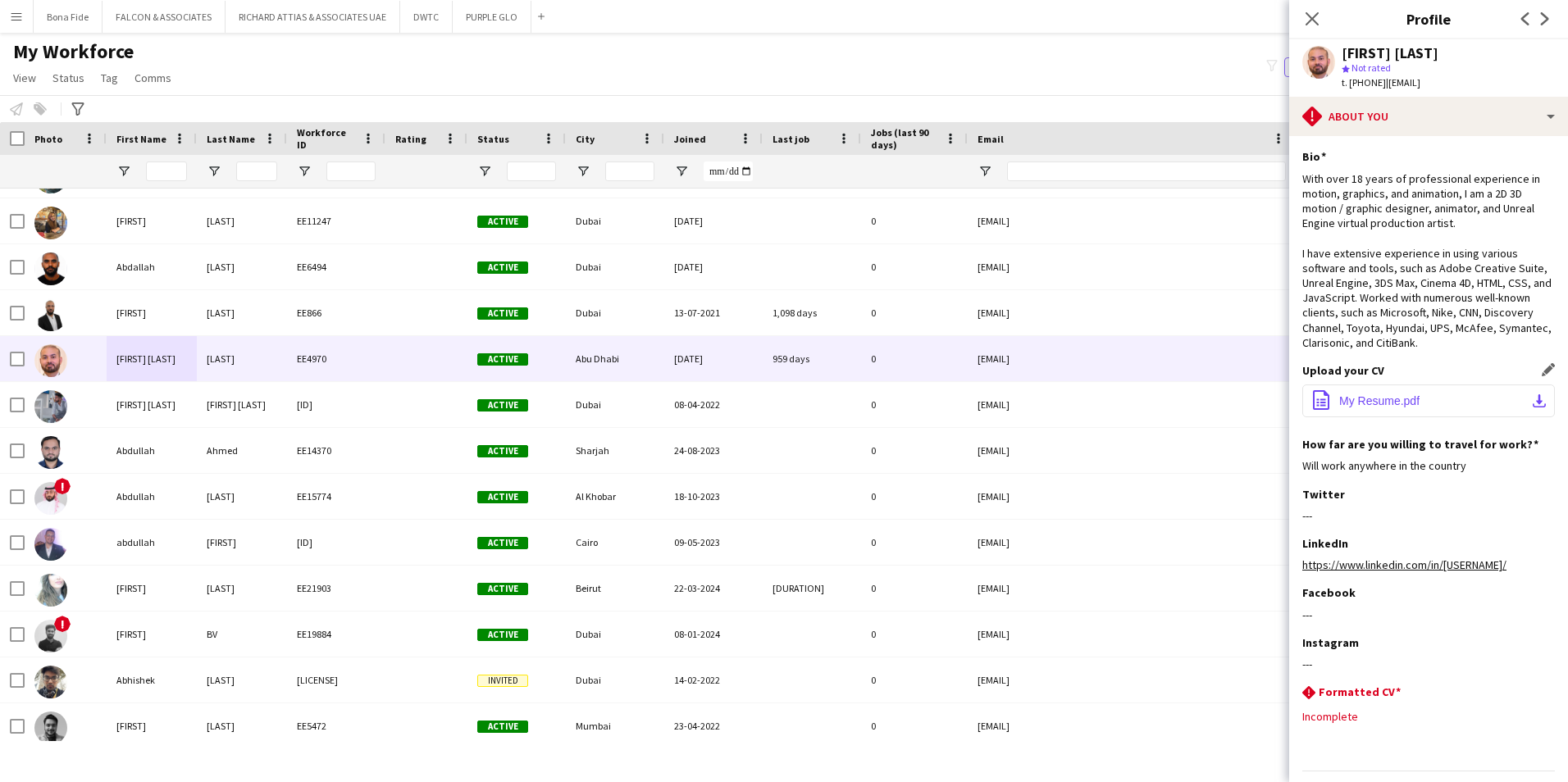click on "office-file-sheet
My Resume.pdf
download-bottom" 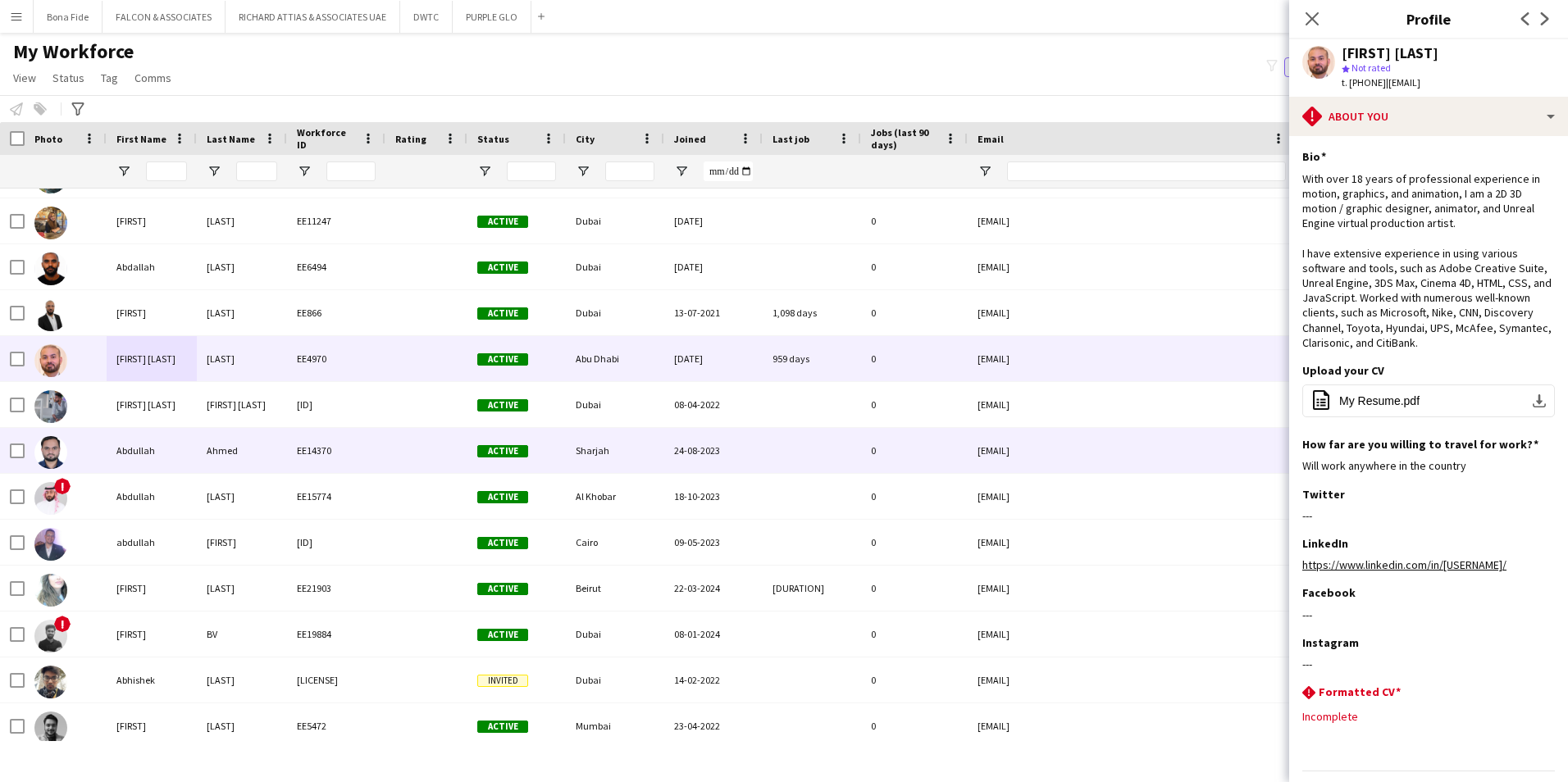scroll, scrollTop: 164, scrollLeft: 0, axis: vertical 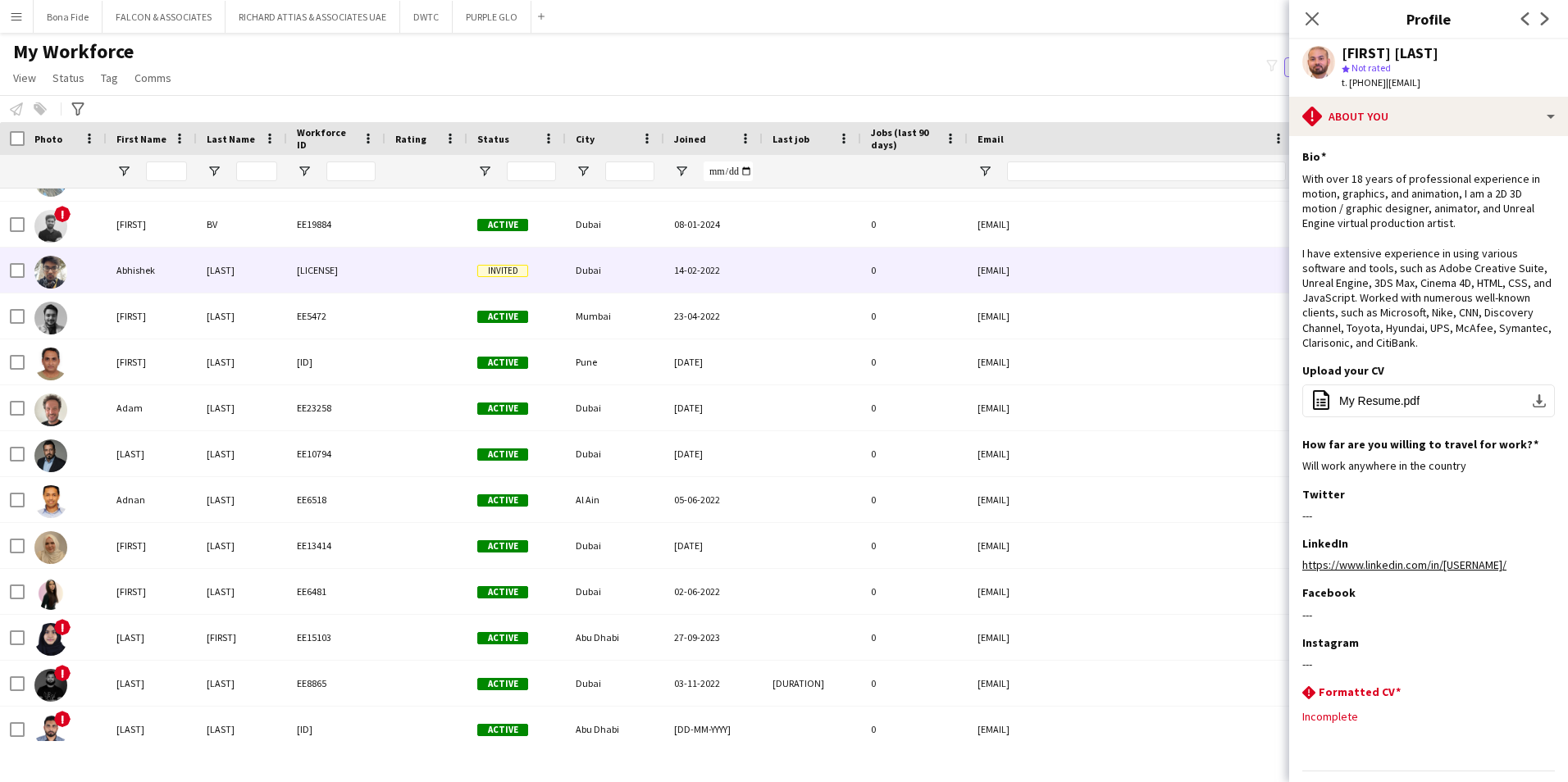click on "Abhishek" at bounding box center [152, 270] 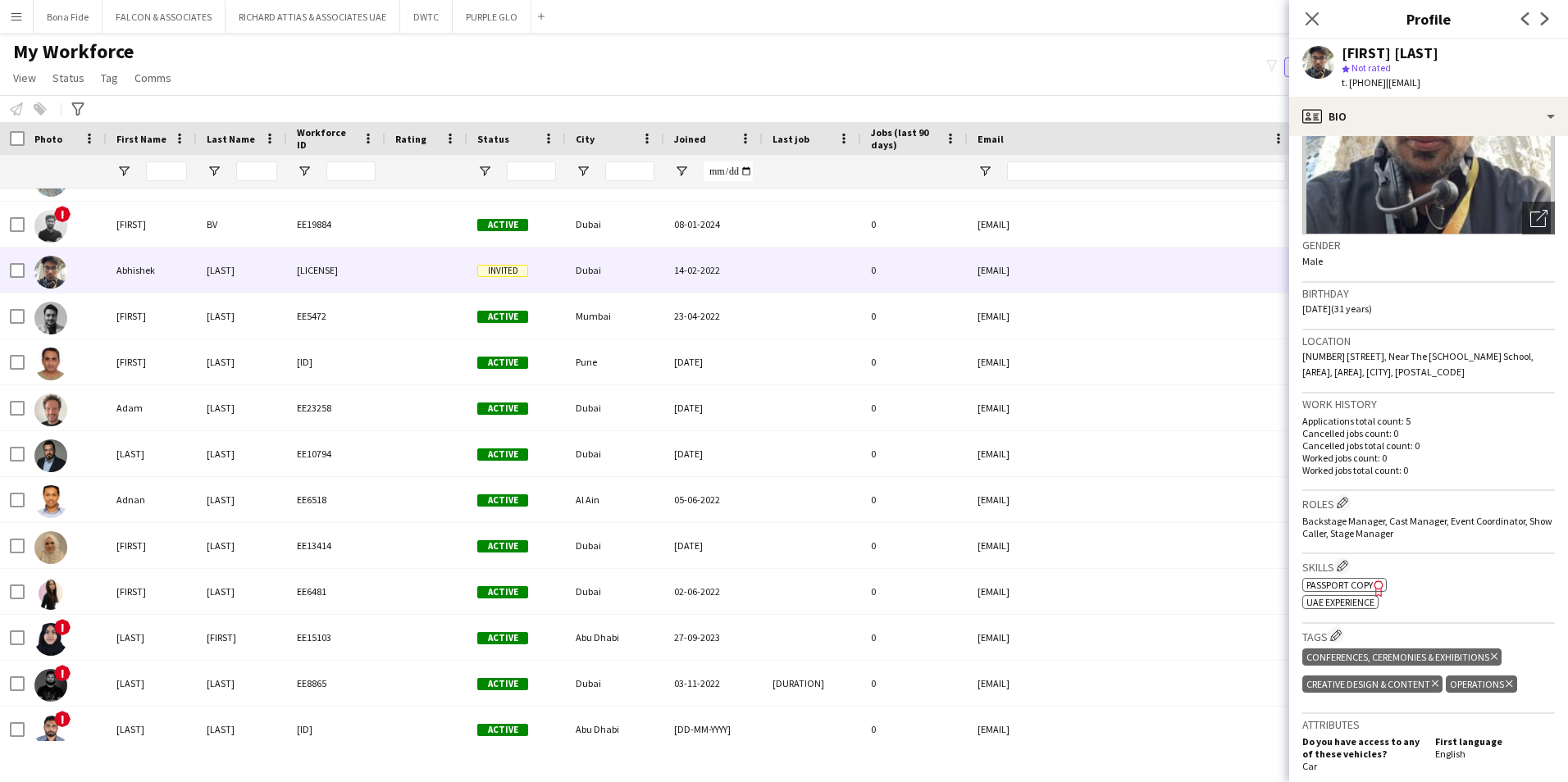 scroll, scrollTop: 164, scrollLeft: 0, axis: vertical 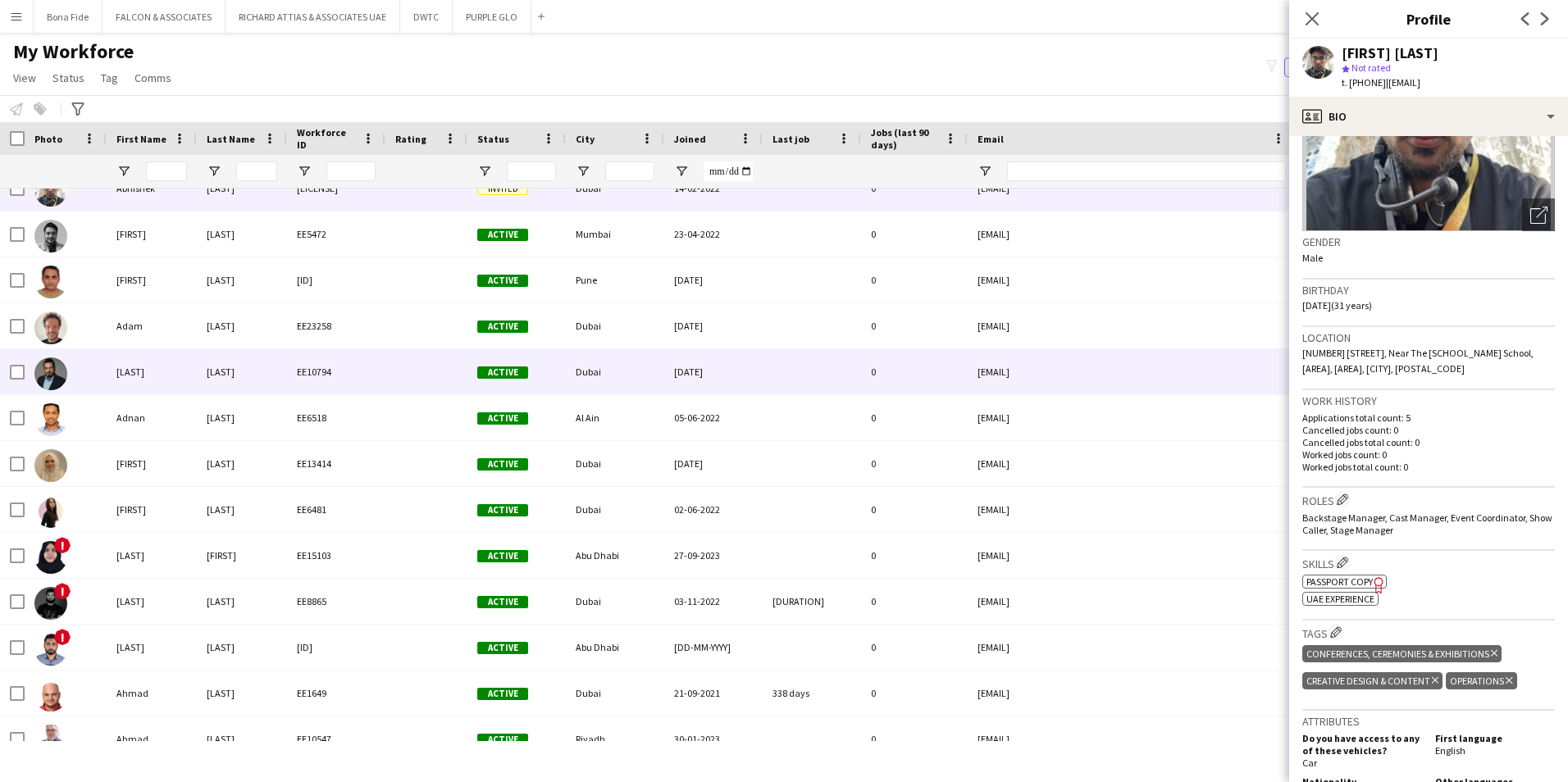click on "[LAST]" at bounding box center (152, 371) 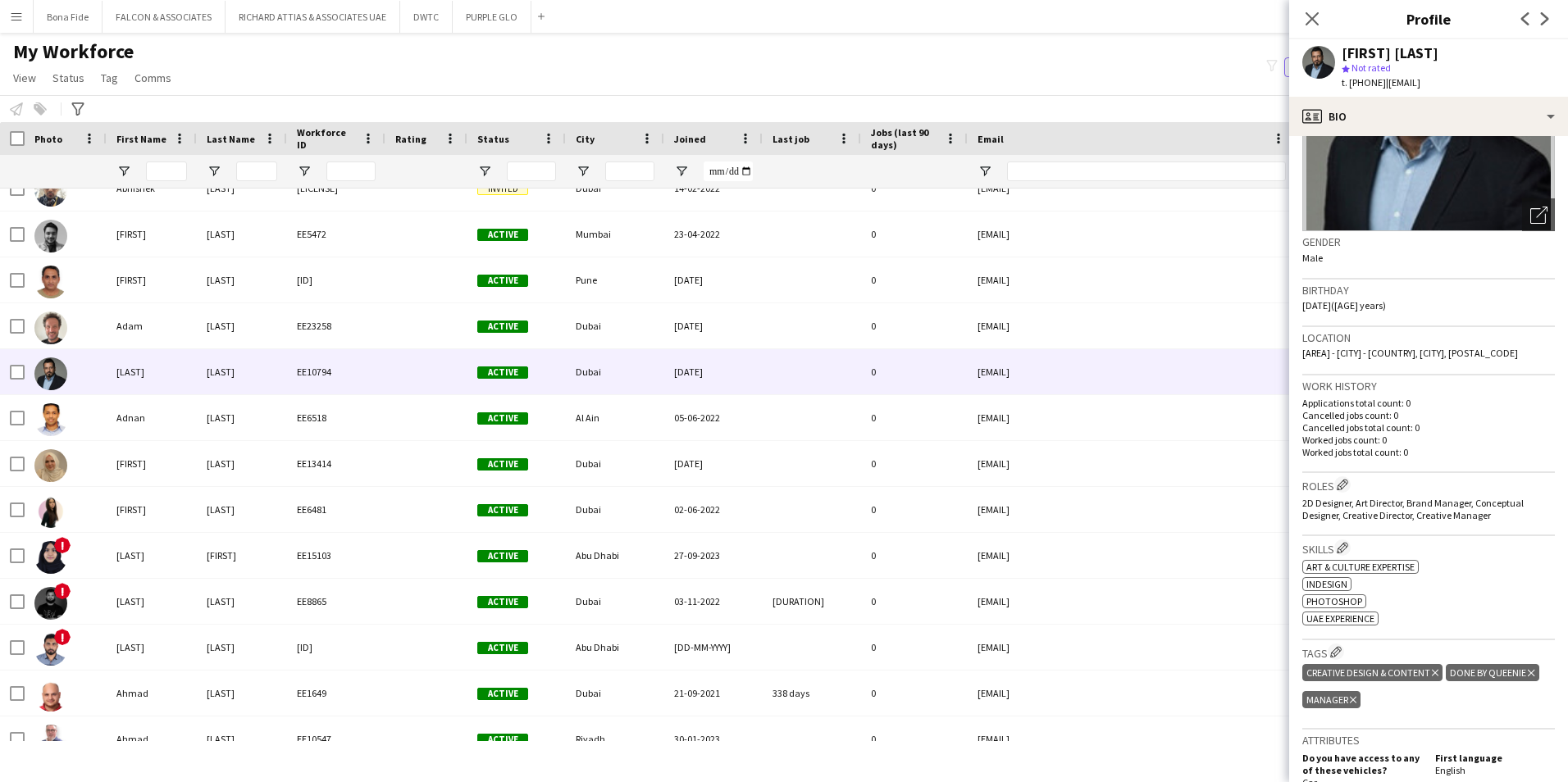 scroll, scrollTop: 246, scrollLeft: 0, axis: vertical 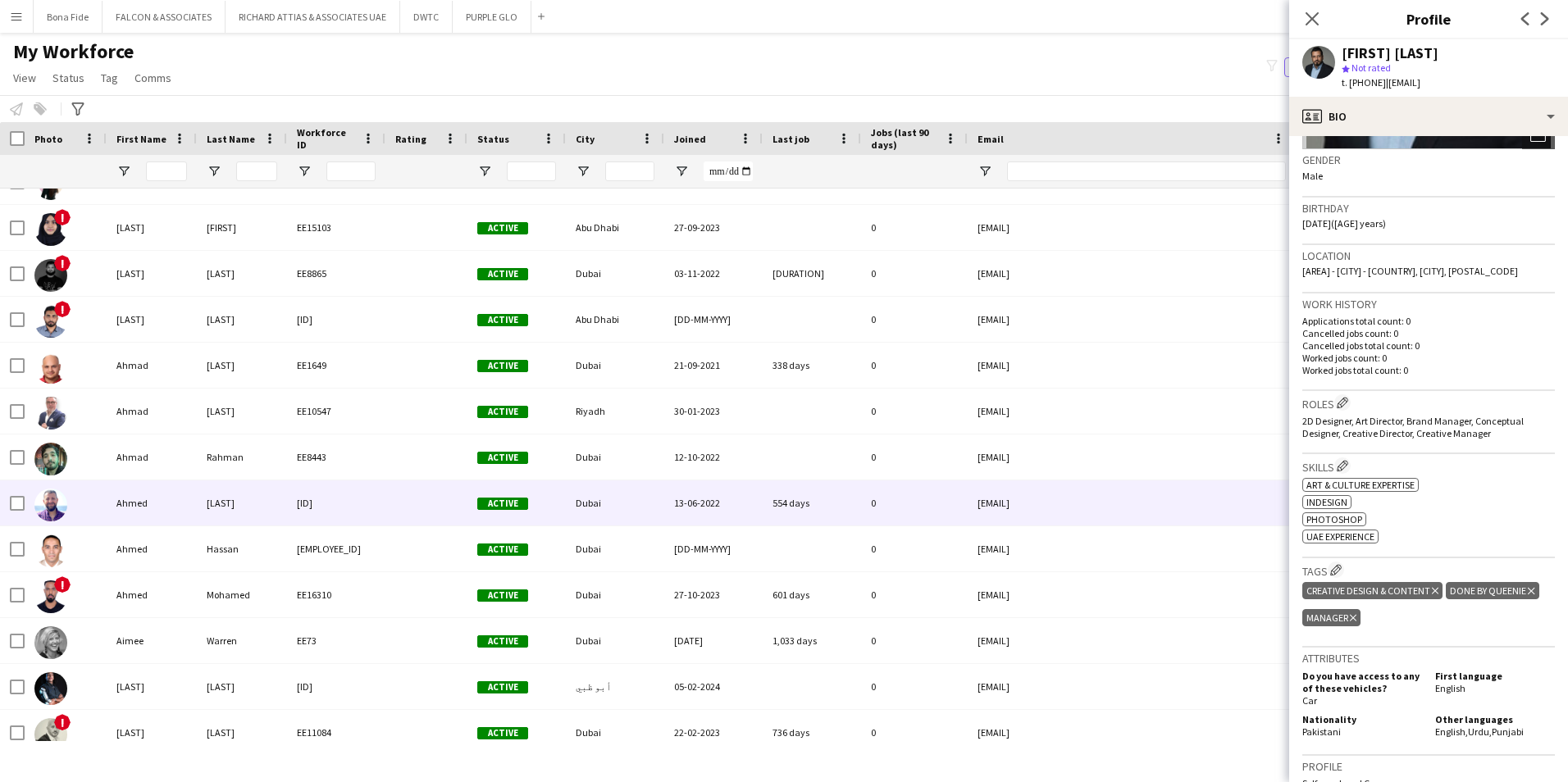 click on "Ahmed" at bounding box center [152, 502] 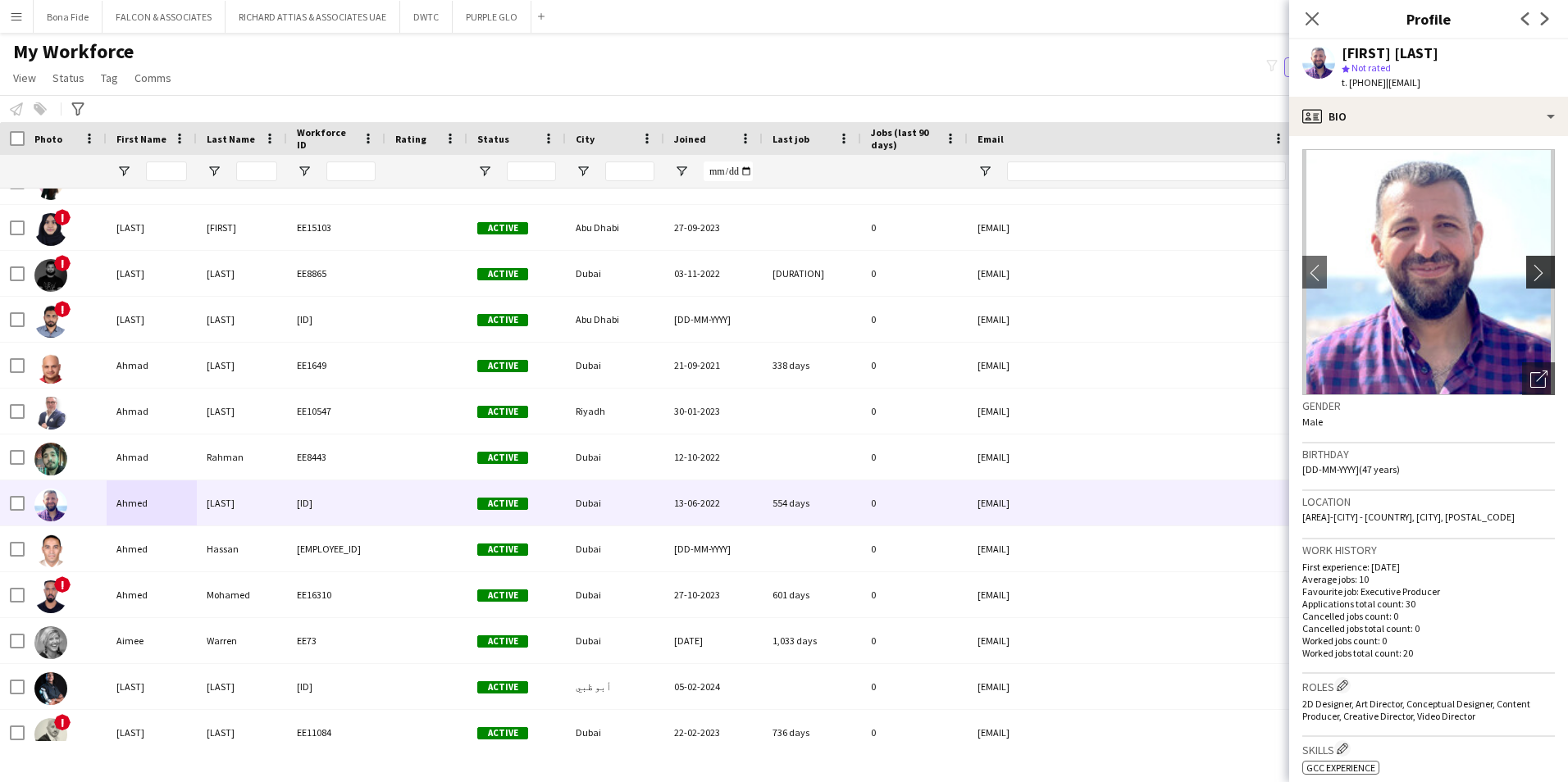 click on "chevron-right" 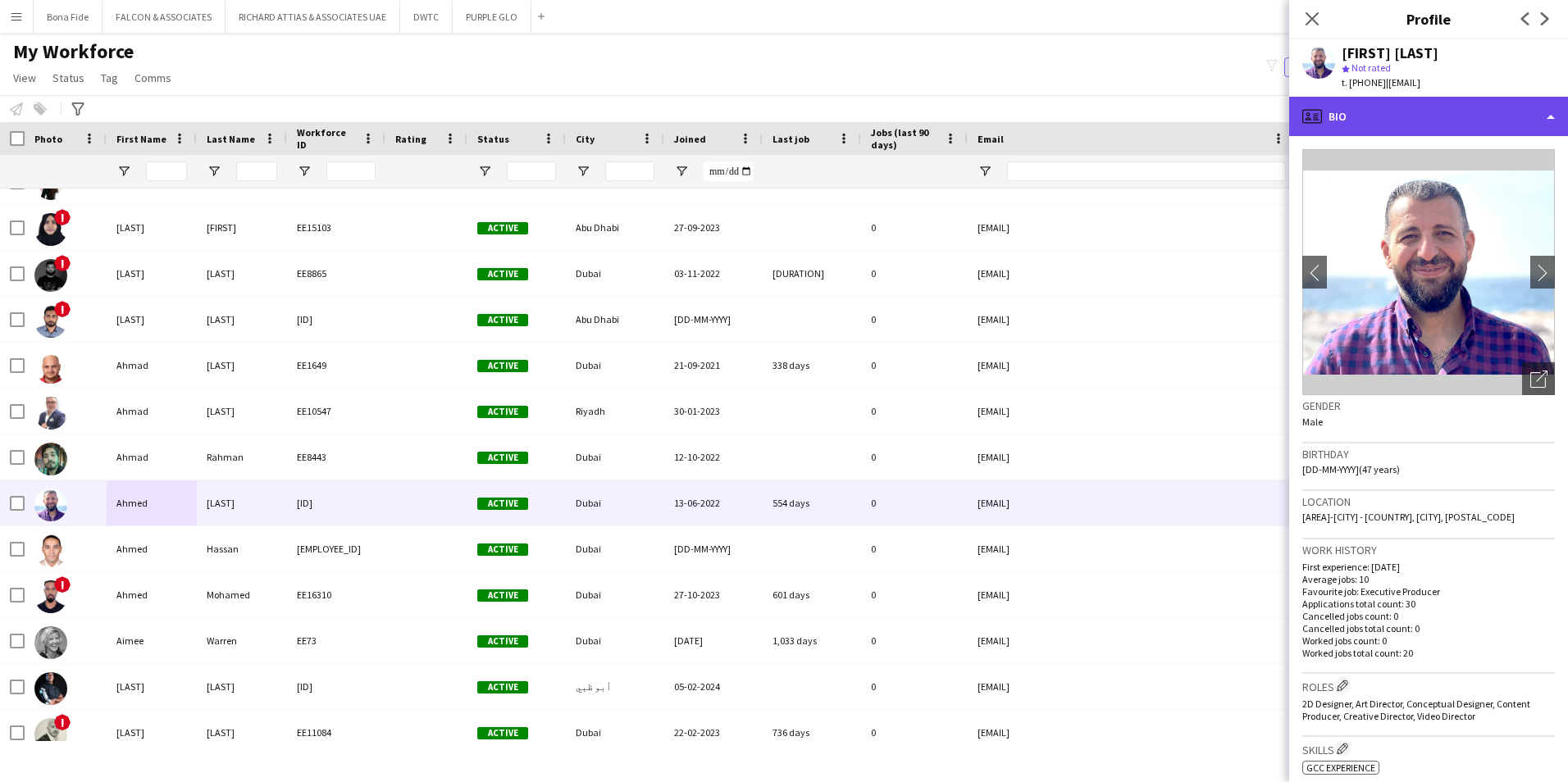 click on "profile
Bio" 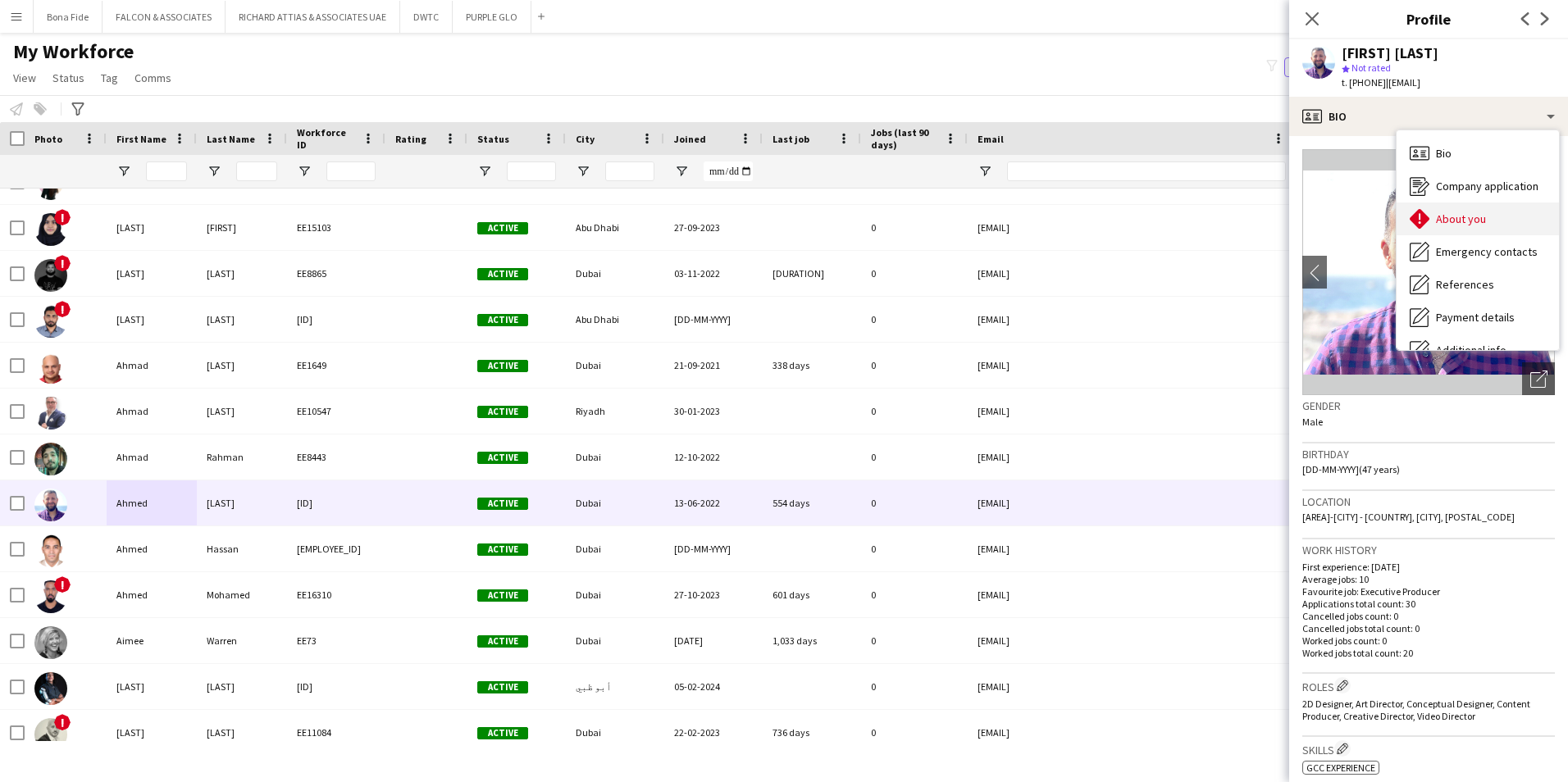 click on "About you" at bounding box center [1461, 219] 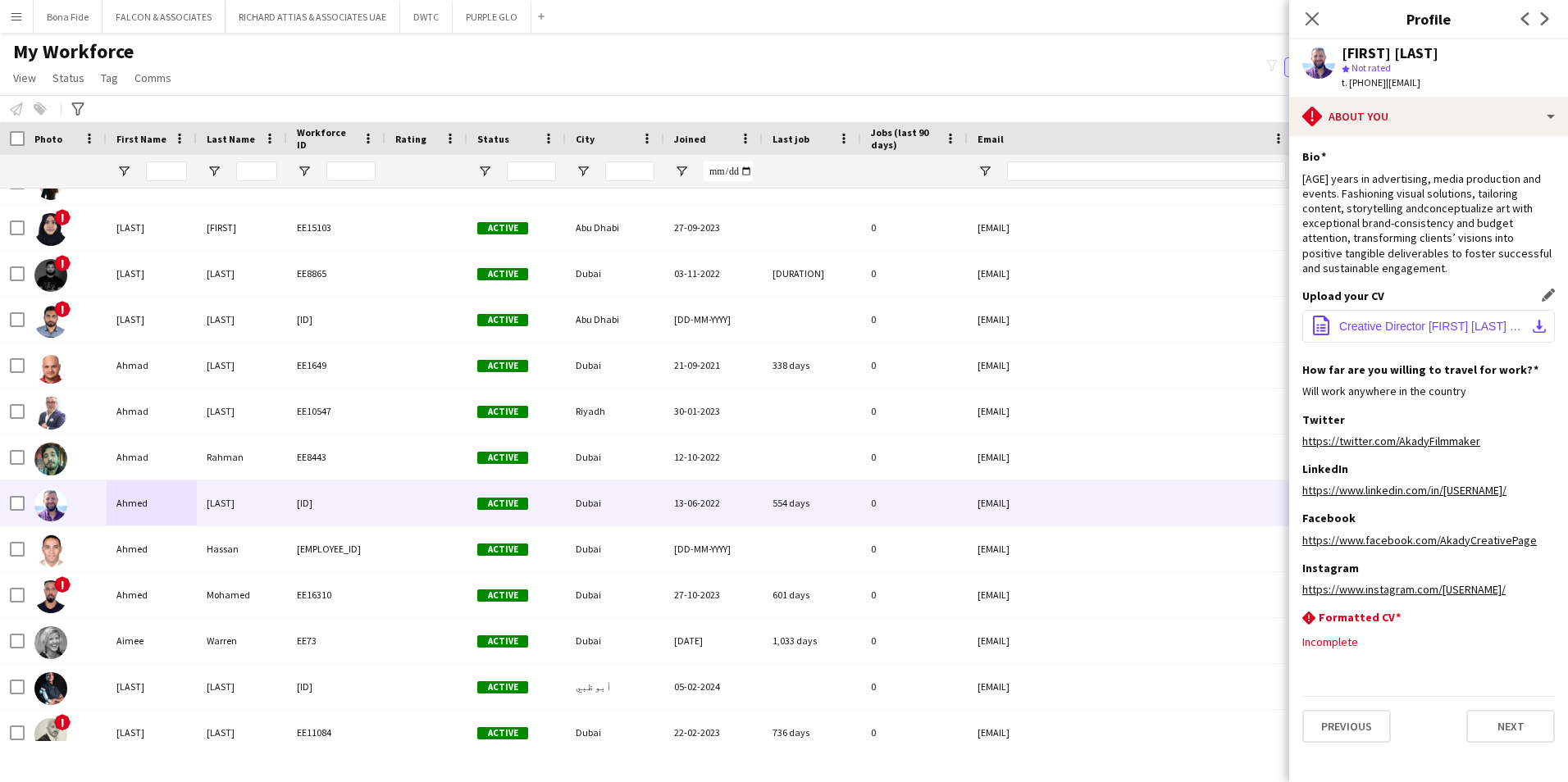 click on "office-file-sheet
Creative Director [FIRST] CV .pdf
download-bottom" 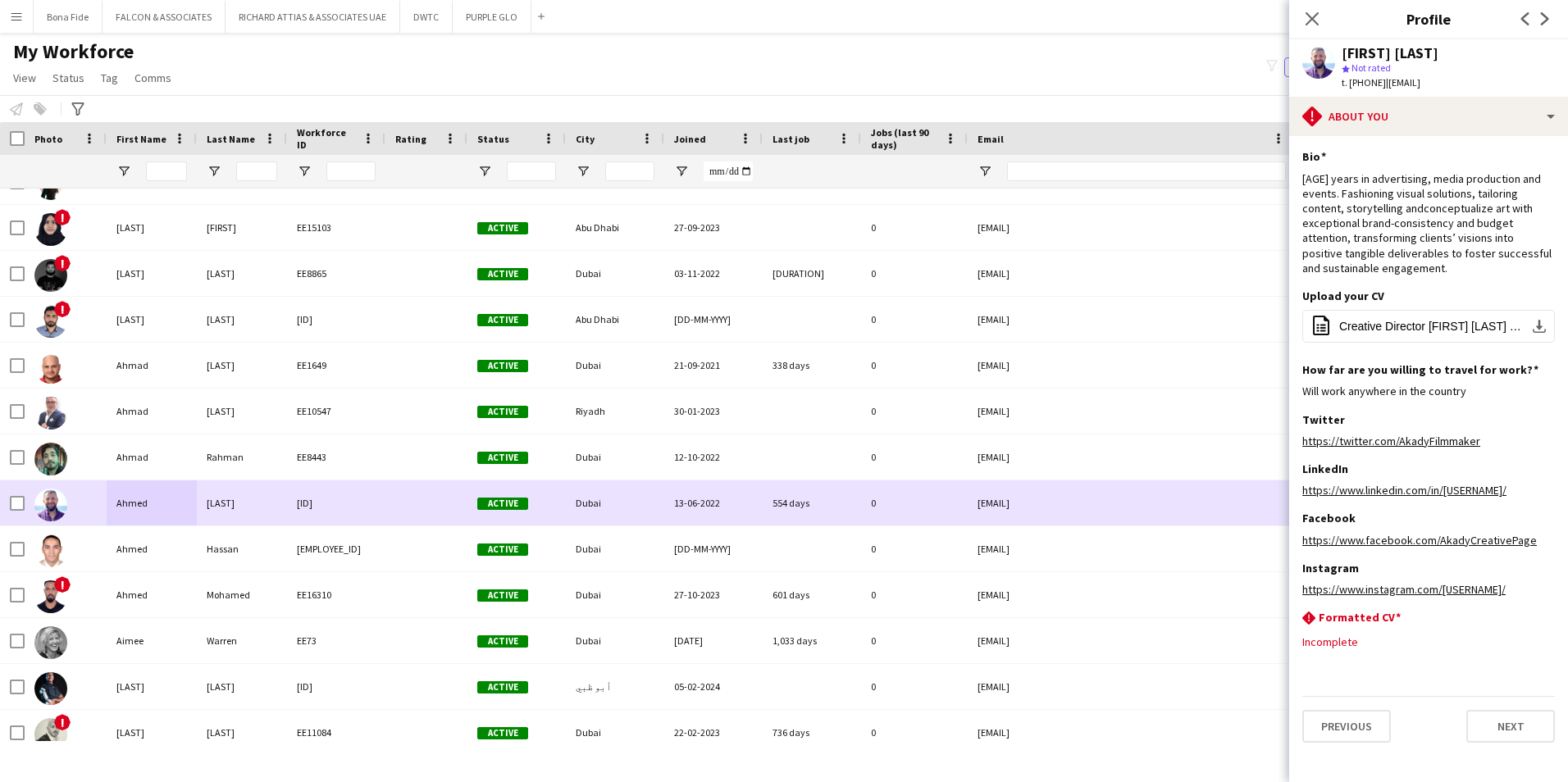 scroll, scrollTop: 957, scrollLeft: 0, axis: vertical 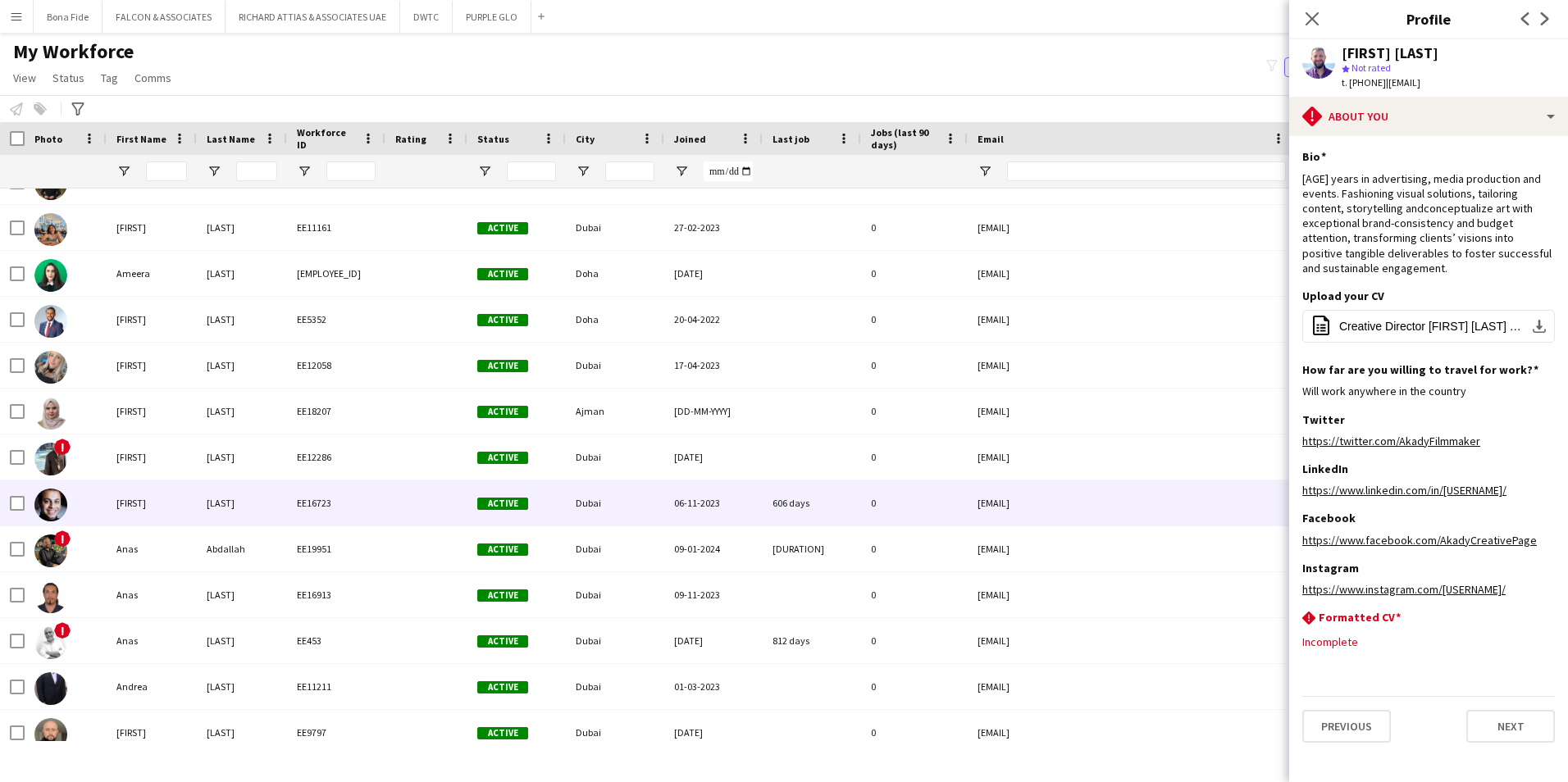 click at bounding box center (426, 502) 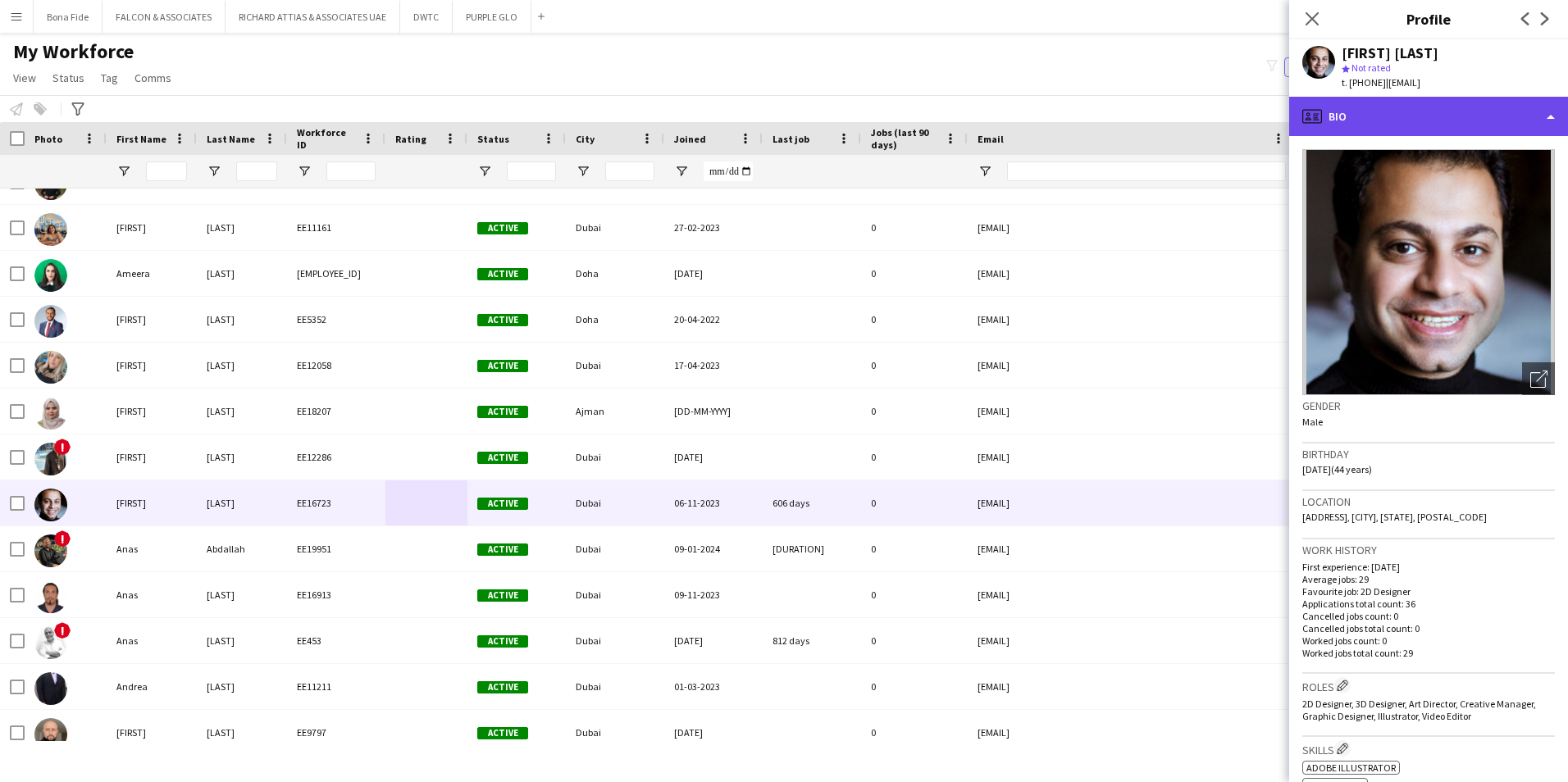 click on "profile
Bio" 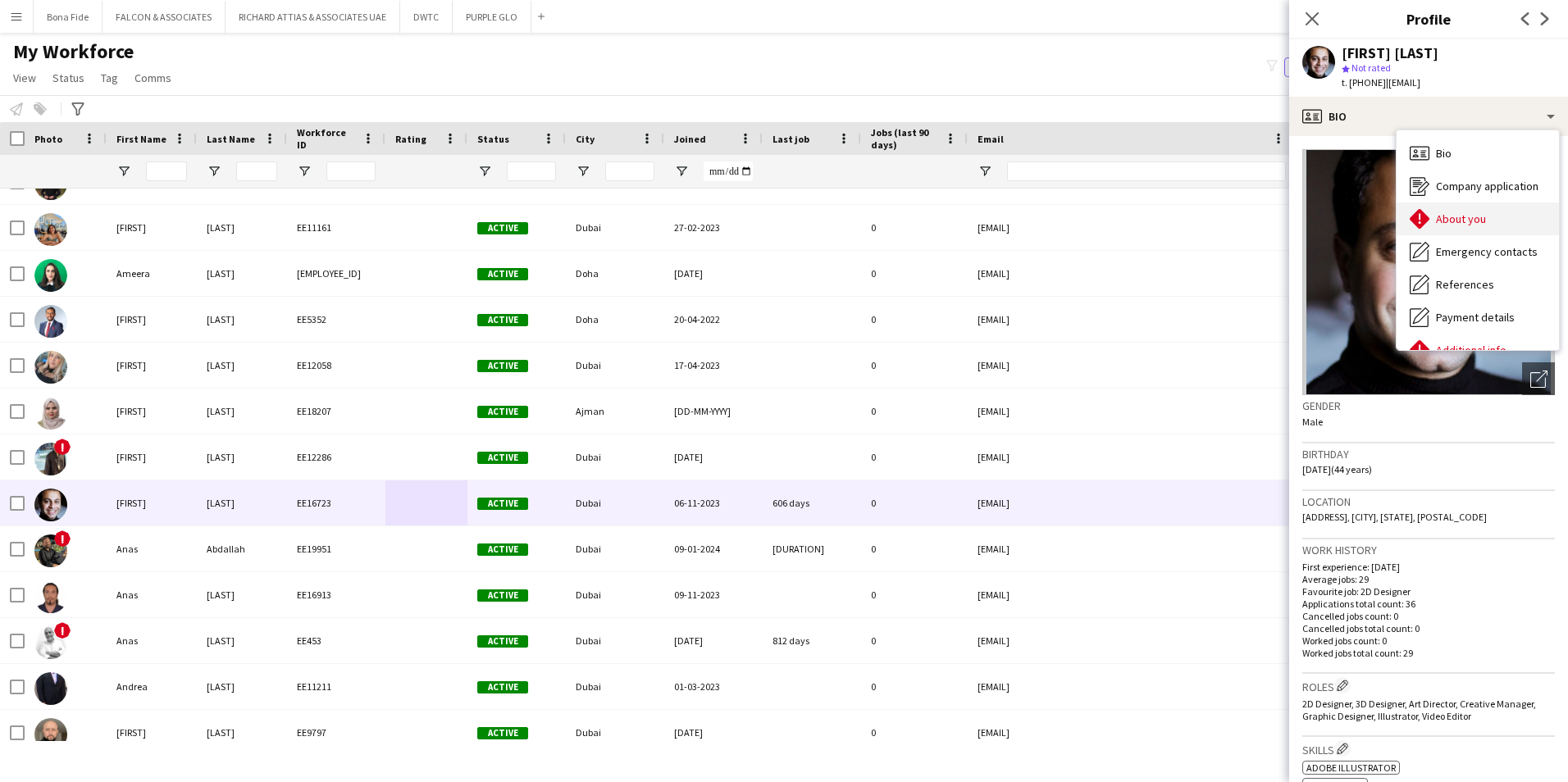 click on "About you" at bounding box center [1461, 219] 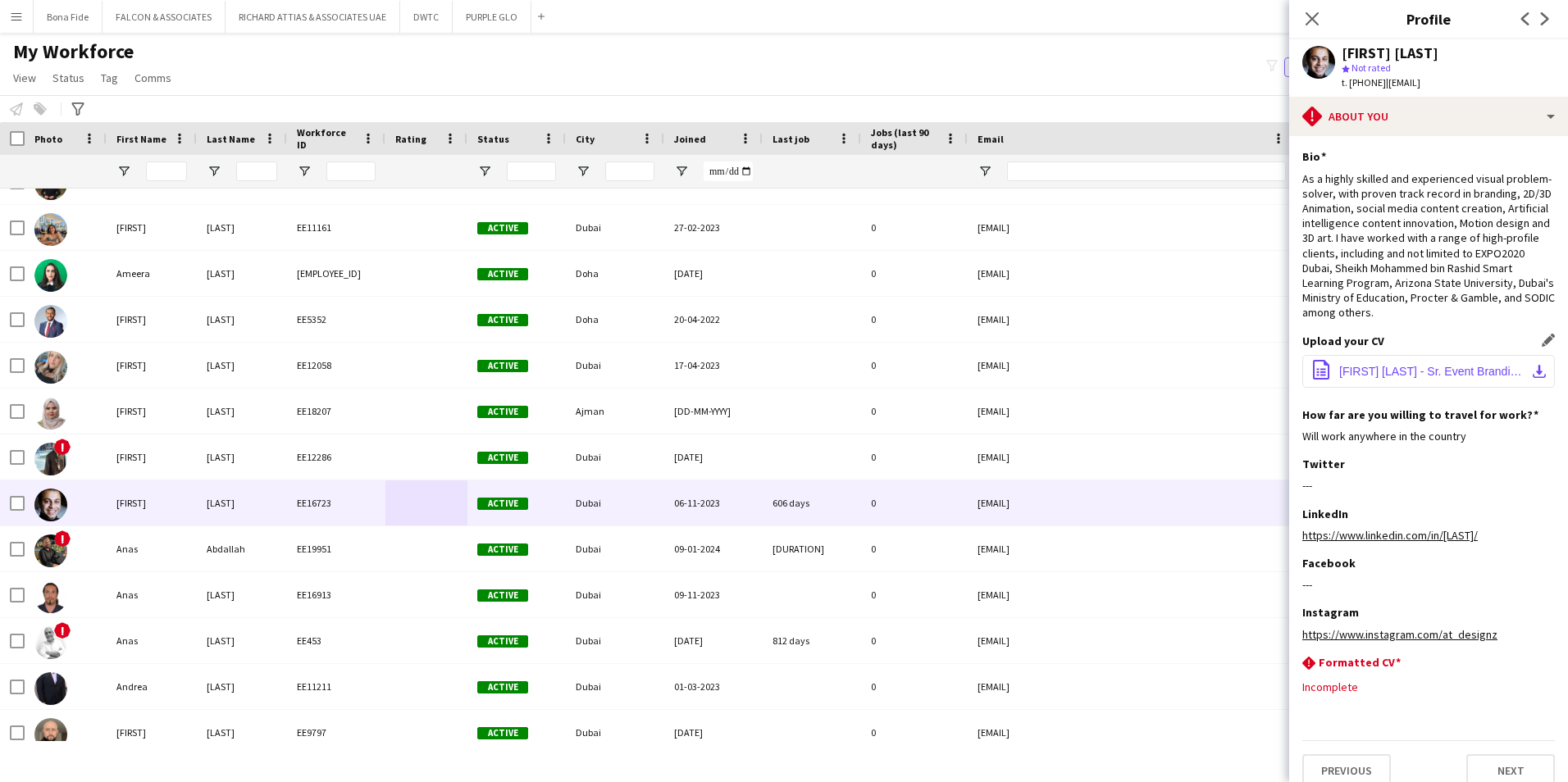 click on "[FIRST] [LAST] - Sr. Event Branding graphic designer CV 2025.pdf" 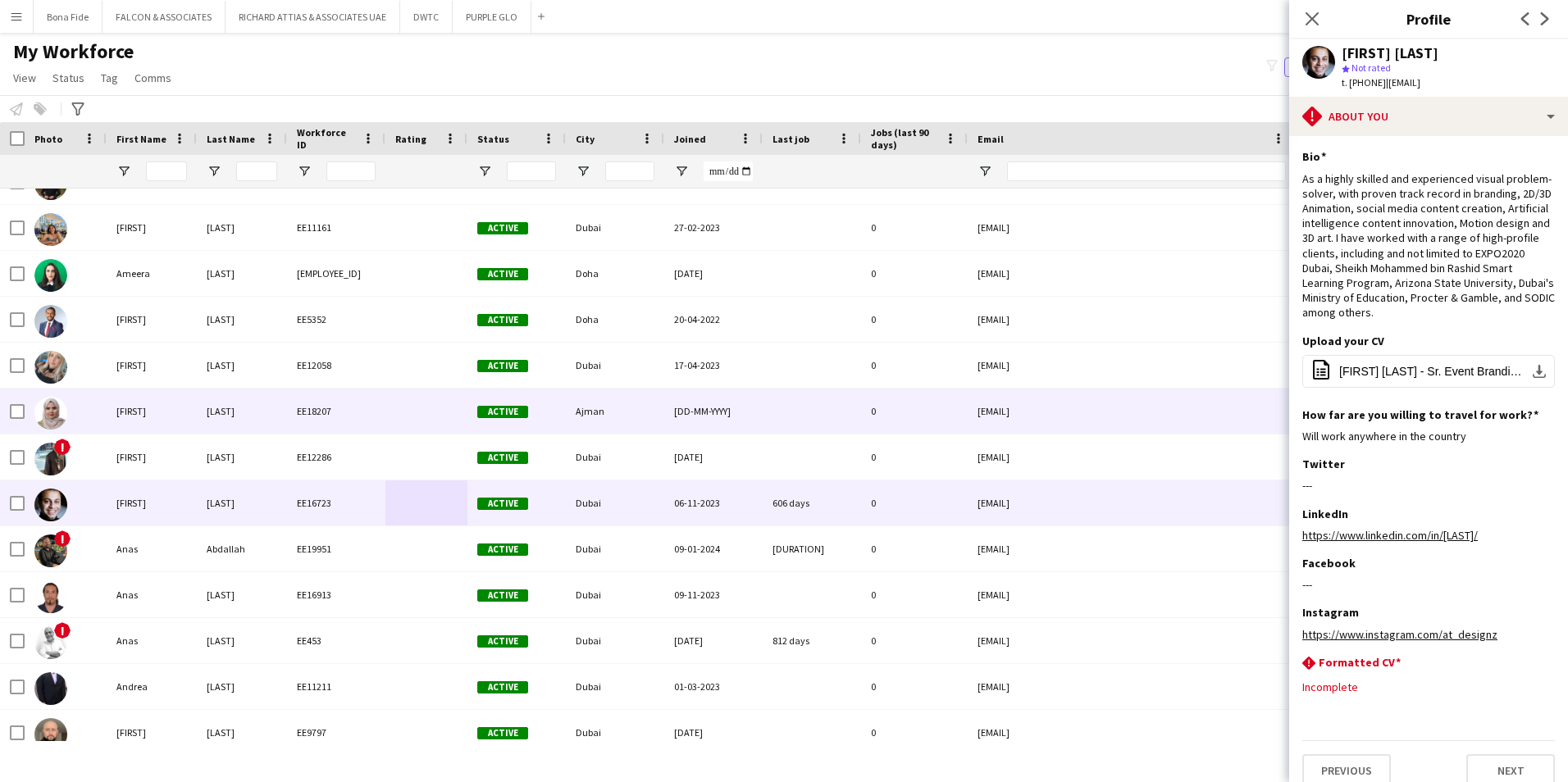 scroll, scrollTop: 2109, scrollLeft: 0, axis: vertical 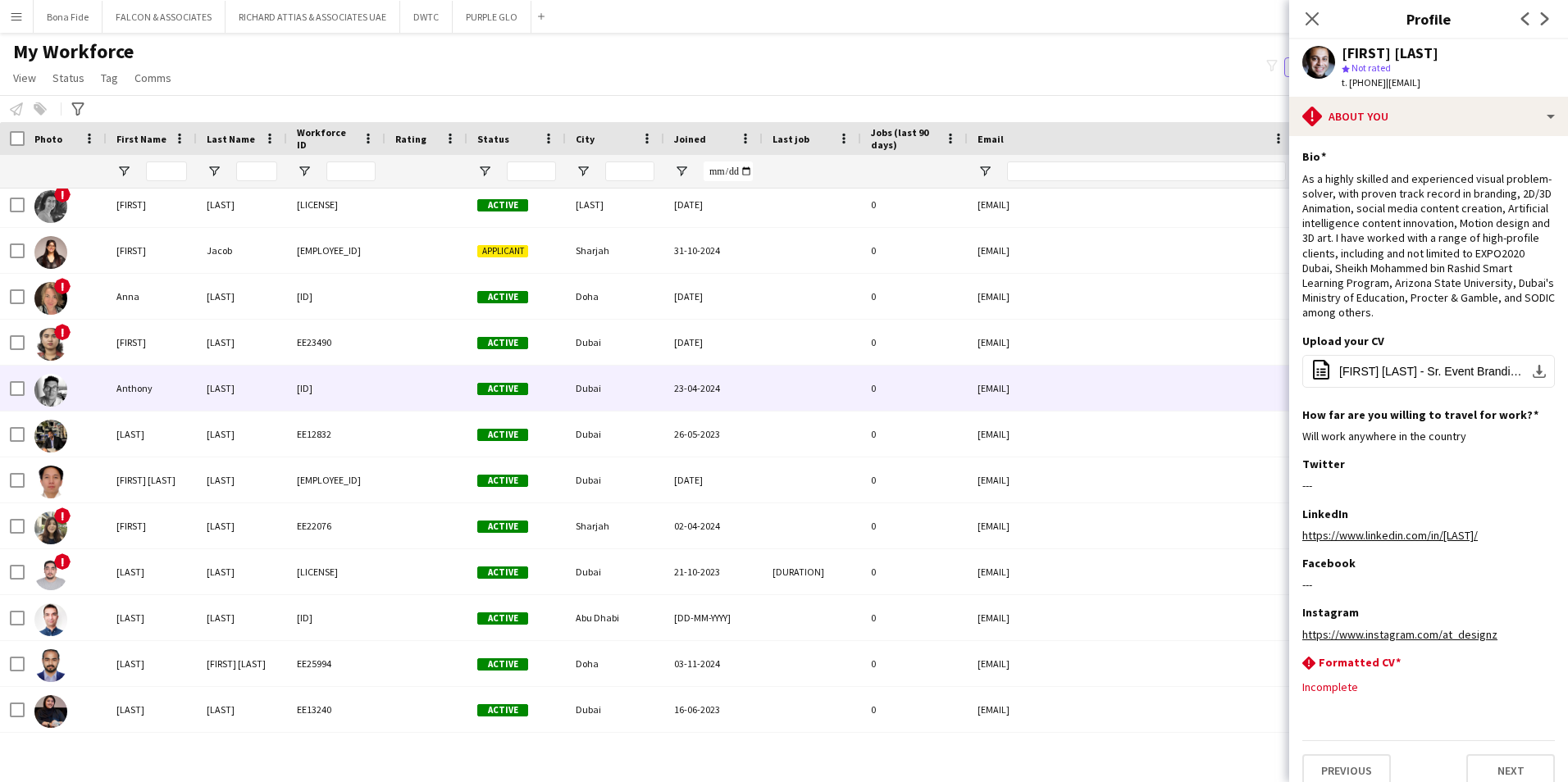 click on "Anthony" at bounding box center [152, 388] 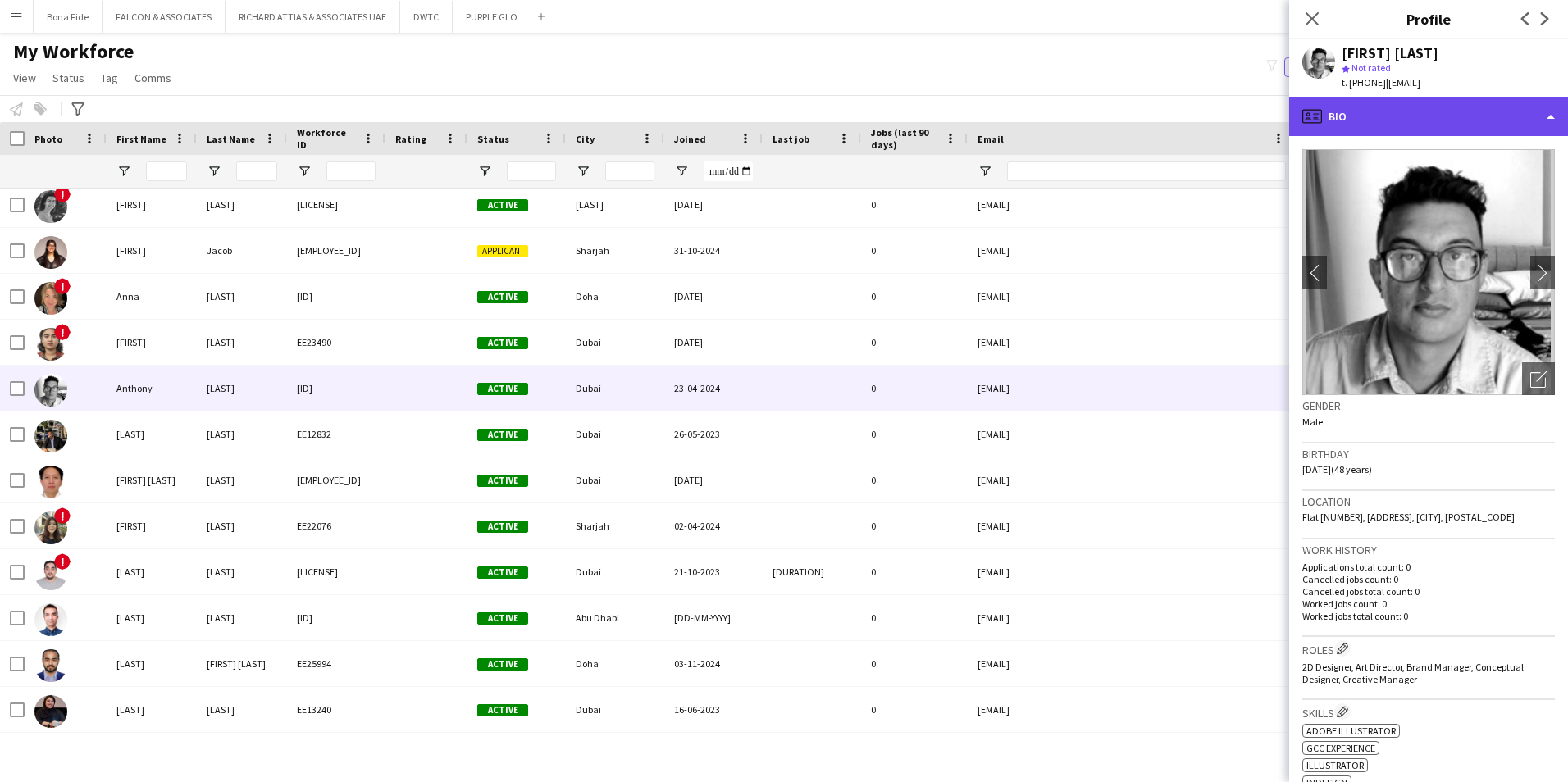 click on "profile
Bio" 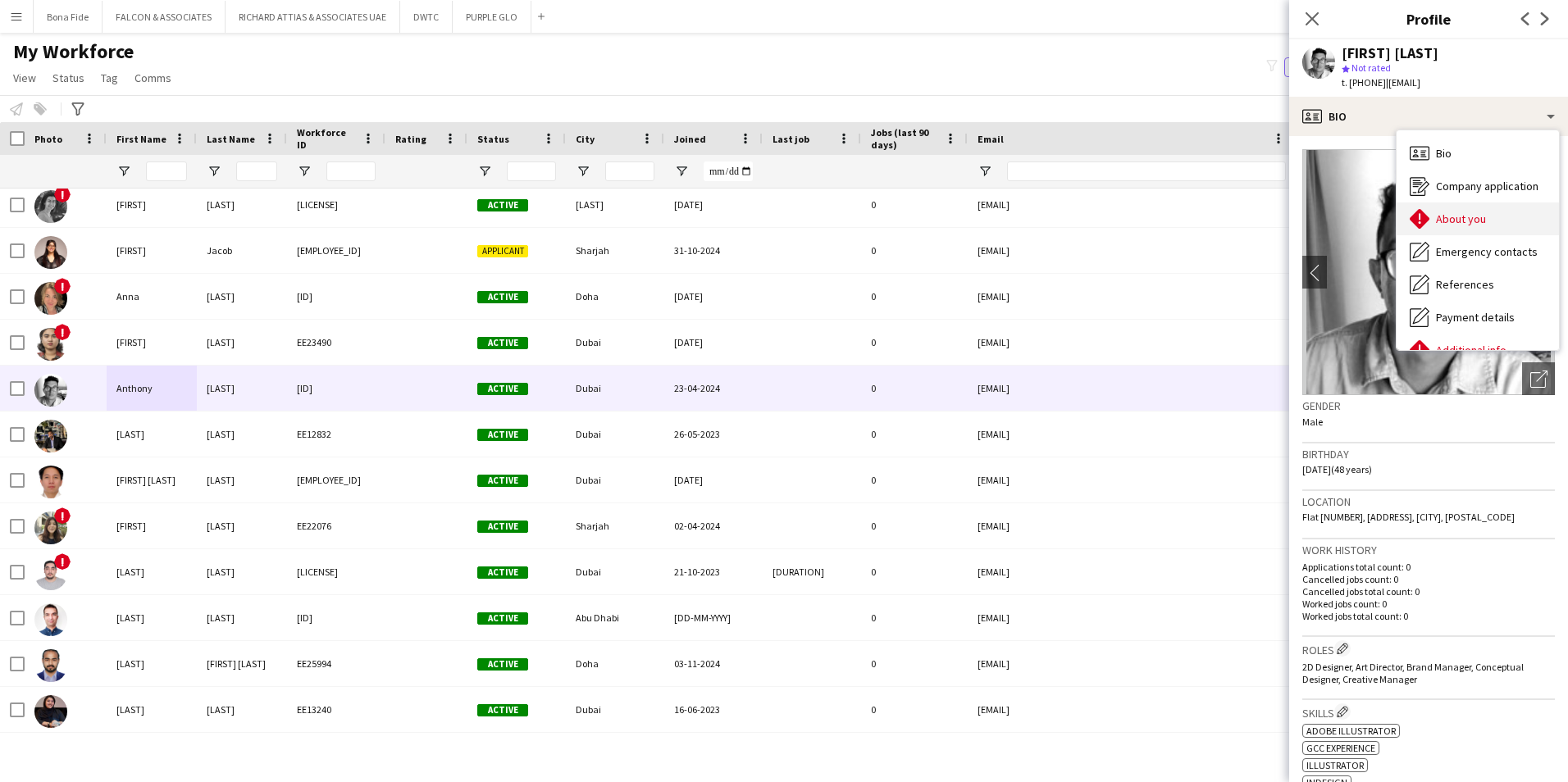 click on "About you" at bounding box center (1461, 219) 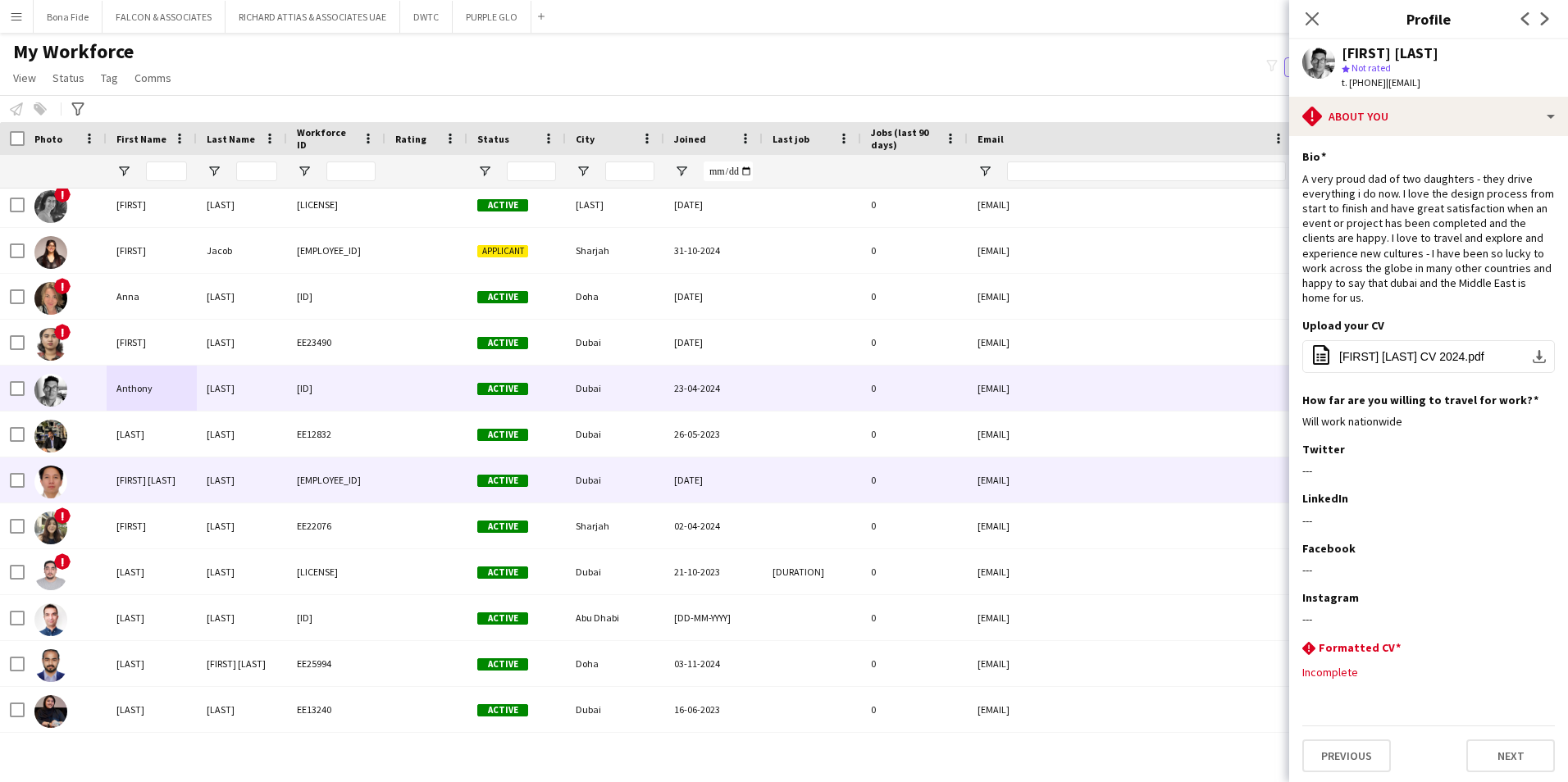 scroll, scrollTop: 2705, scrollLeft: 0, axis: vertical 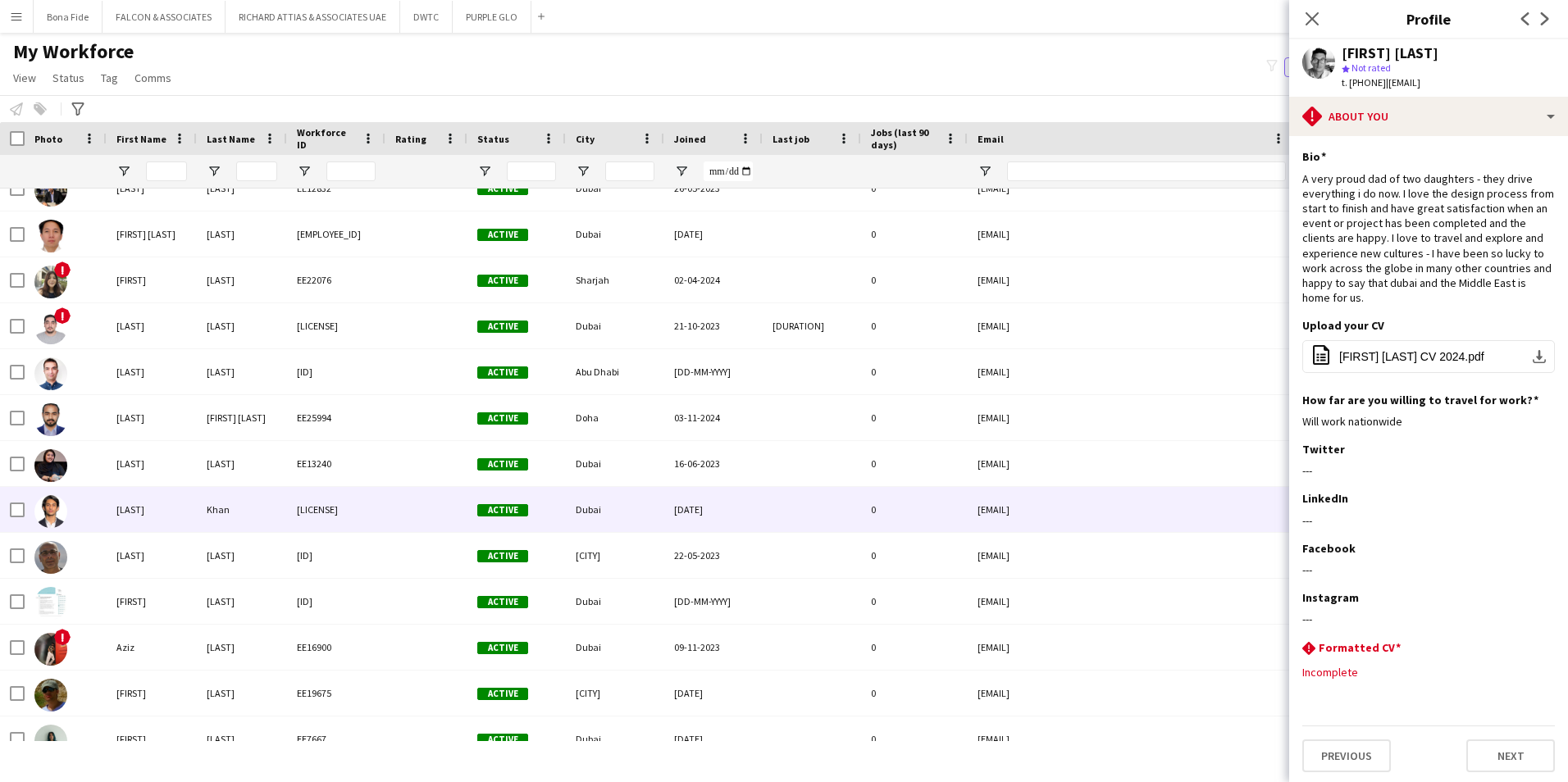 click on "[LAST]" at bounding box center [152, 509] 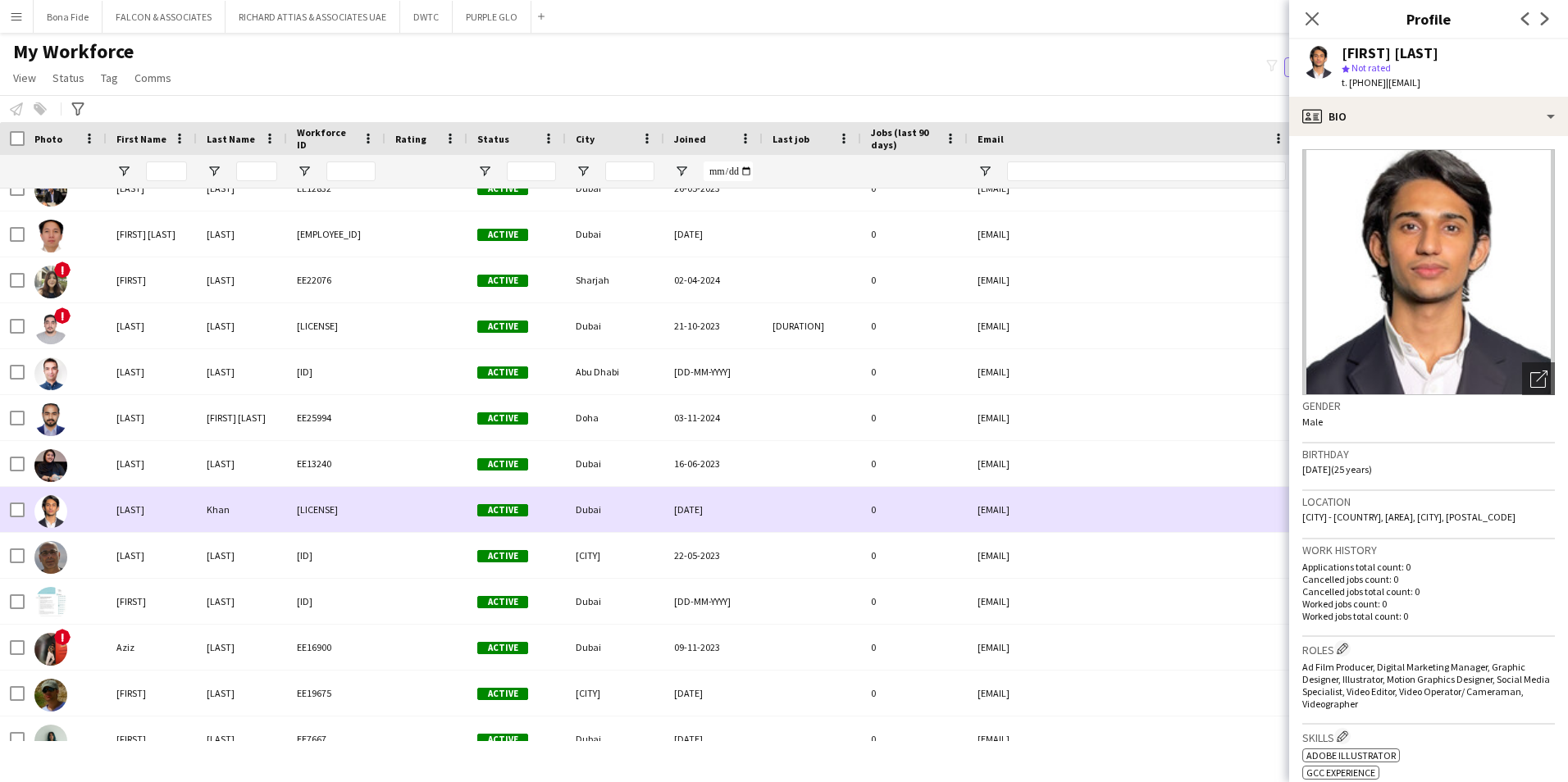 scroll, scrollTop: 3015, scrollLeft: 0, axis: vertical 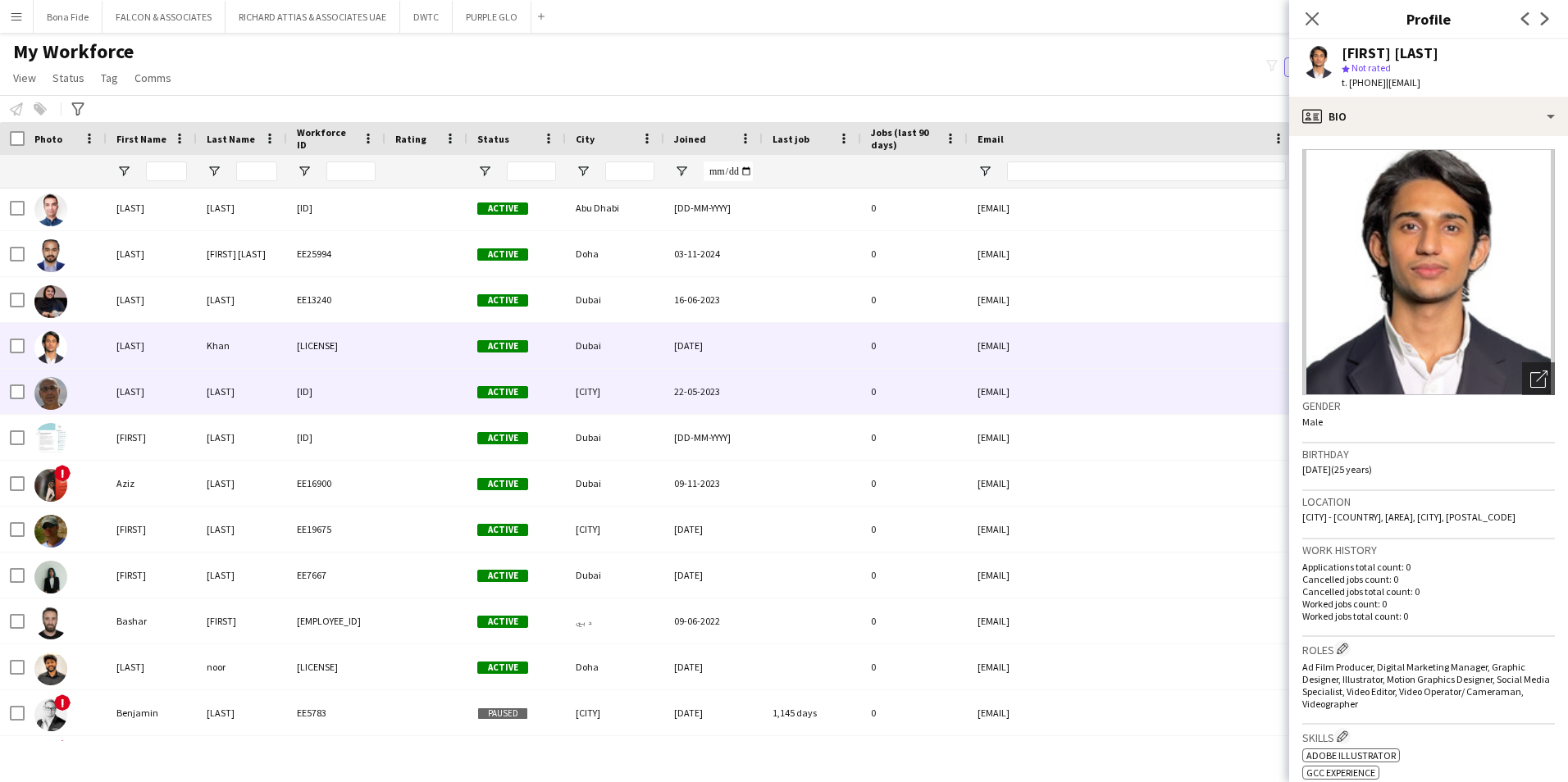 click on "[LAST]" at bounding box center (152, 391) 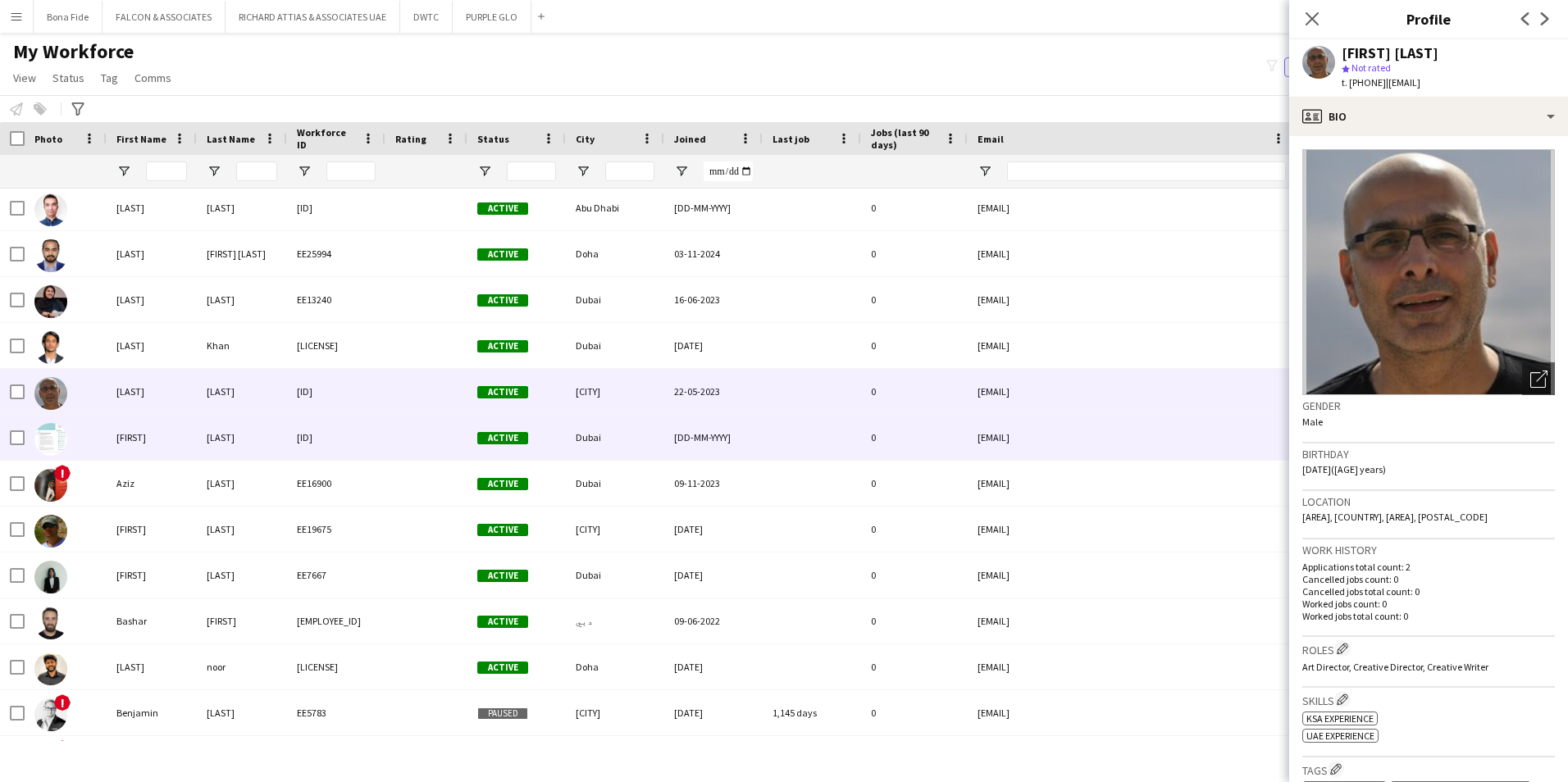 click on "[FIRST]" at bounding box center (152, 437) 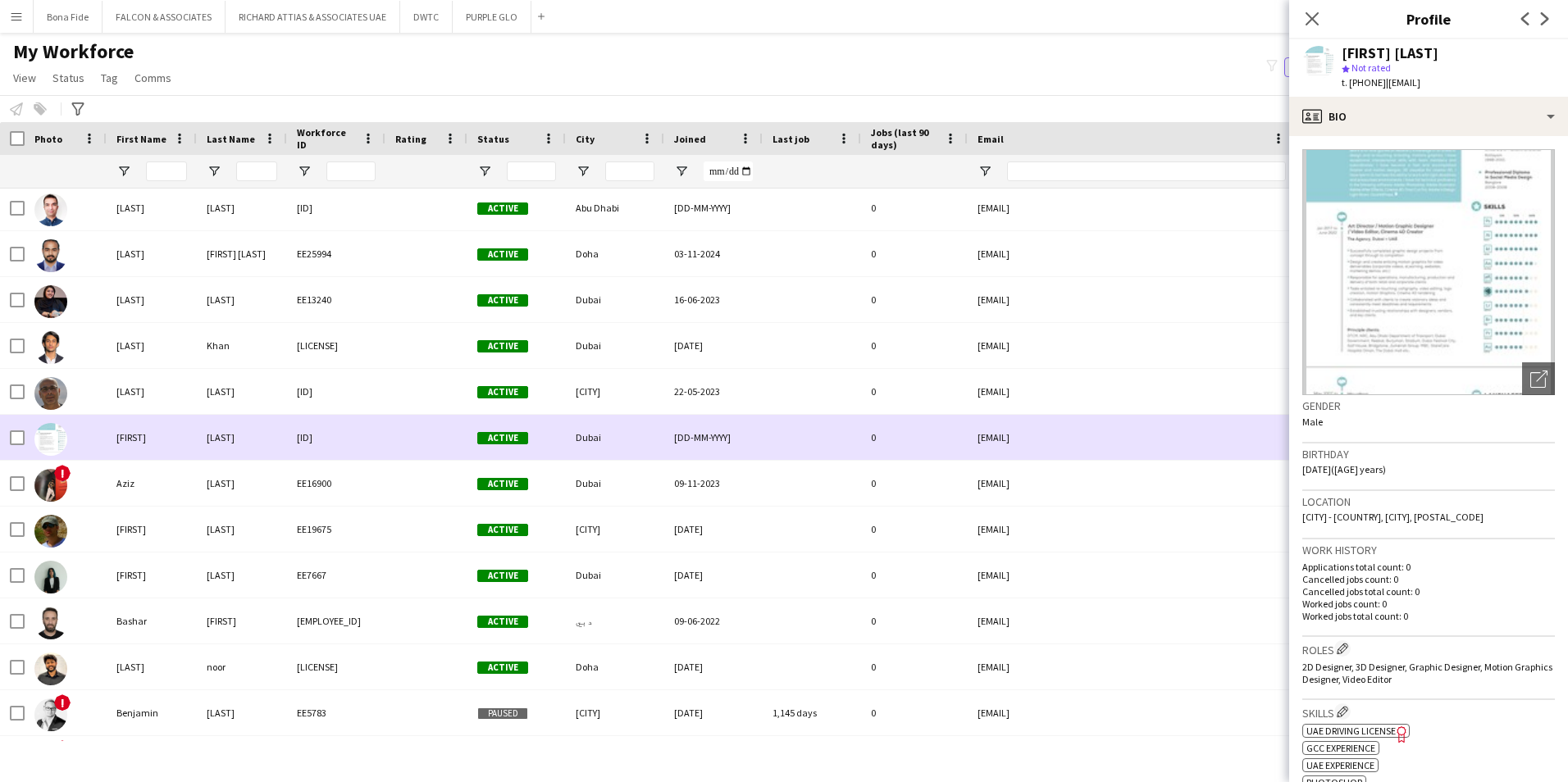 scroll, scrollTop: 3094, scrollLeft: 0, axis: vertical 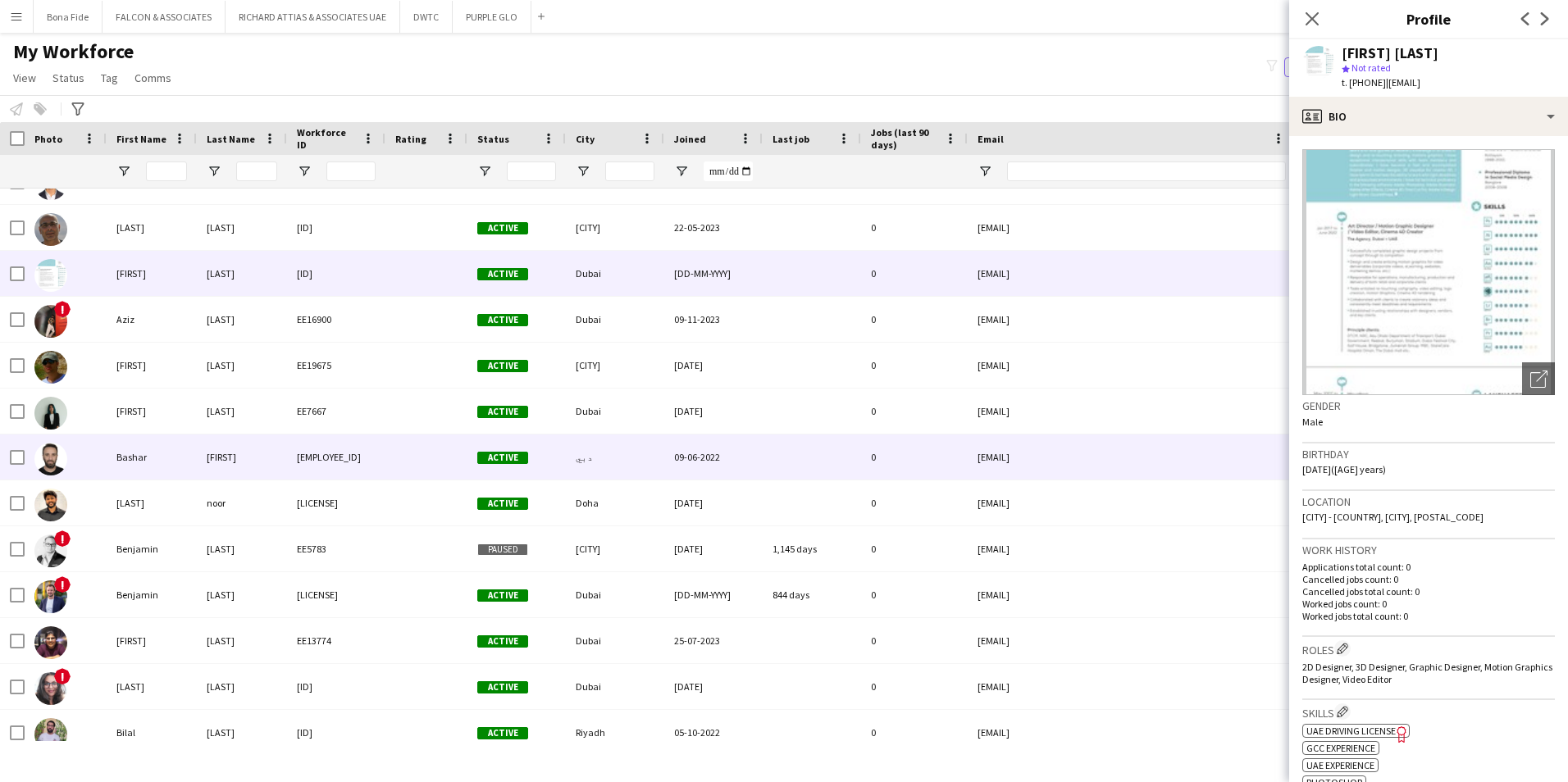 click on "Bashar" at bounding box center [152, 457] 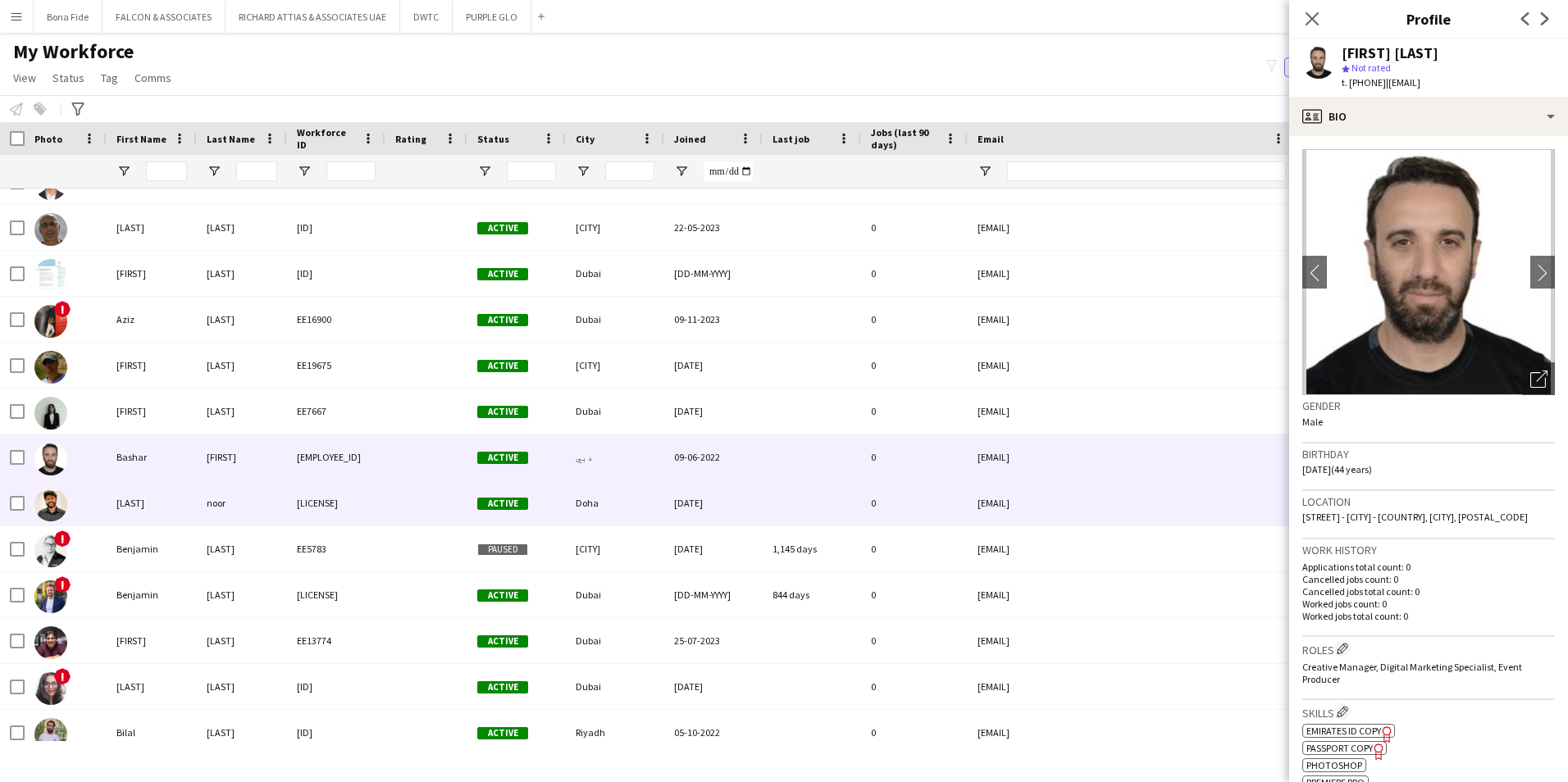 click on "[LAST]" at bounding box center (152, 502) 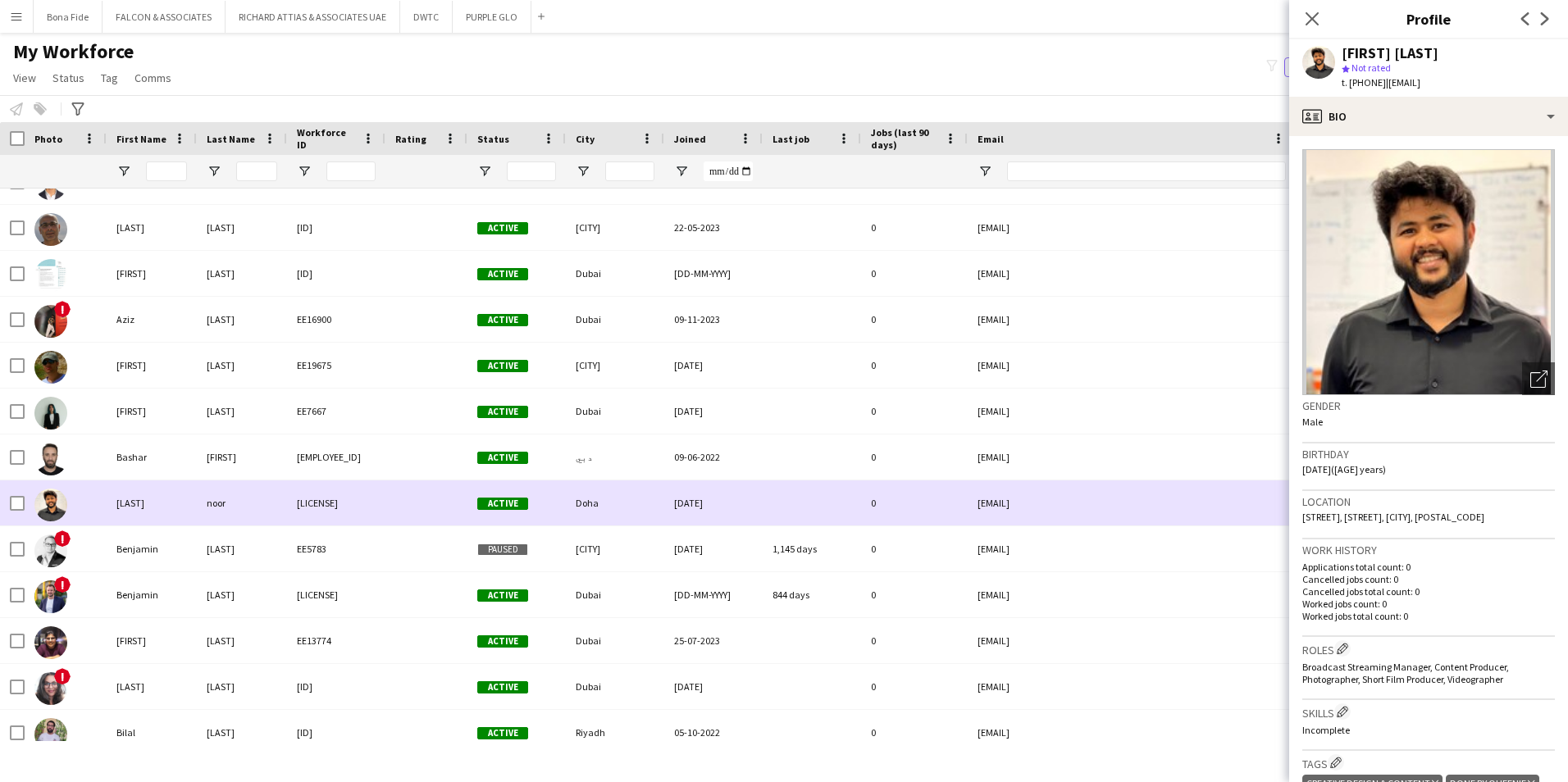 scroll, scrollTop: 3279, scrollLeft: 0, axis: vertical 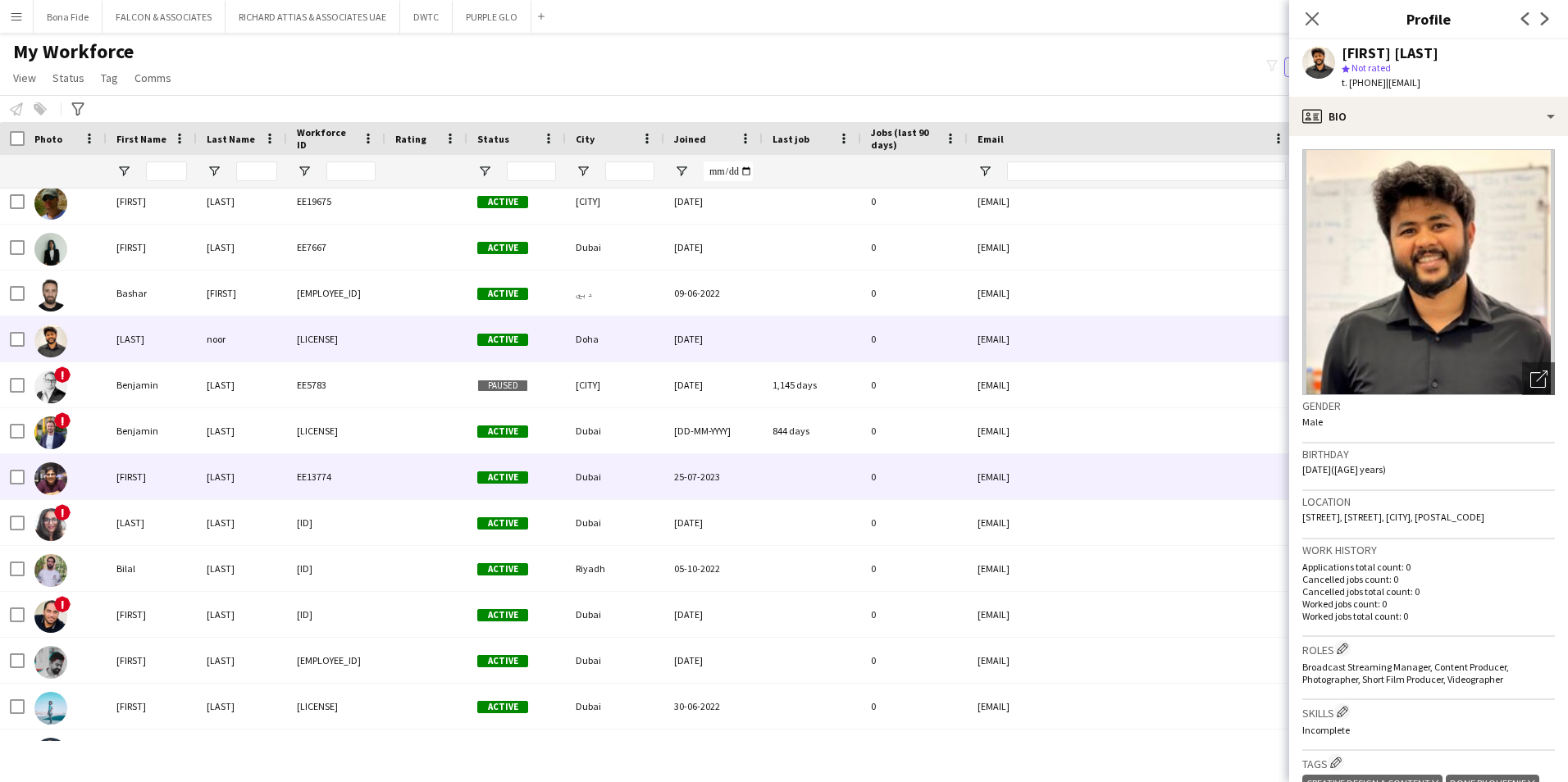 click on "[FIRST]" at bounding box center [152, 476] 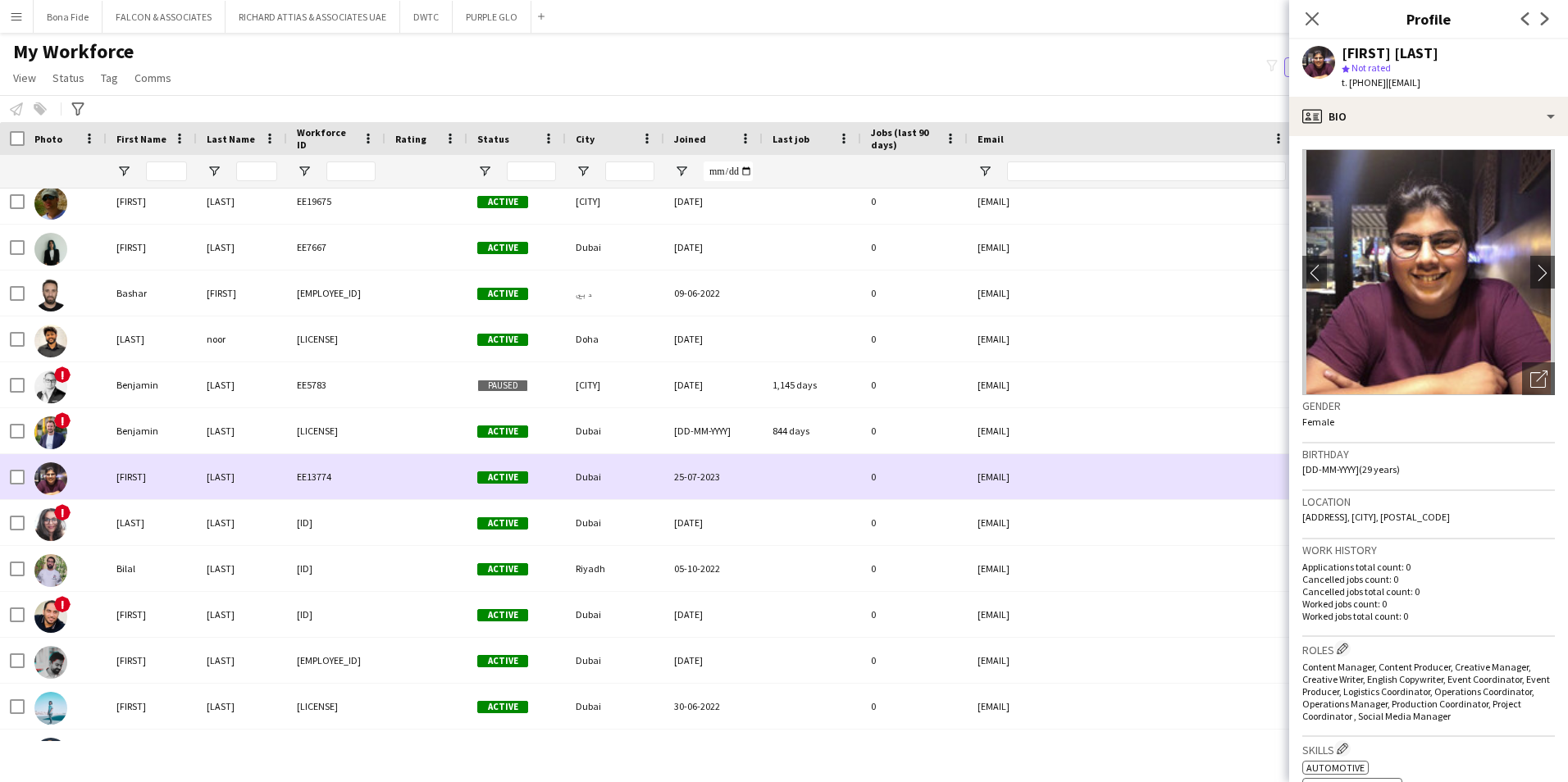 scroll, scrollTop: 3417, scrollLeft: 0, axis: vertical 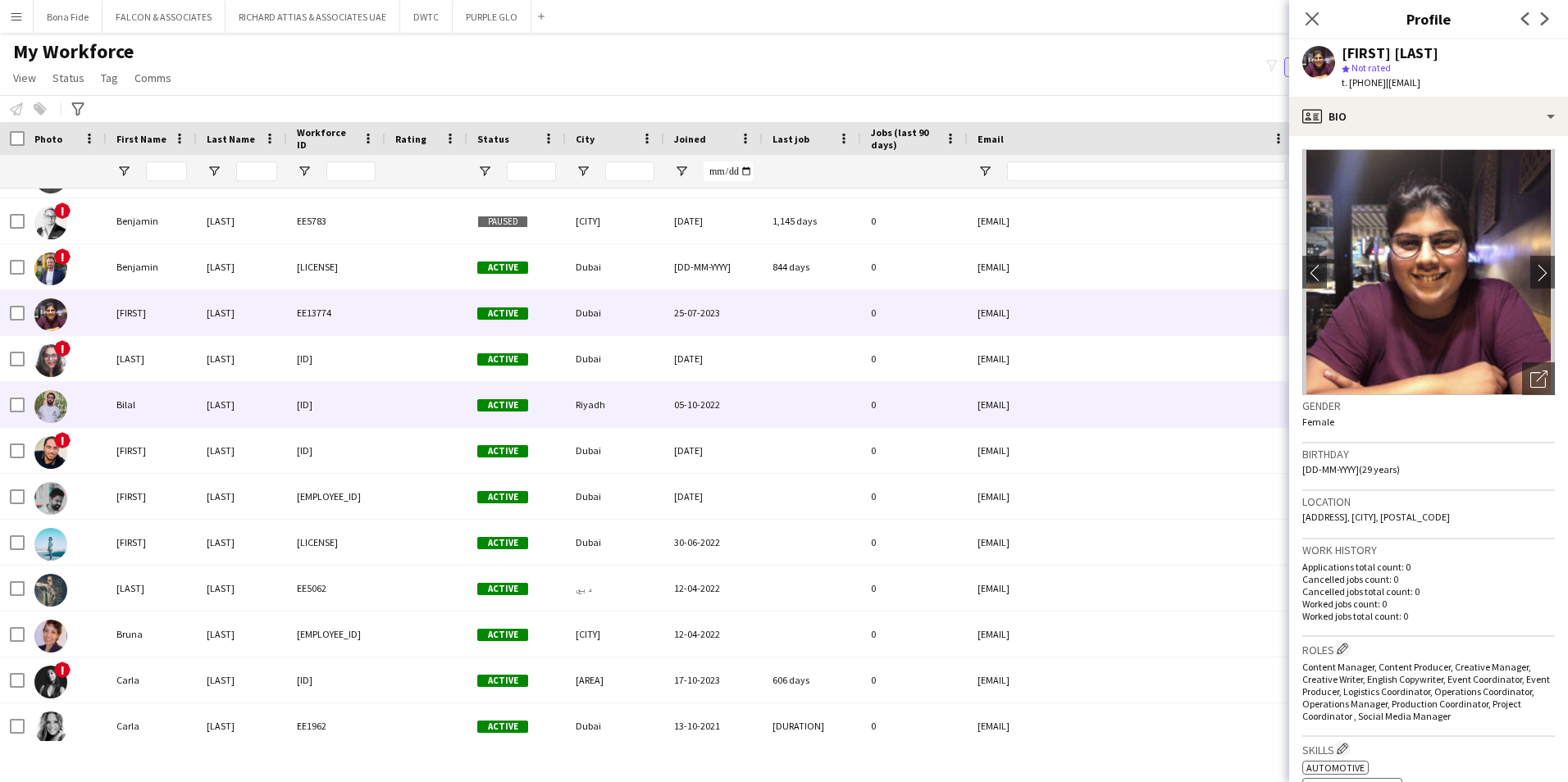 click on "Bilal" at bounding box center (152, 404) 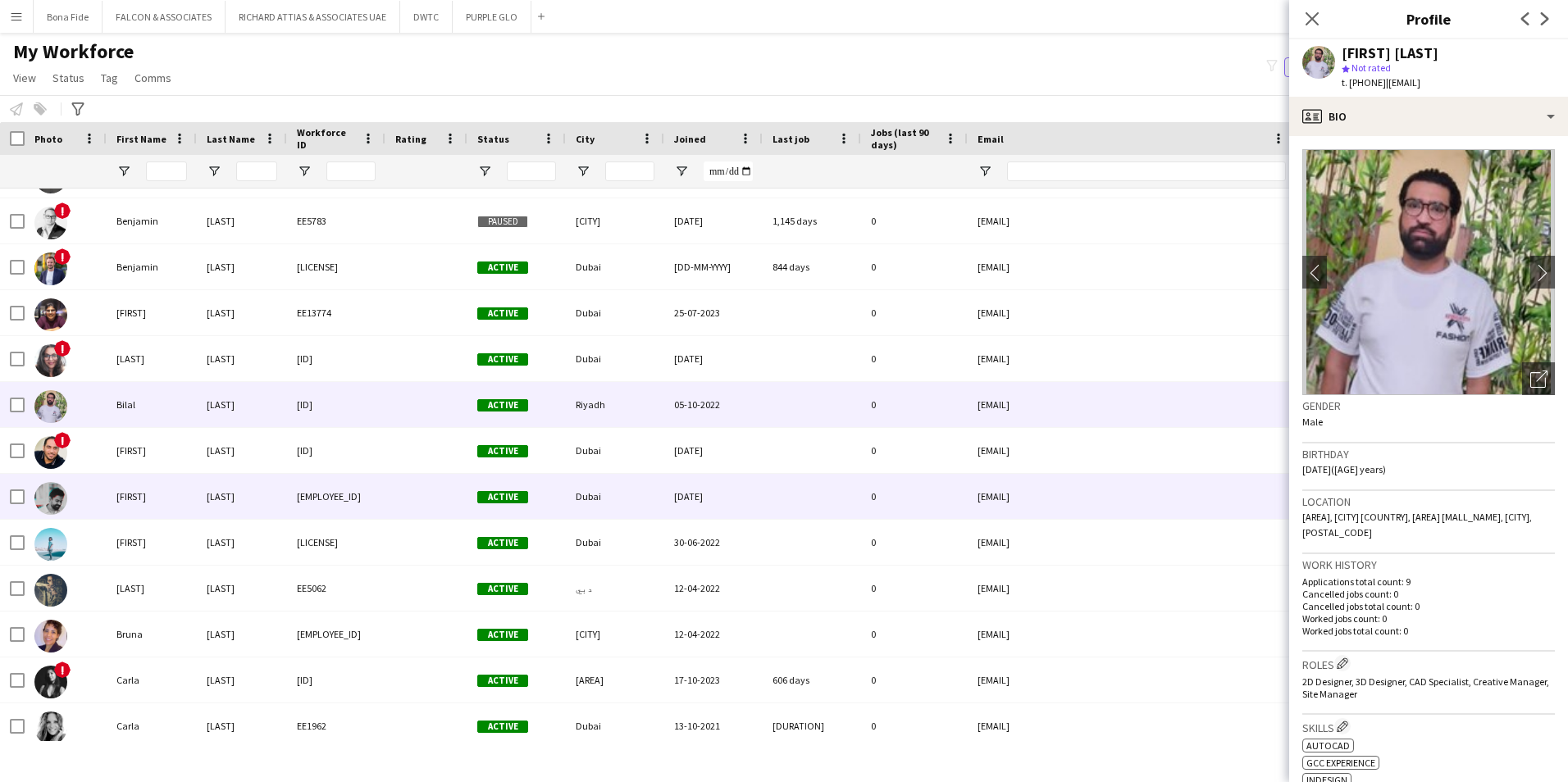 click on "[FIRST]" at bounding box center (152, 496) 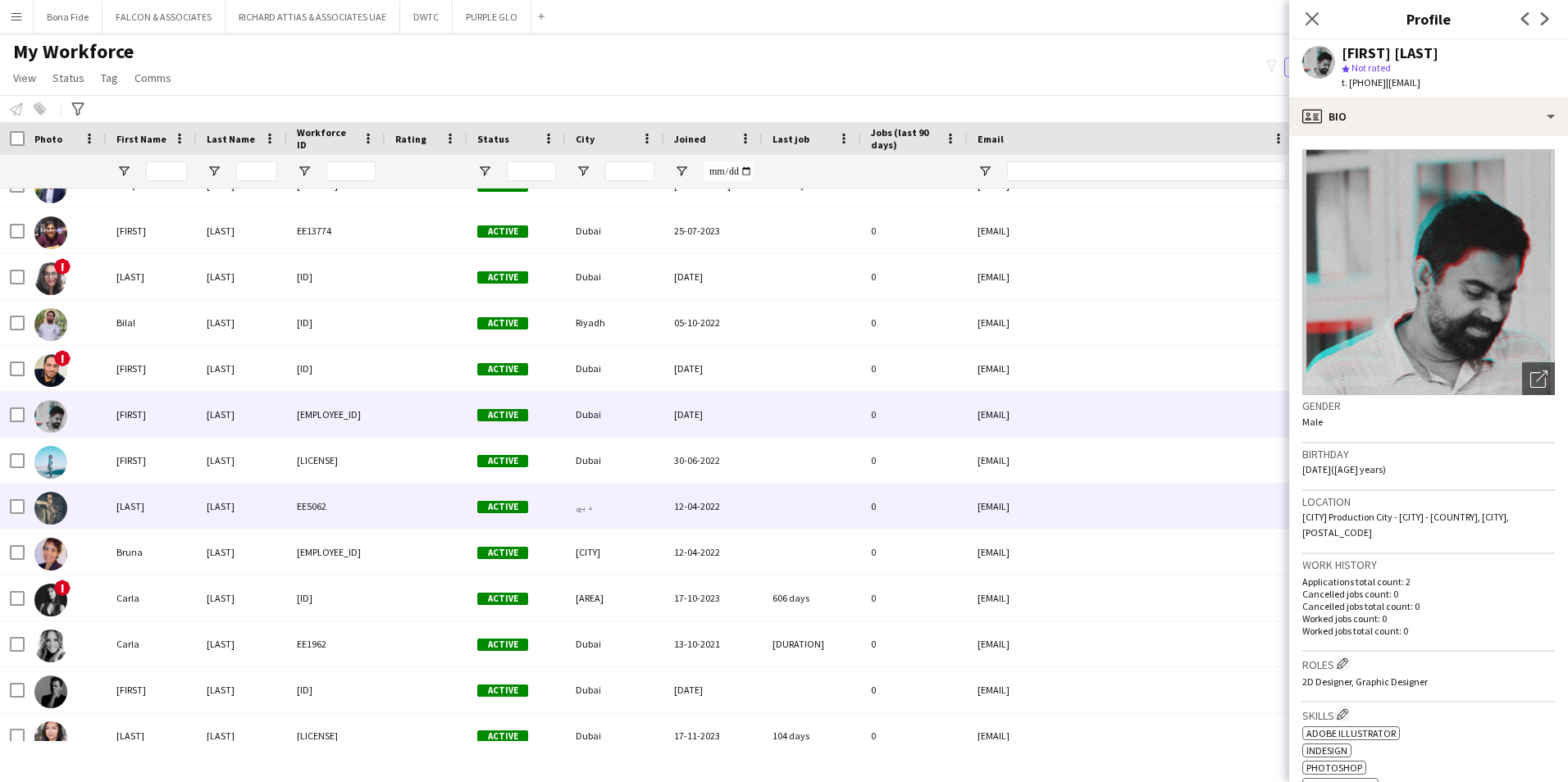 click on "[LAST]" at bounding box center (152, 506) 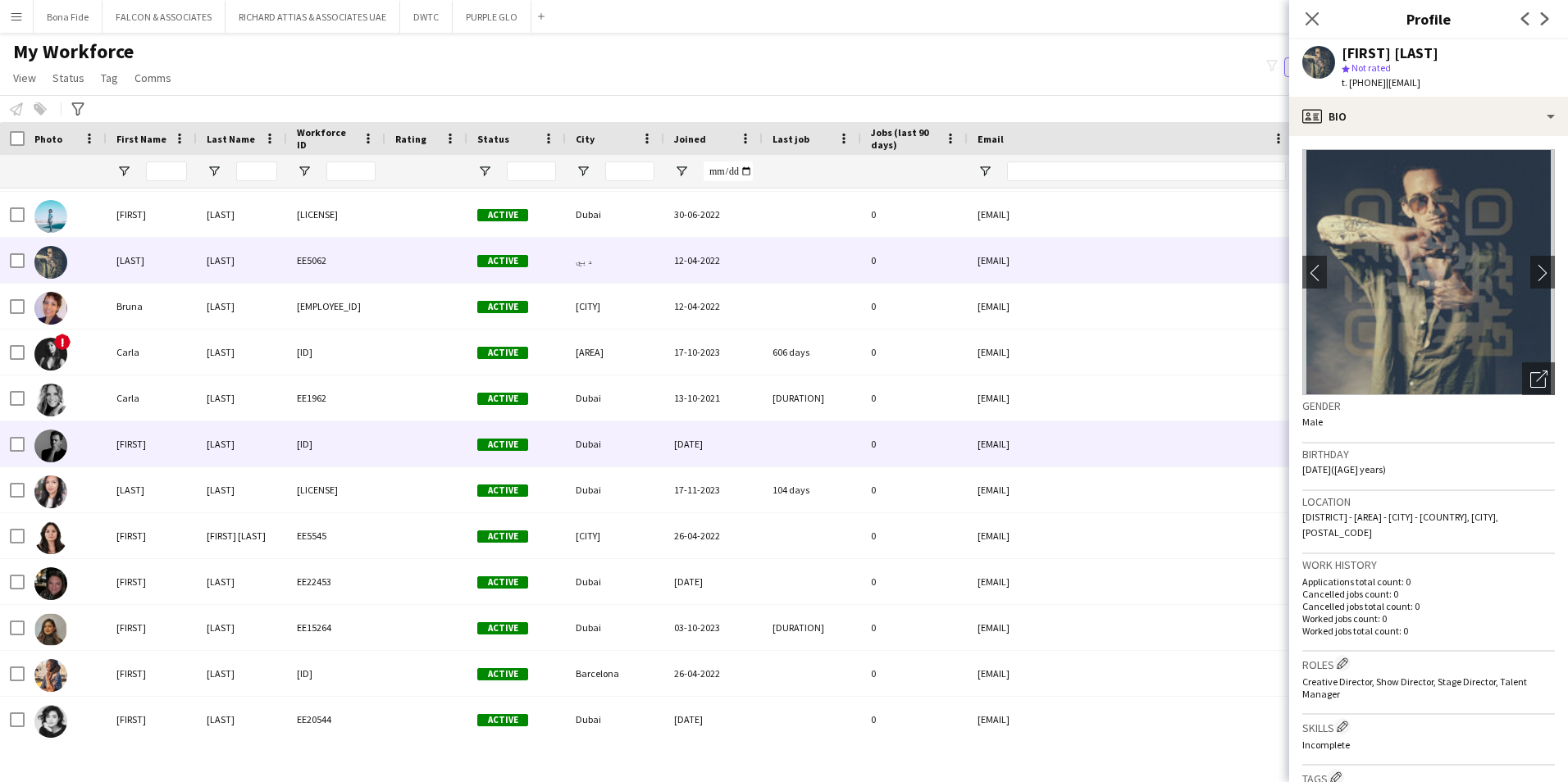 click on "[FIRST]" at bounding box center (152, 443) 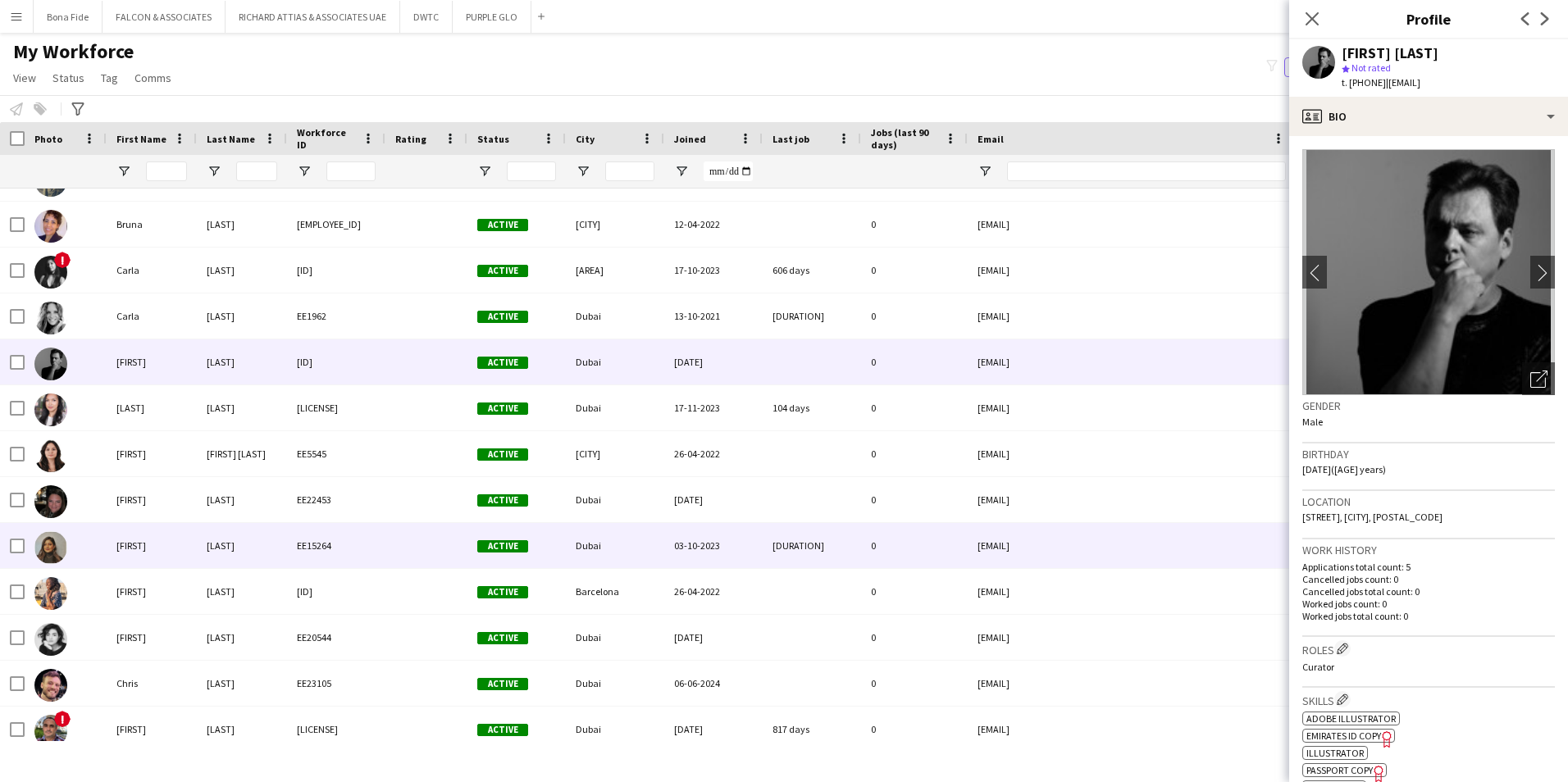 click on "[FIRST]" at bounding box center (152, 545) 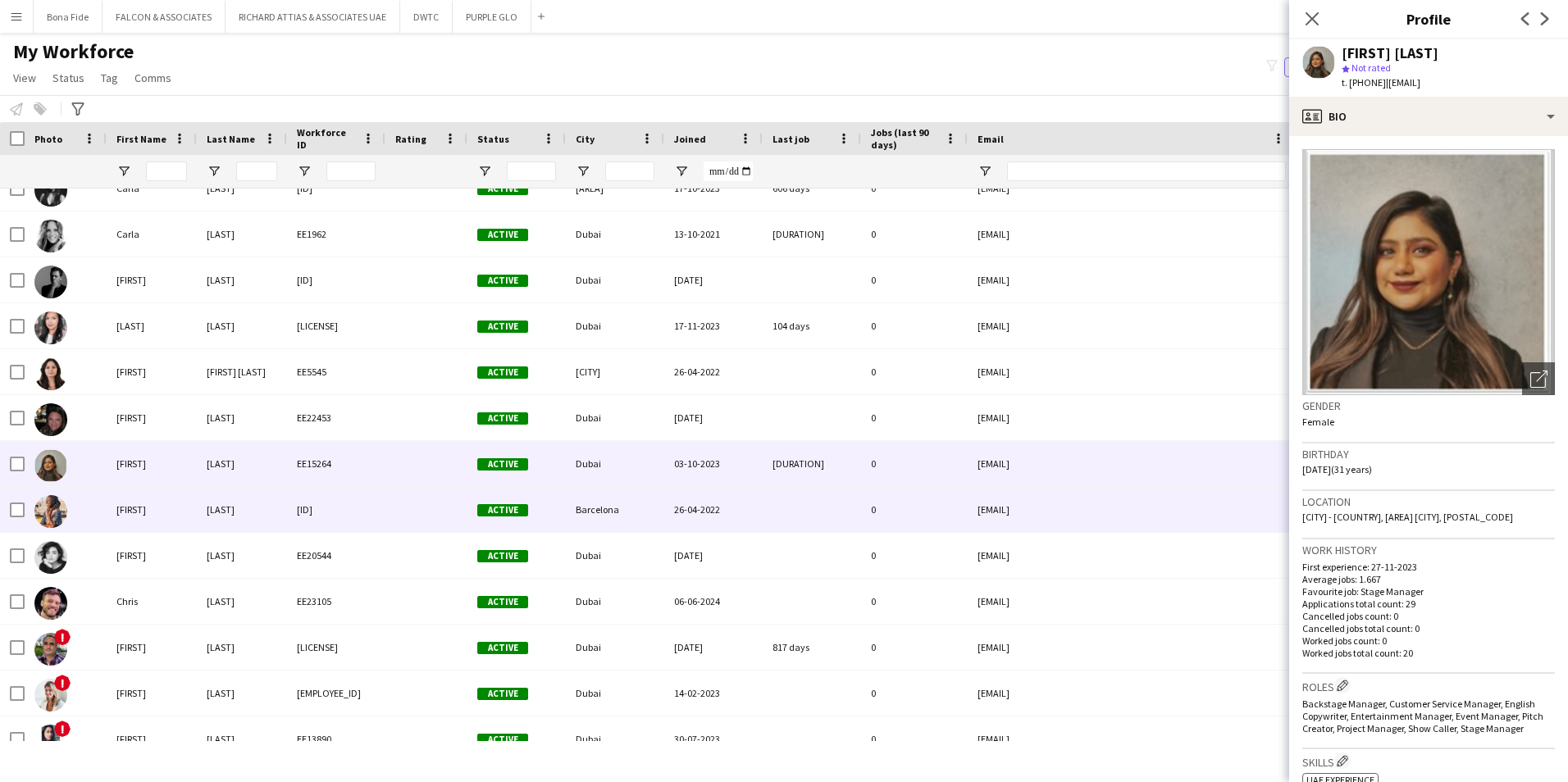 click on "[FIRST]" at bounding box center (152, 509) 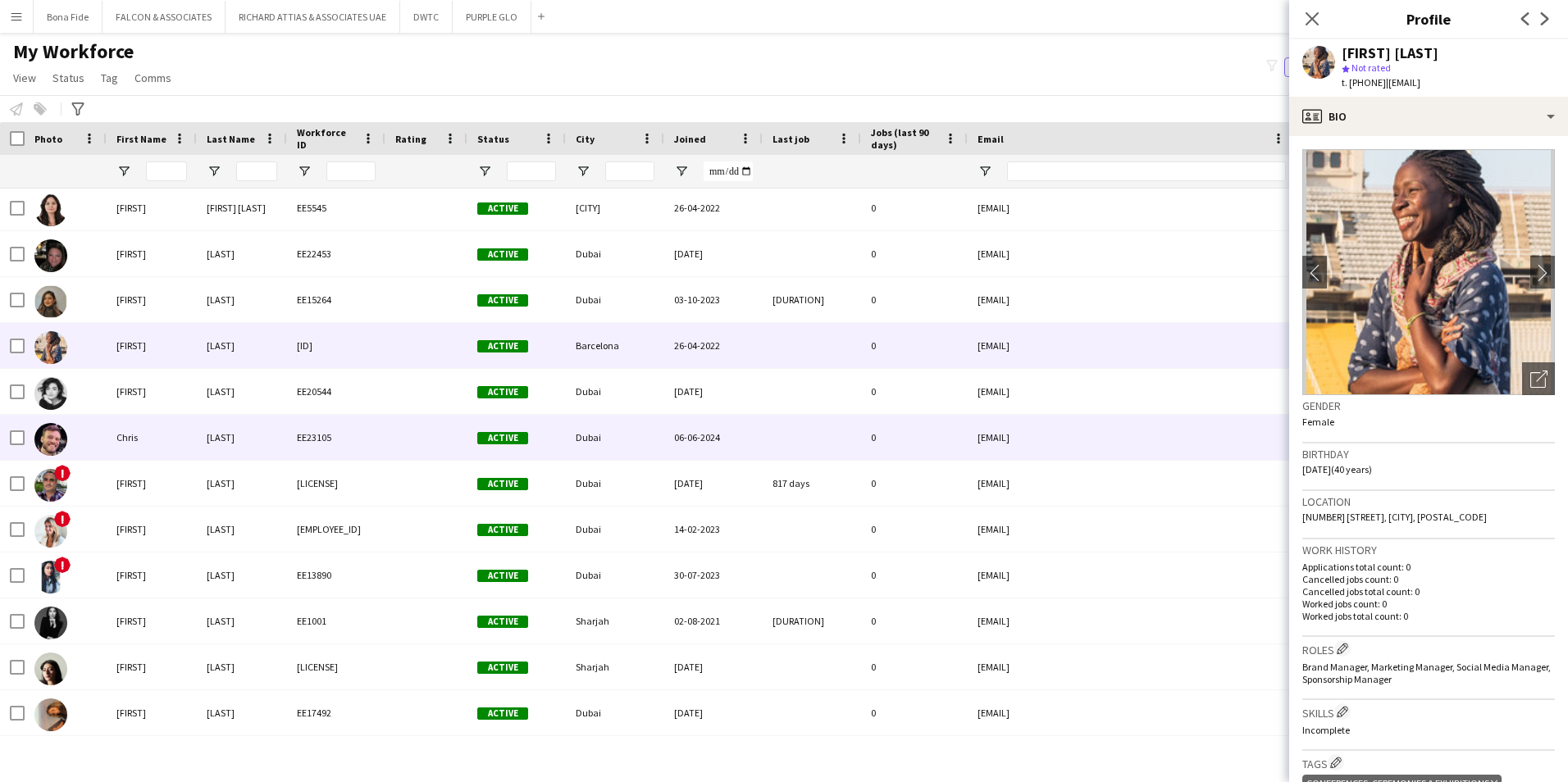 click on "Chris" at bounding box center [152, 437] 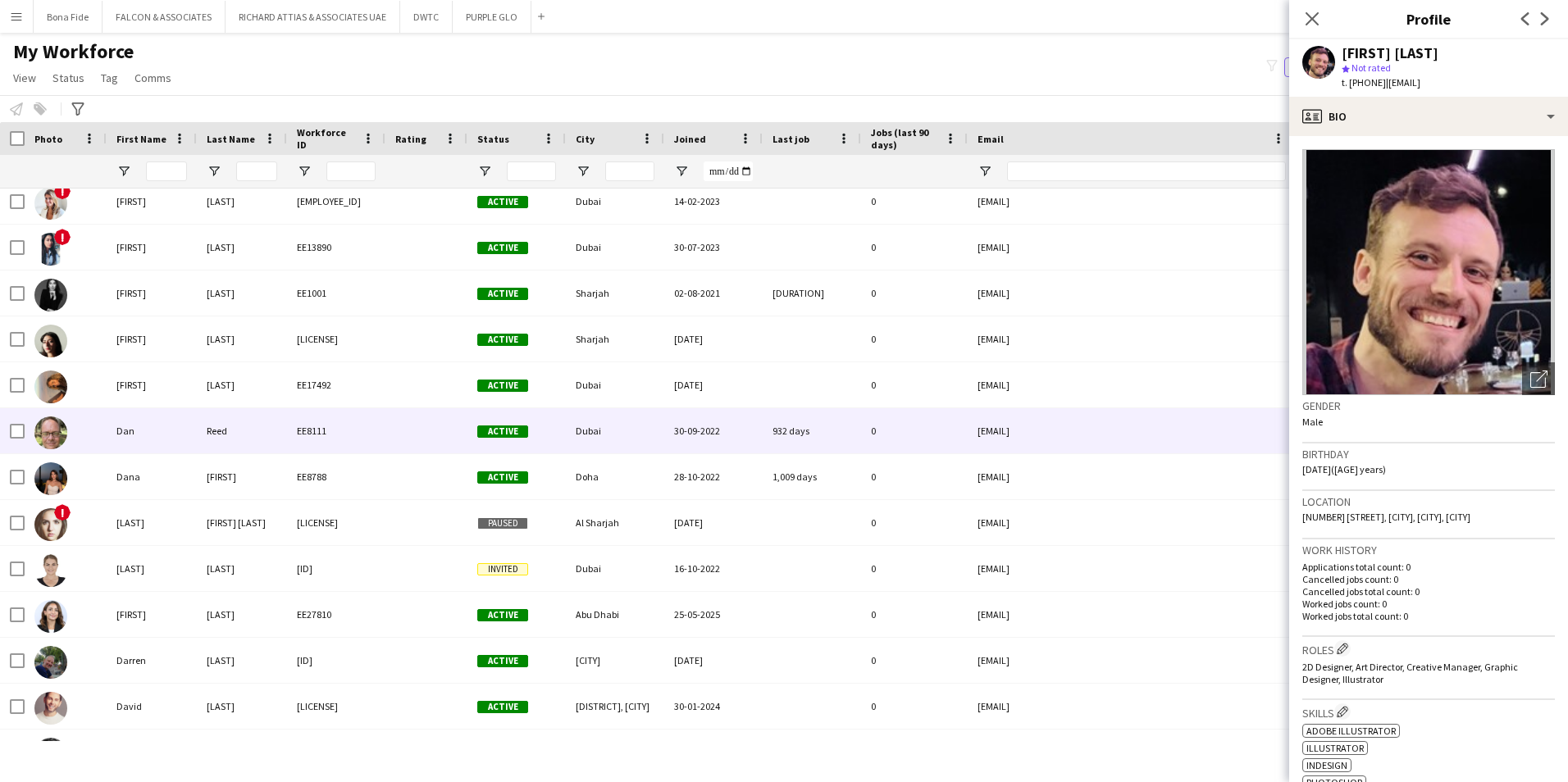 click on "Dan" at bounding box center (152, 430) 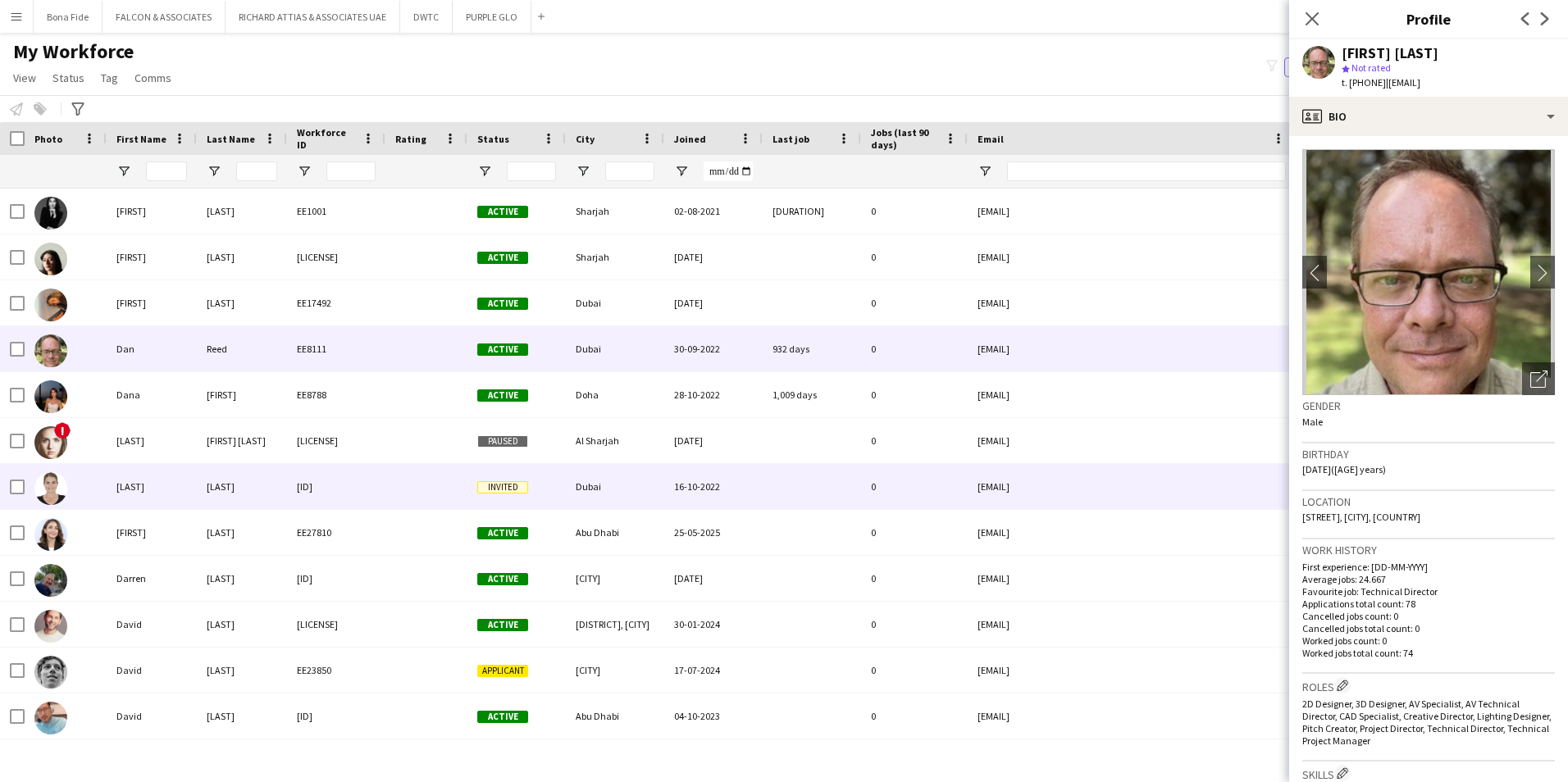 click on "[LAST]" at bounding box center (152, 486) 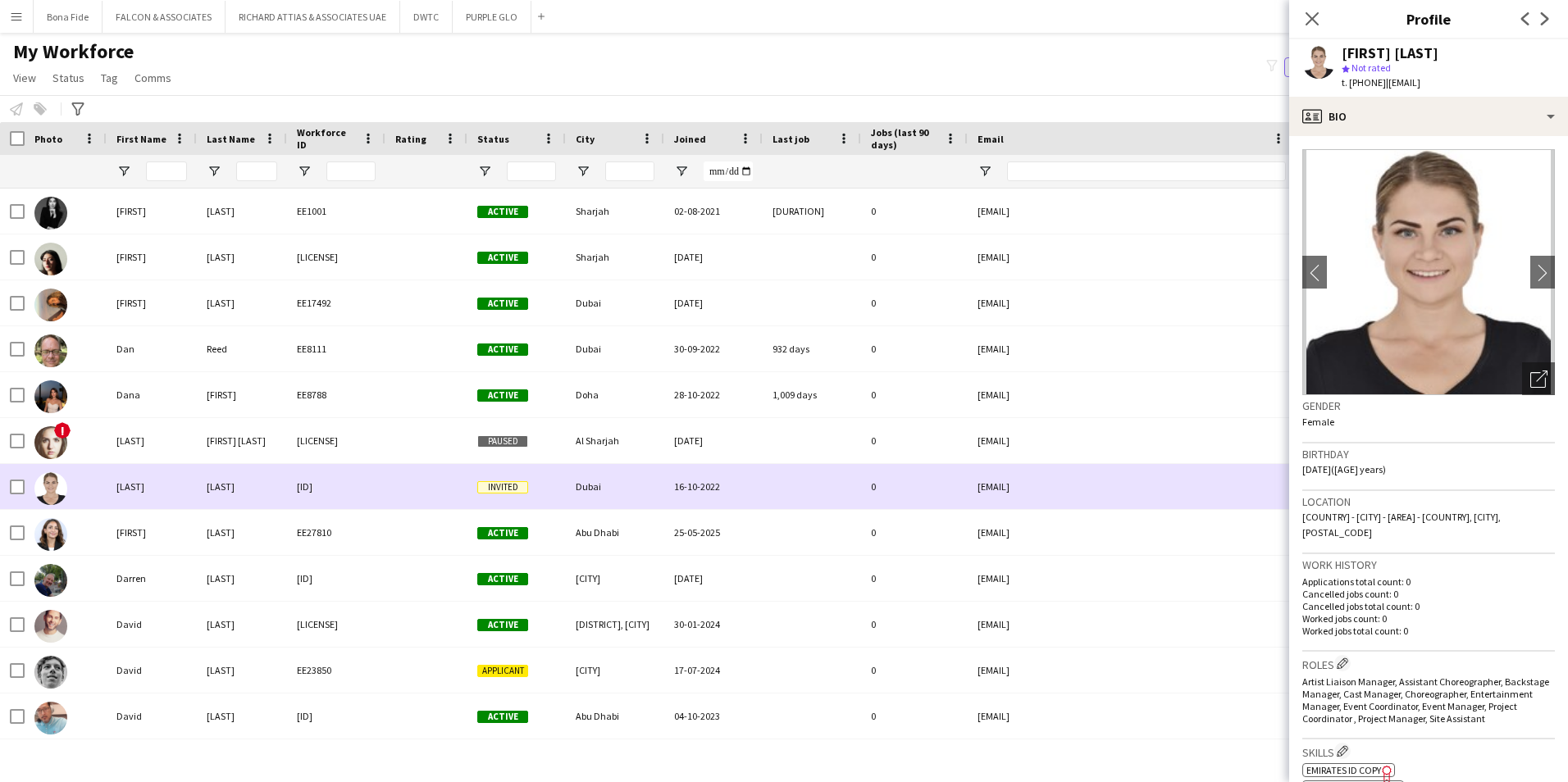 click on "[FIRST]" at bounding box center (152, 532) 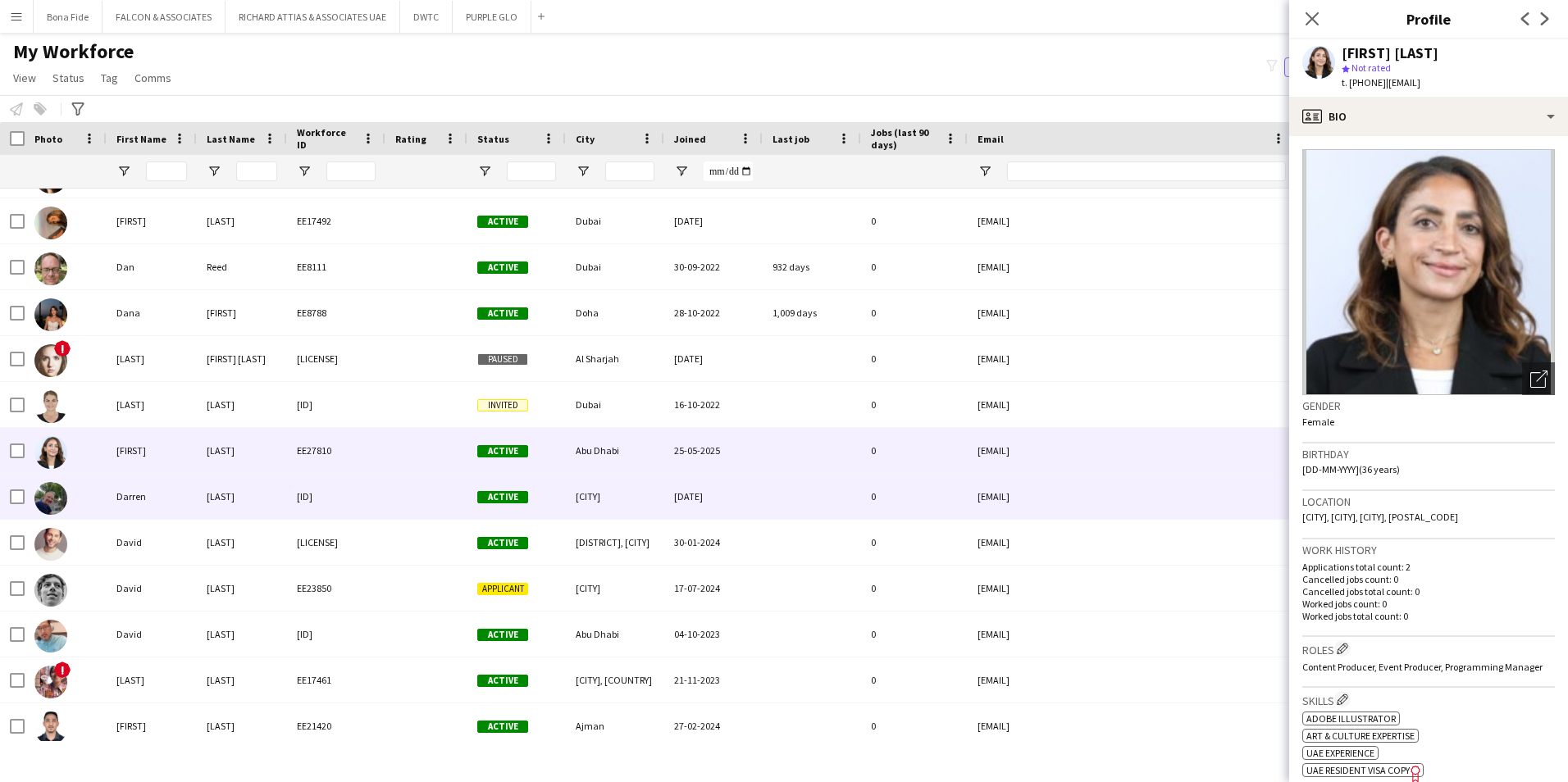 click on "Darren" at bounding box center [152, 496] 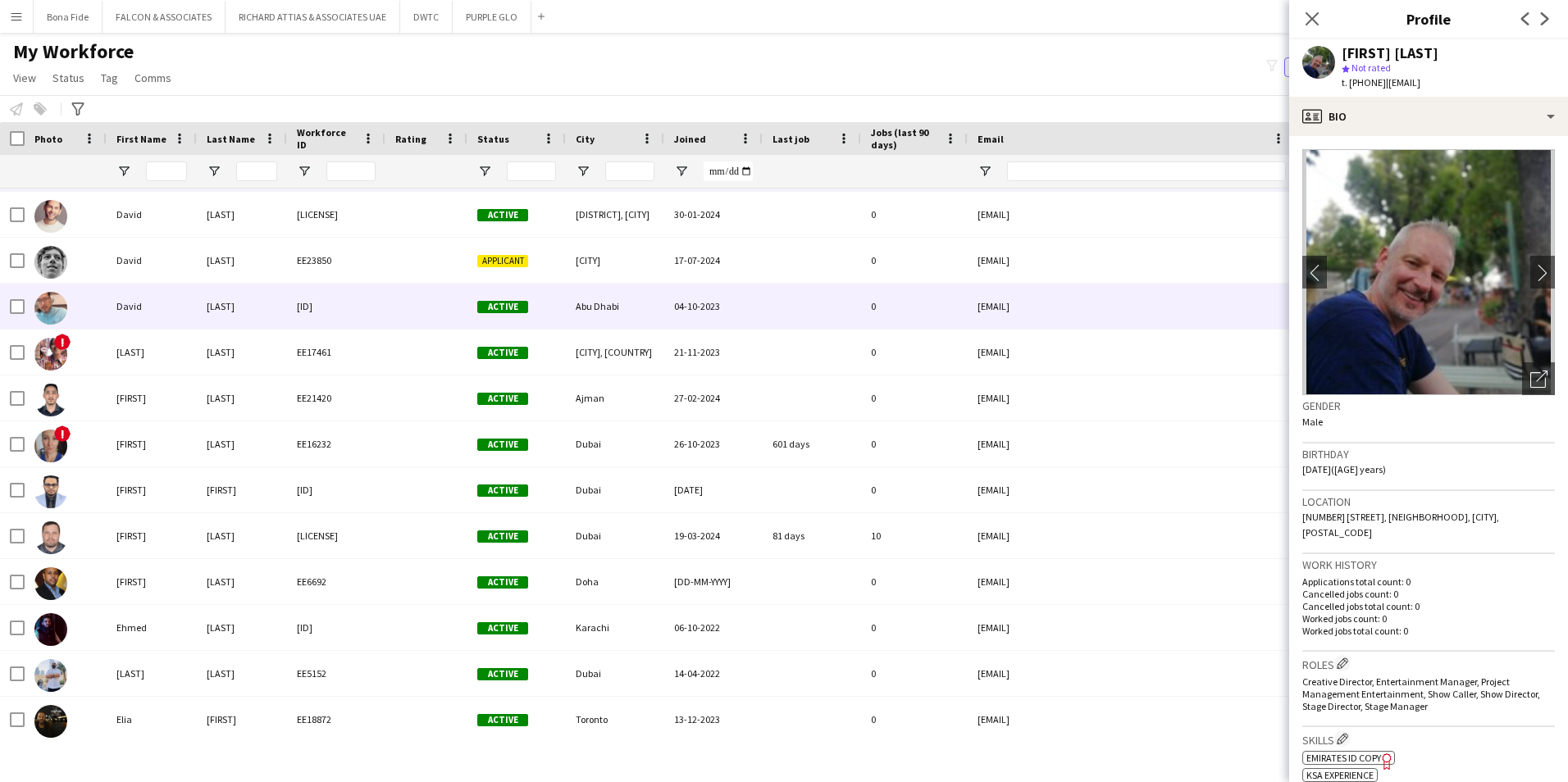 click on "David" at bounding box center [152, 306] 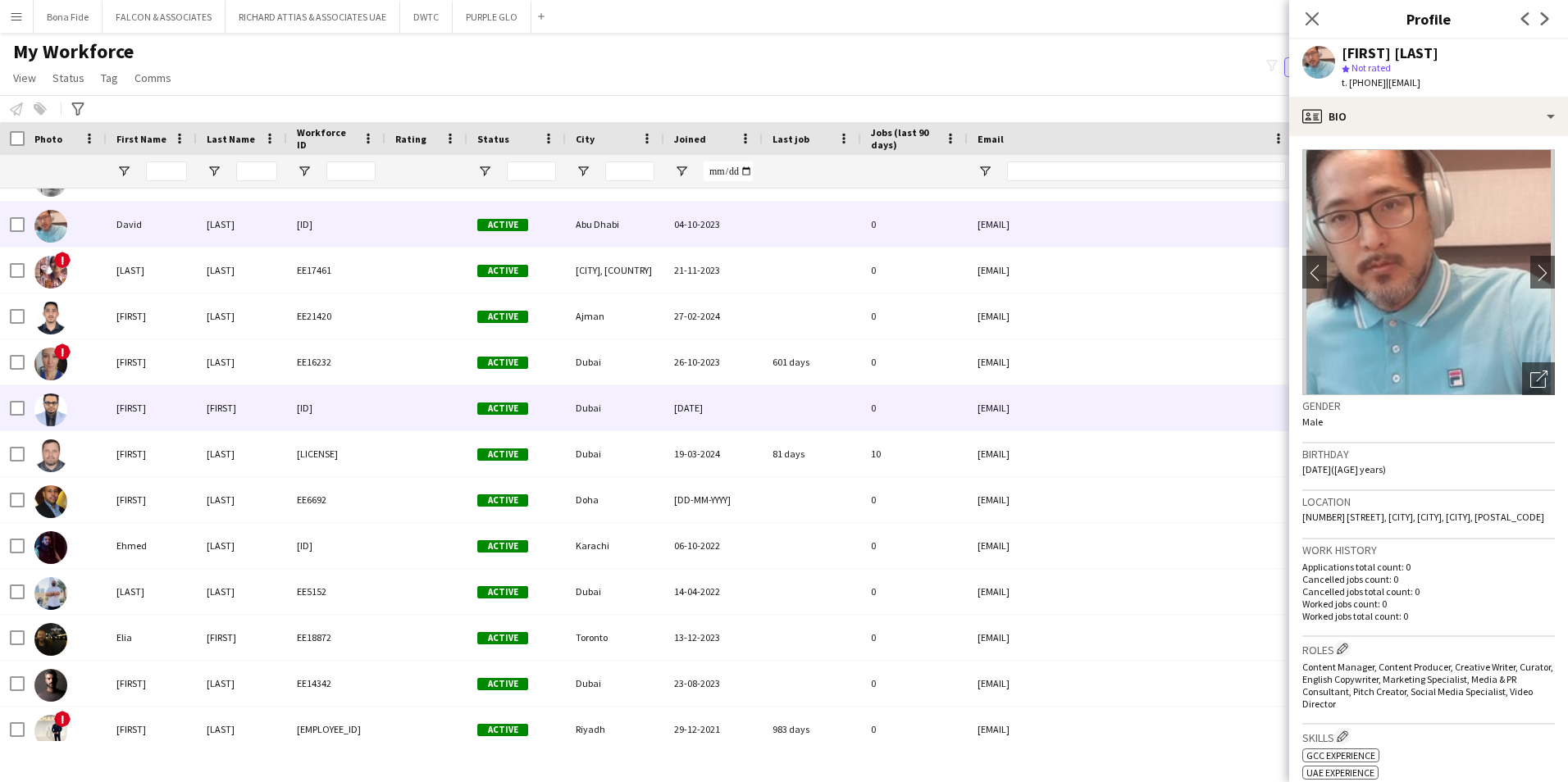 click on "[FIRST]" at bounding box center [152, 407] 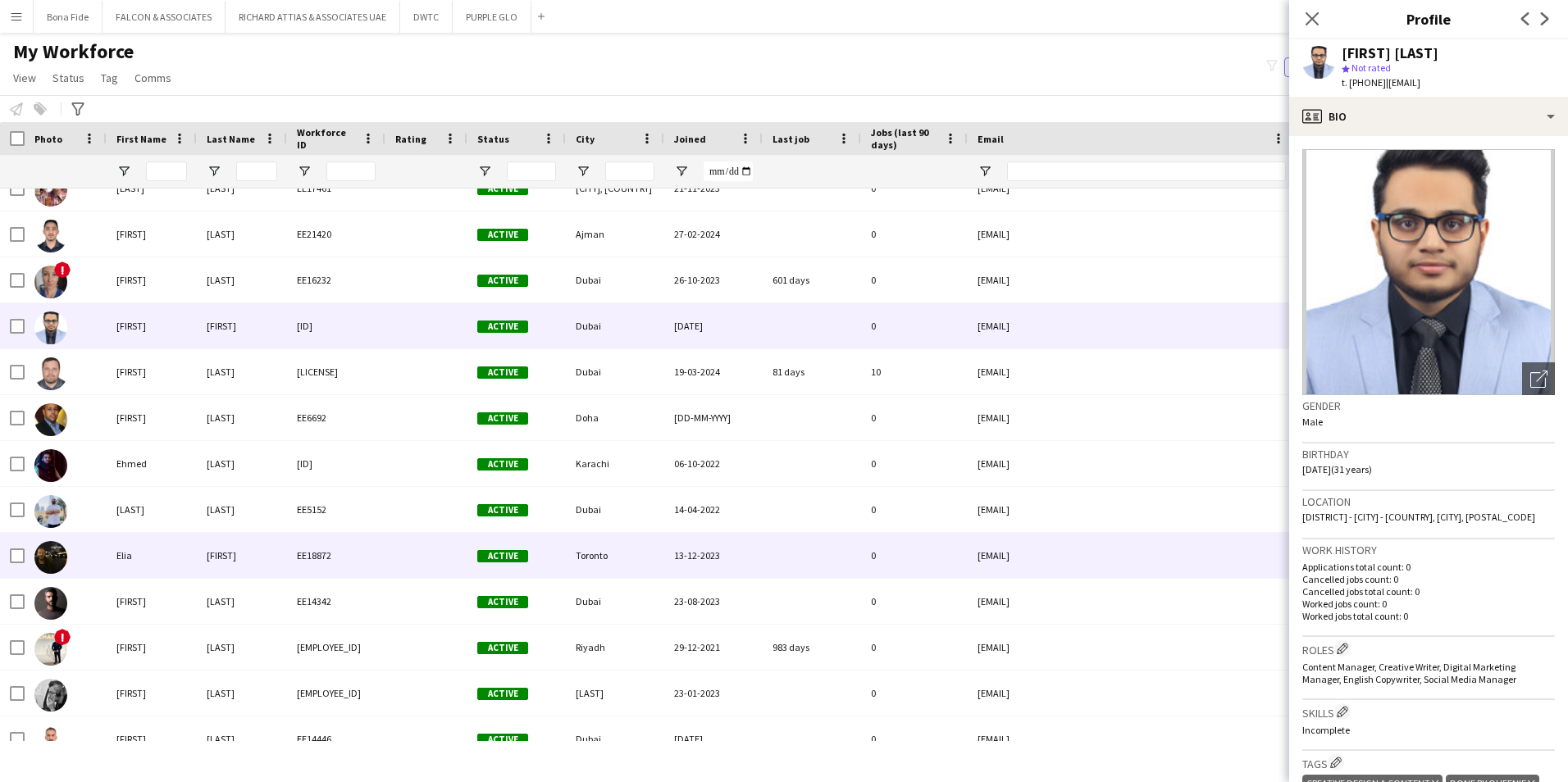 scroll, scrollTop: 5246, scrollLeft: 0, axis: vertical 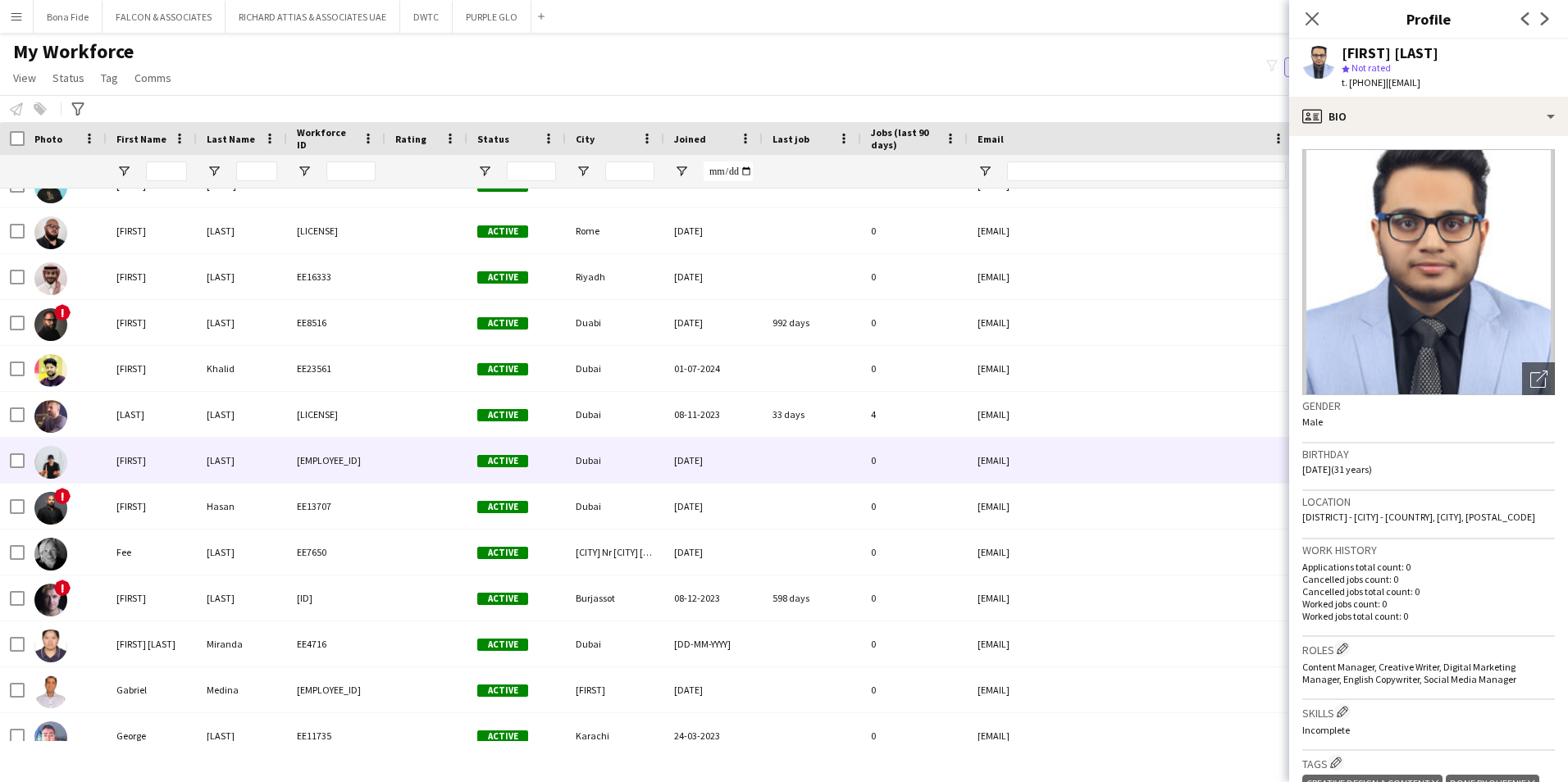 click on "[FIRST]" at bounding box center (152, 460) 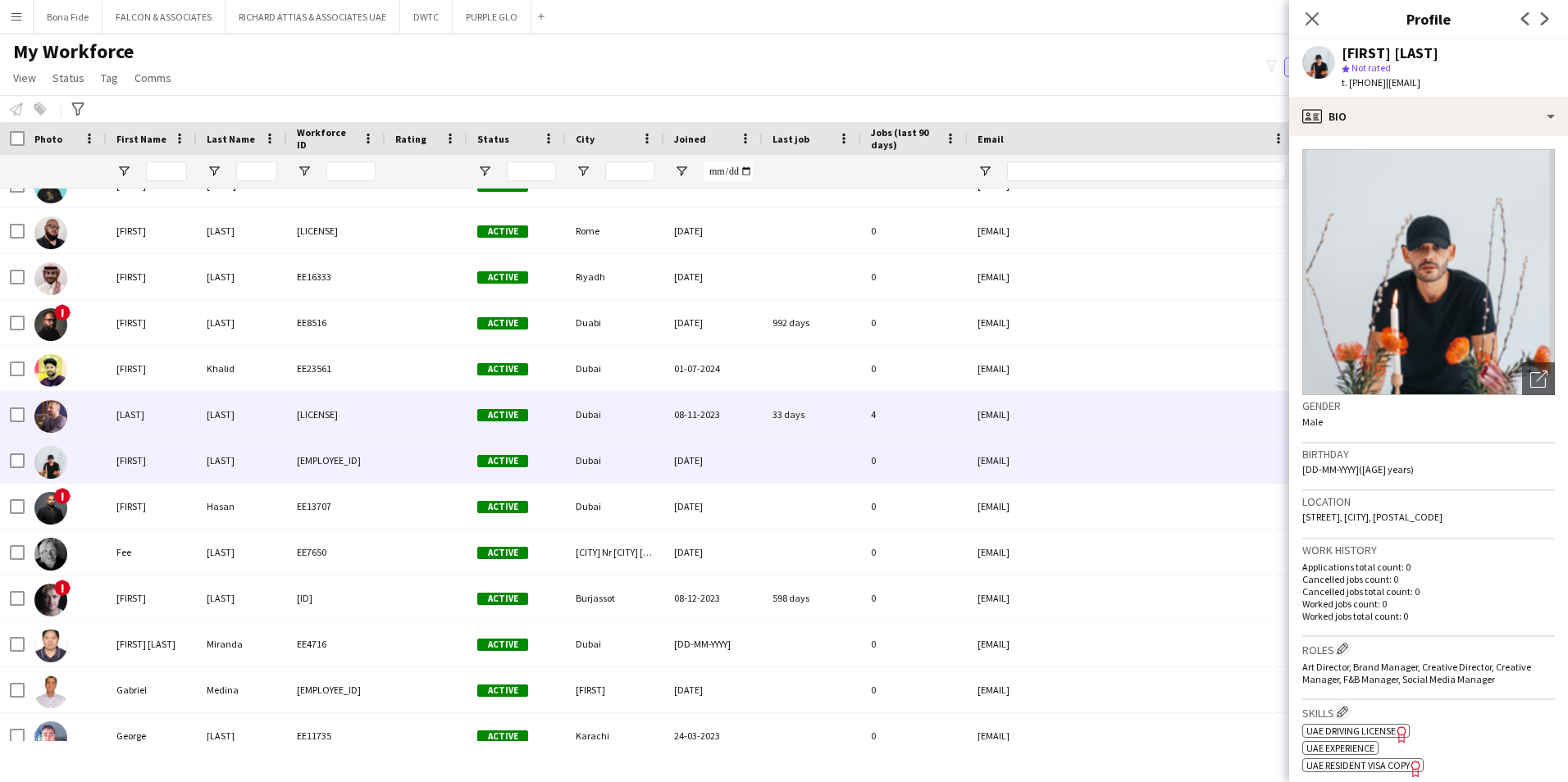 click on "[LAST]" at bounding box center (152, 414) 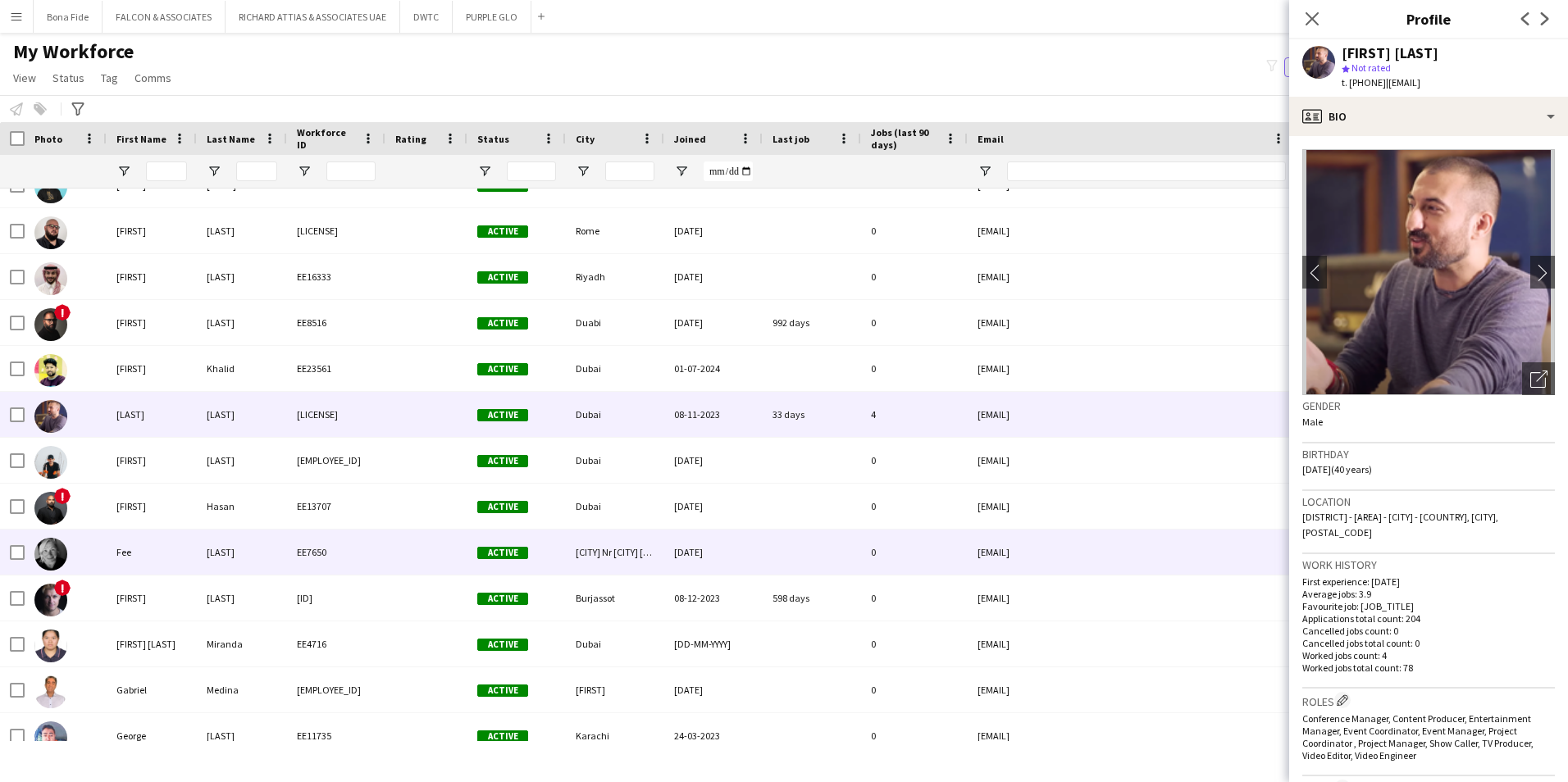 scroll, scrollTop: 6046, scrollLeft: 0, axis: vertical 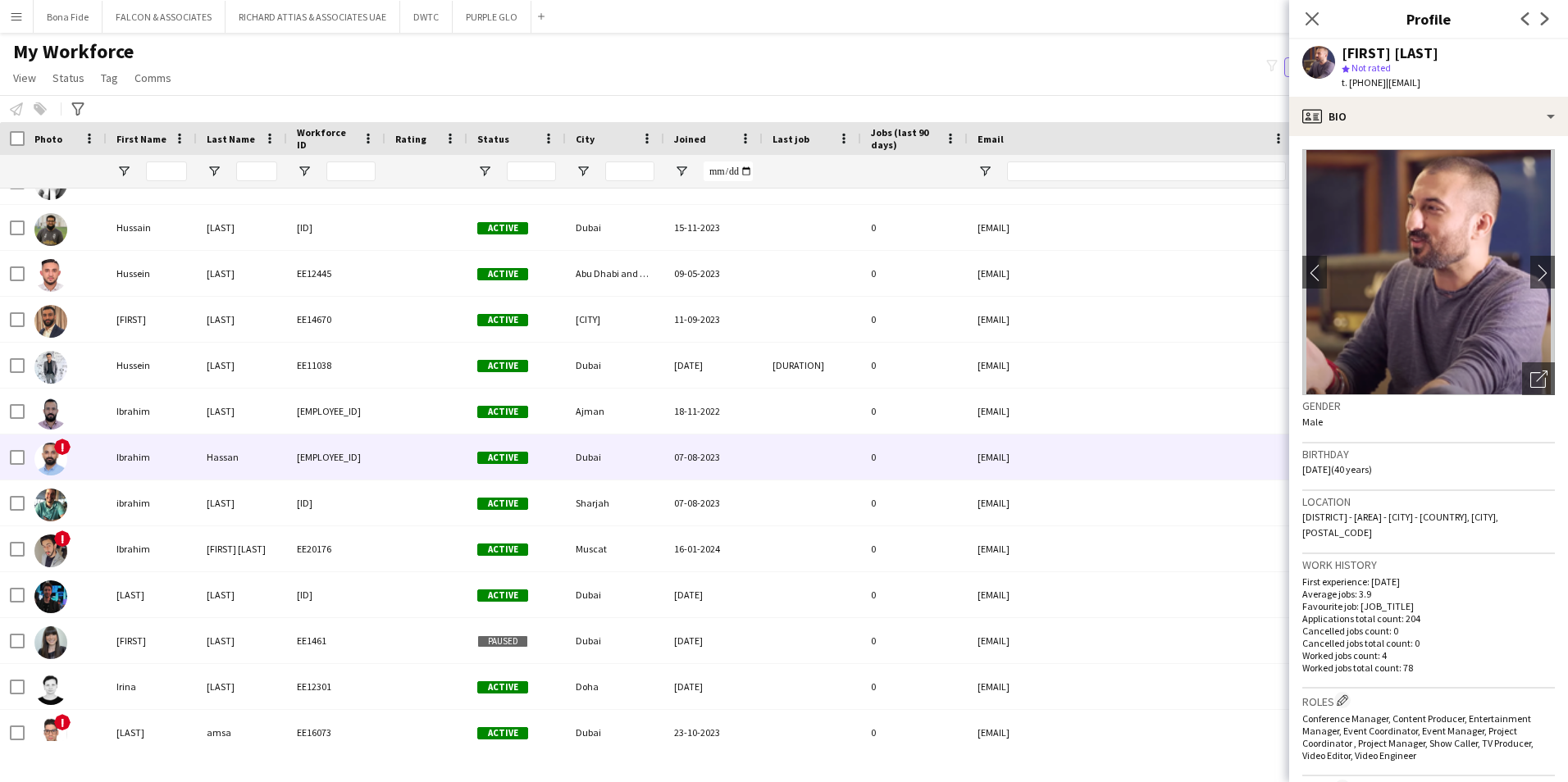 click on "[EMPLOYEE_ID]" at bounding box center (336, 457) 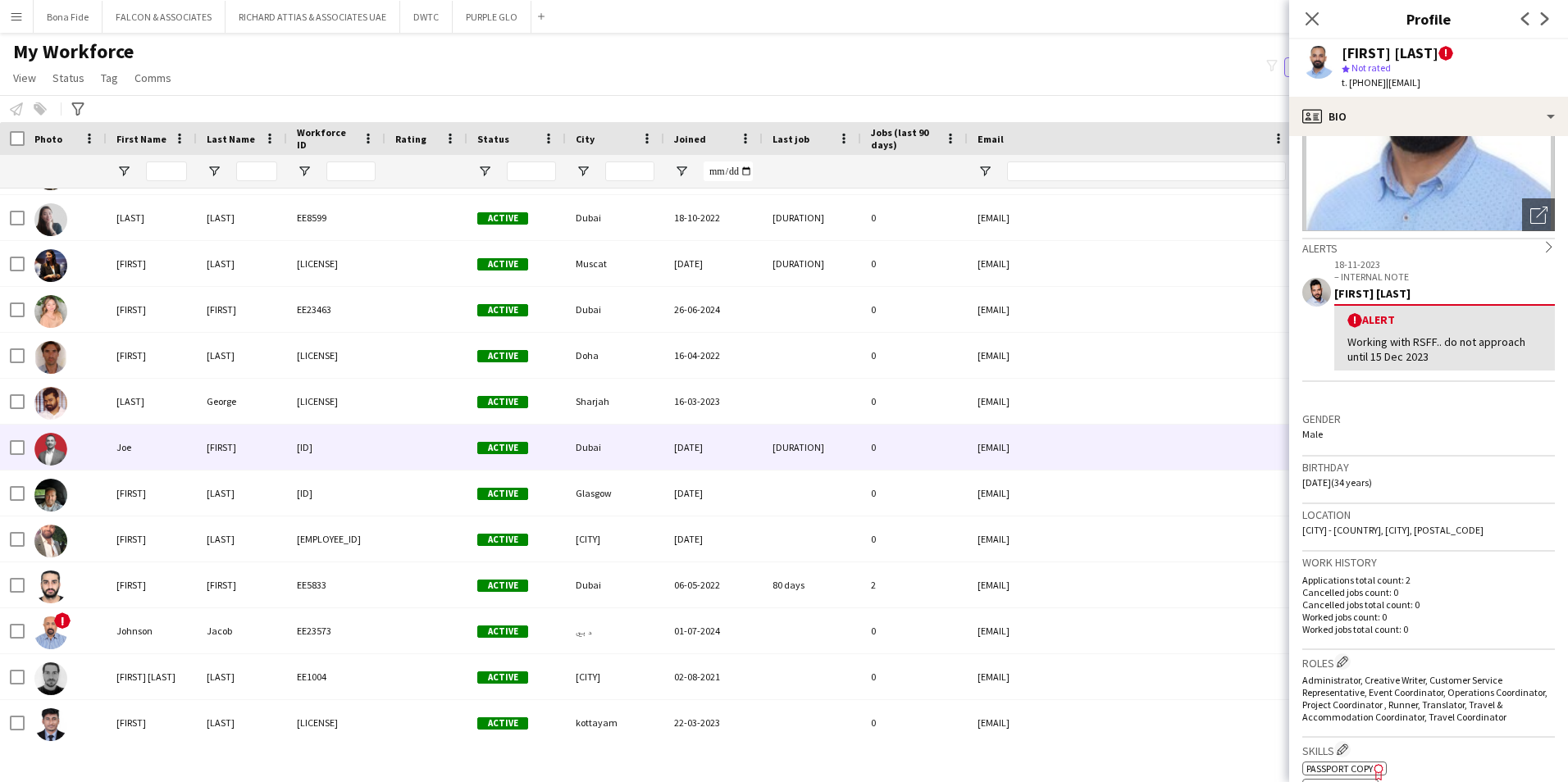 click at bounding box center [426, 447] 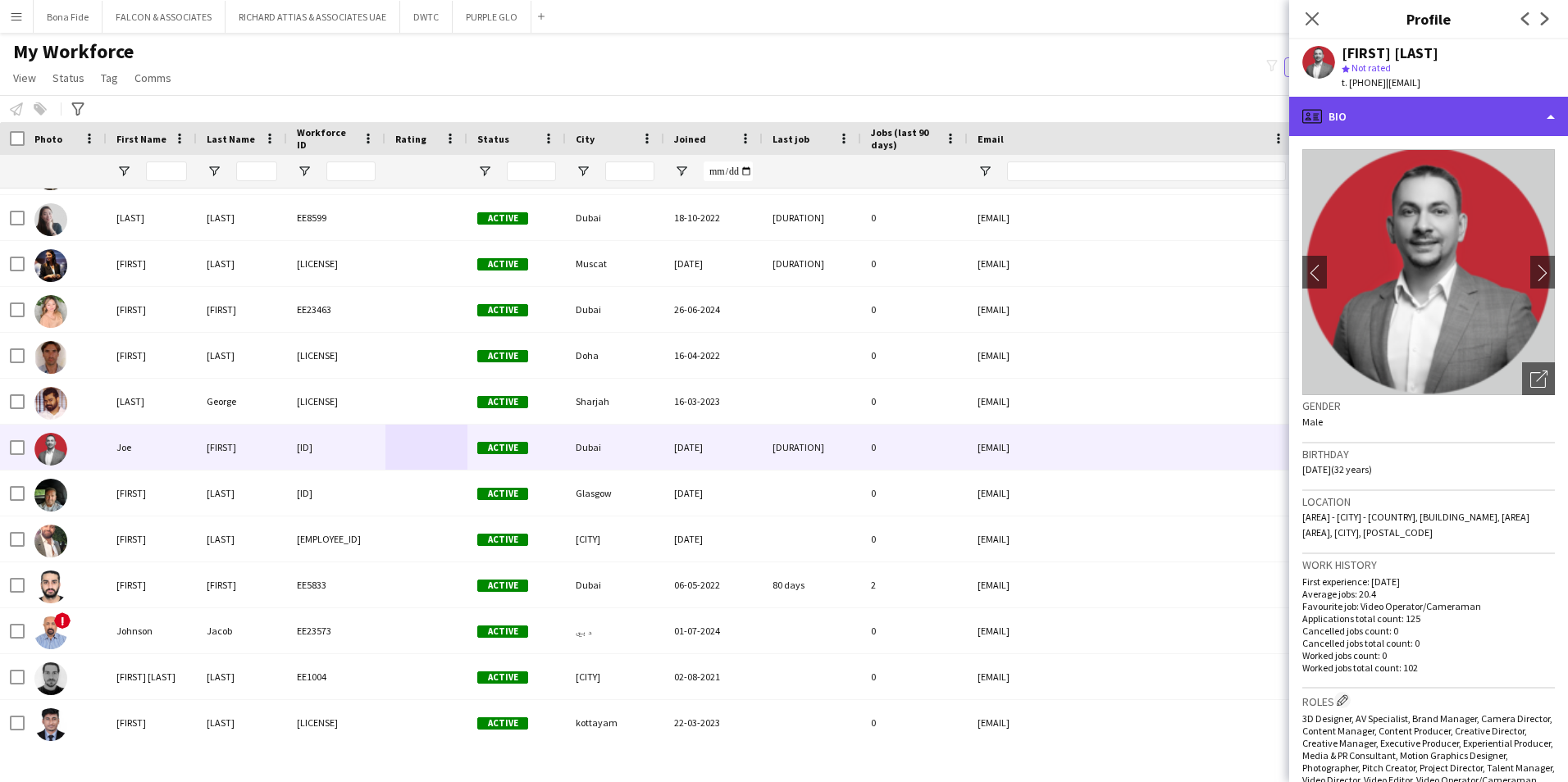 click on "profile
Bio" 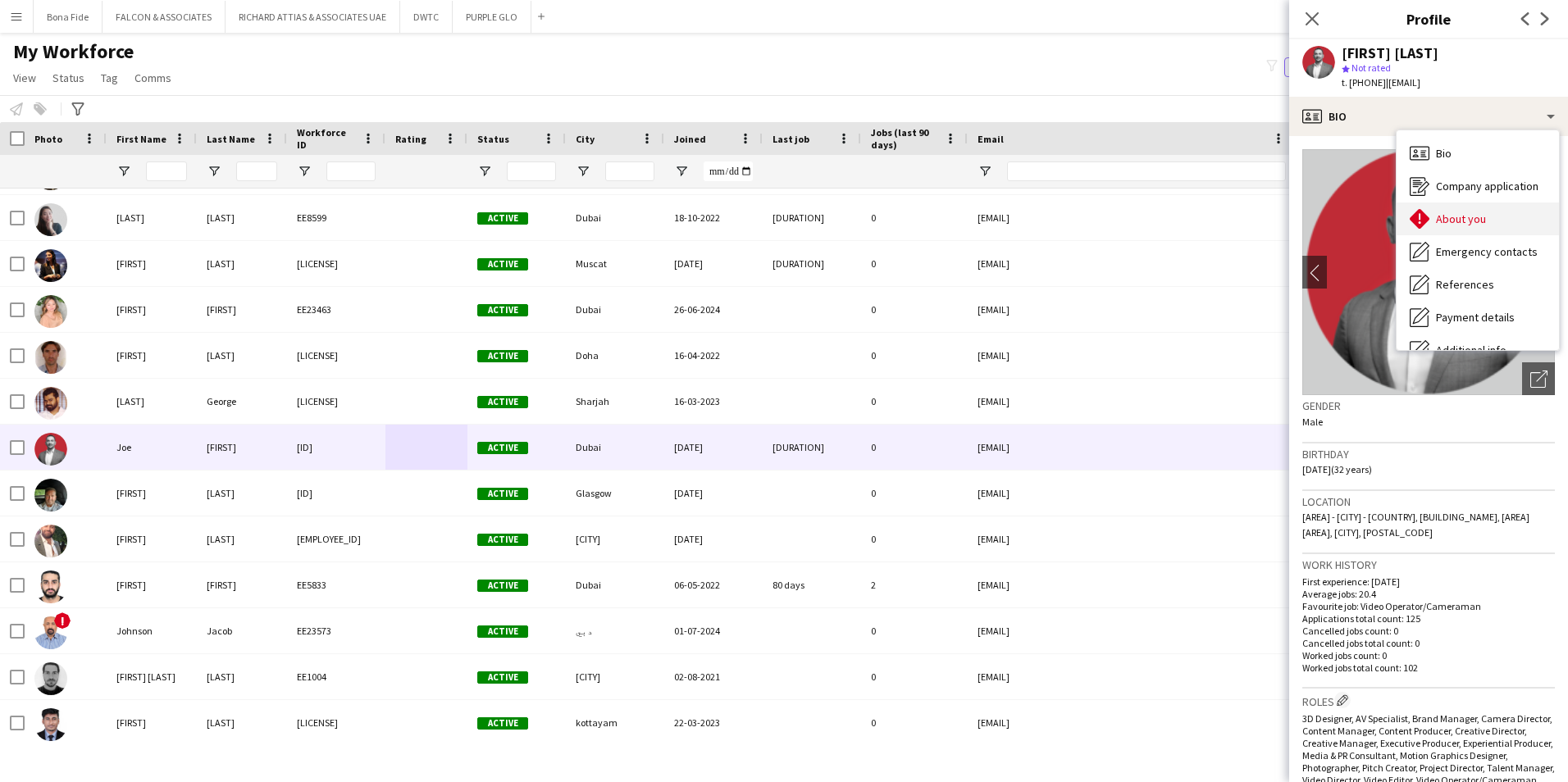 click on "About you
About you" at bounding box center [1478, 219] 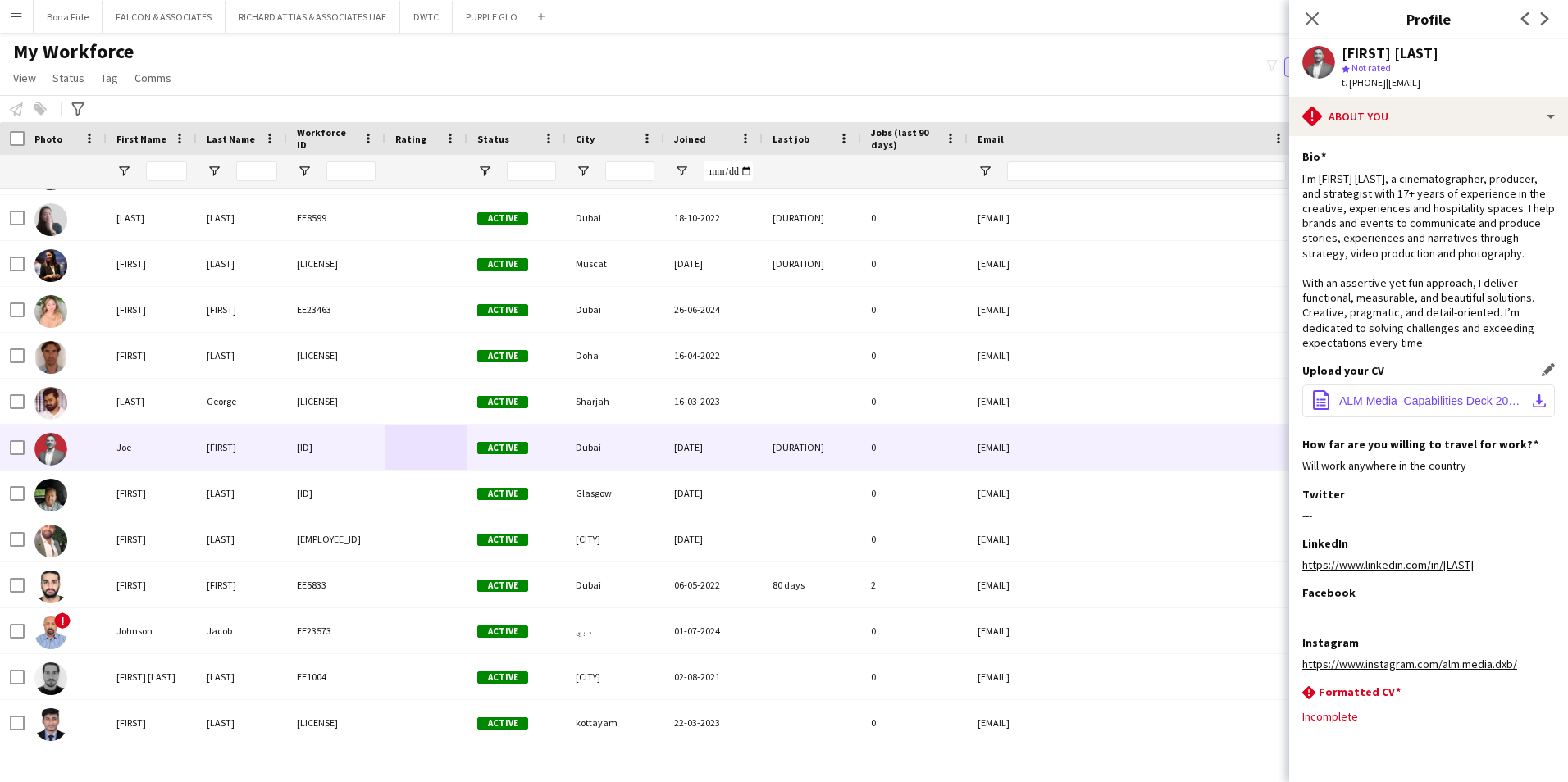 click on "ALM Media_Capabilities Deck 2025 v4.0X (MINI) - SHORT.pdf" 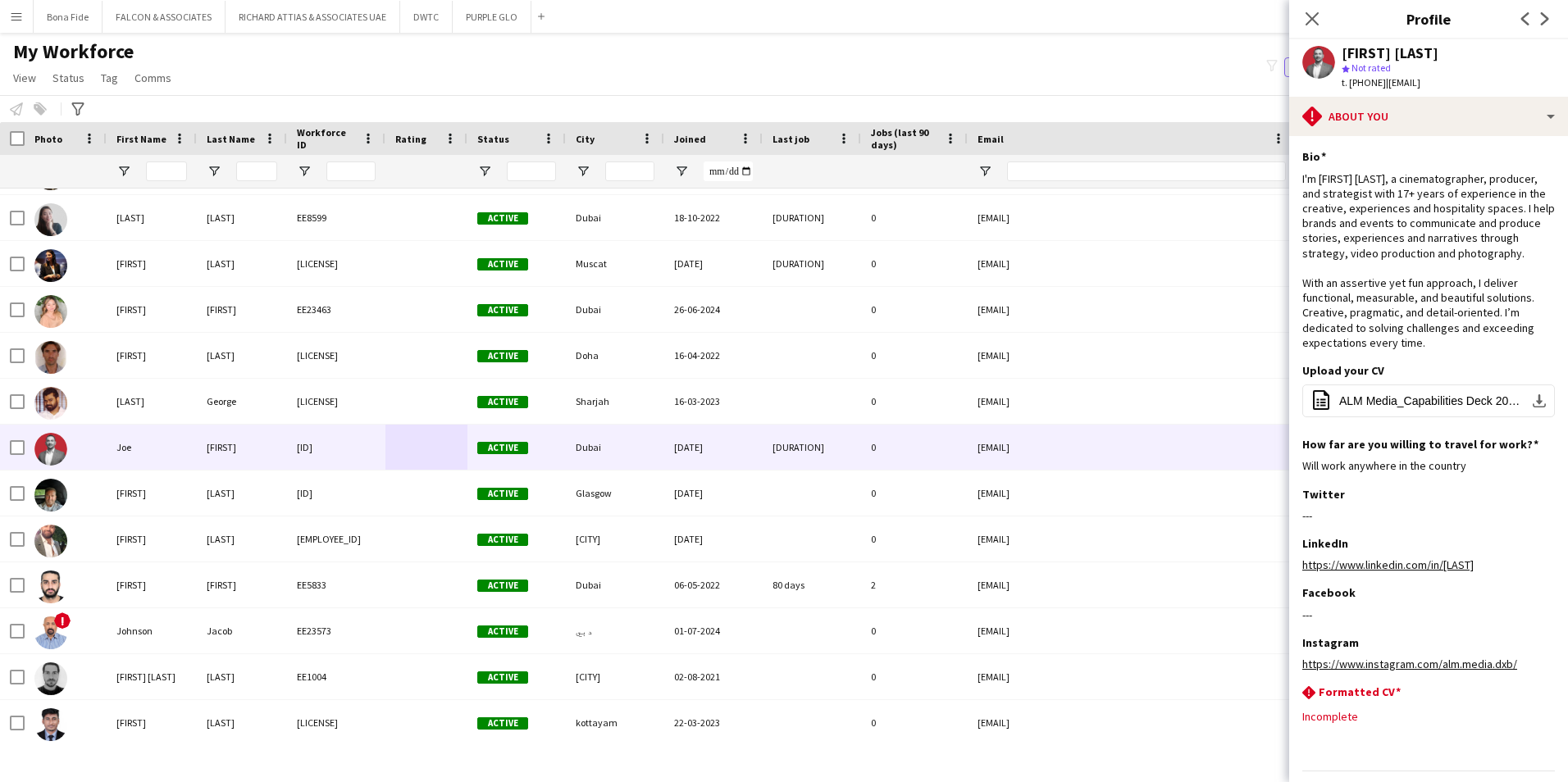 click on "[FIRST] [LAST]
star
Not rated   t. [PHONE]   |   [EMAIL]" 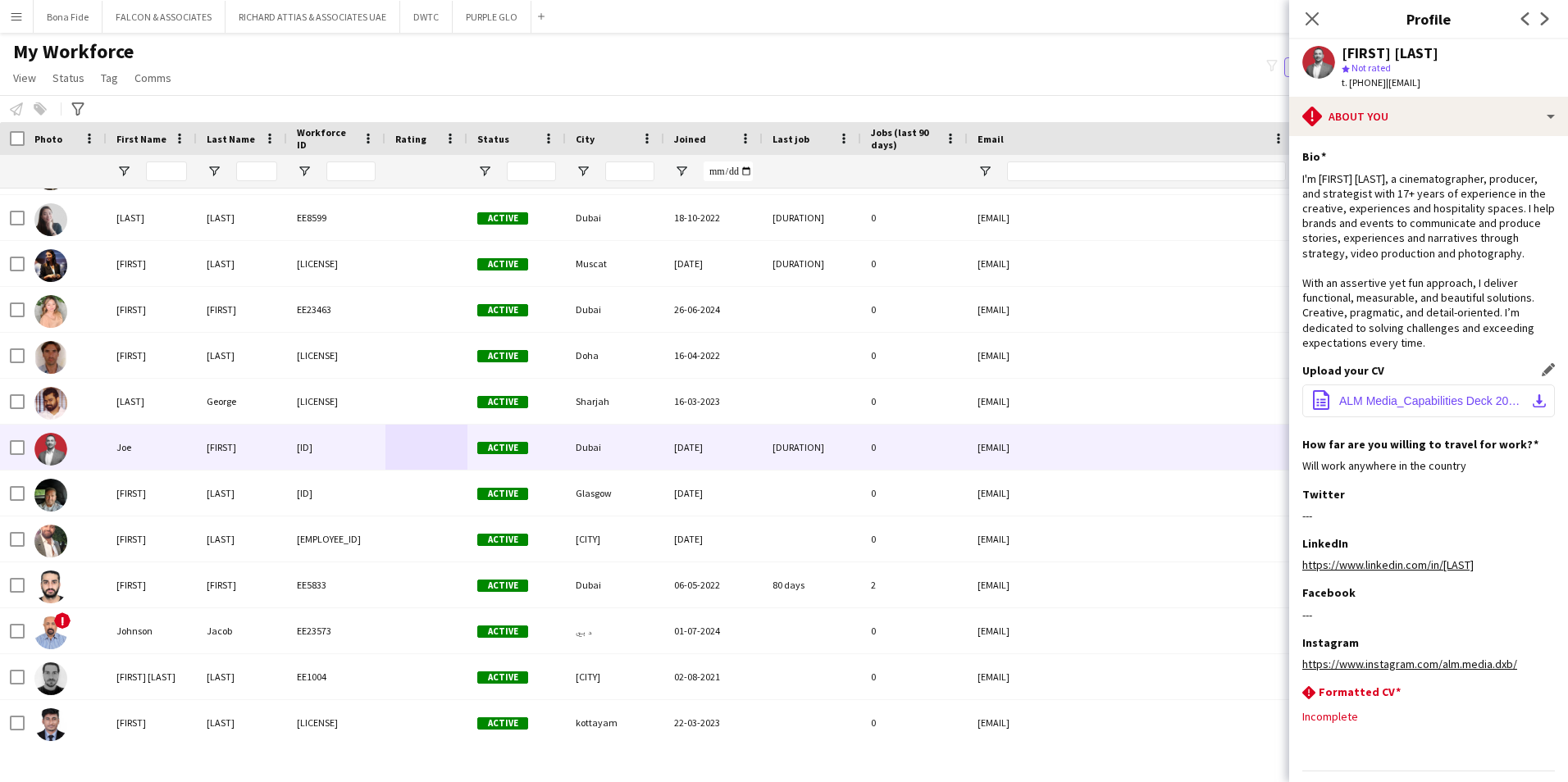 click on "ALM Media_Capabilities Deck 2025 v4.0X (MINI) - SHORT.pdf" 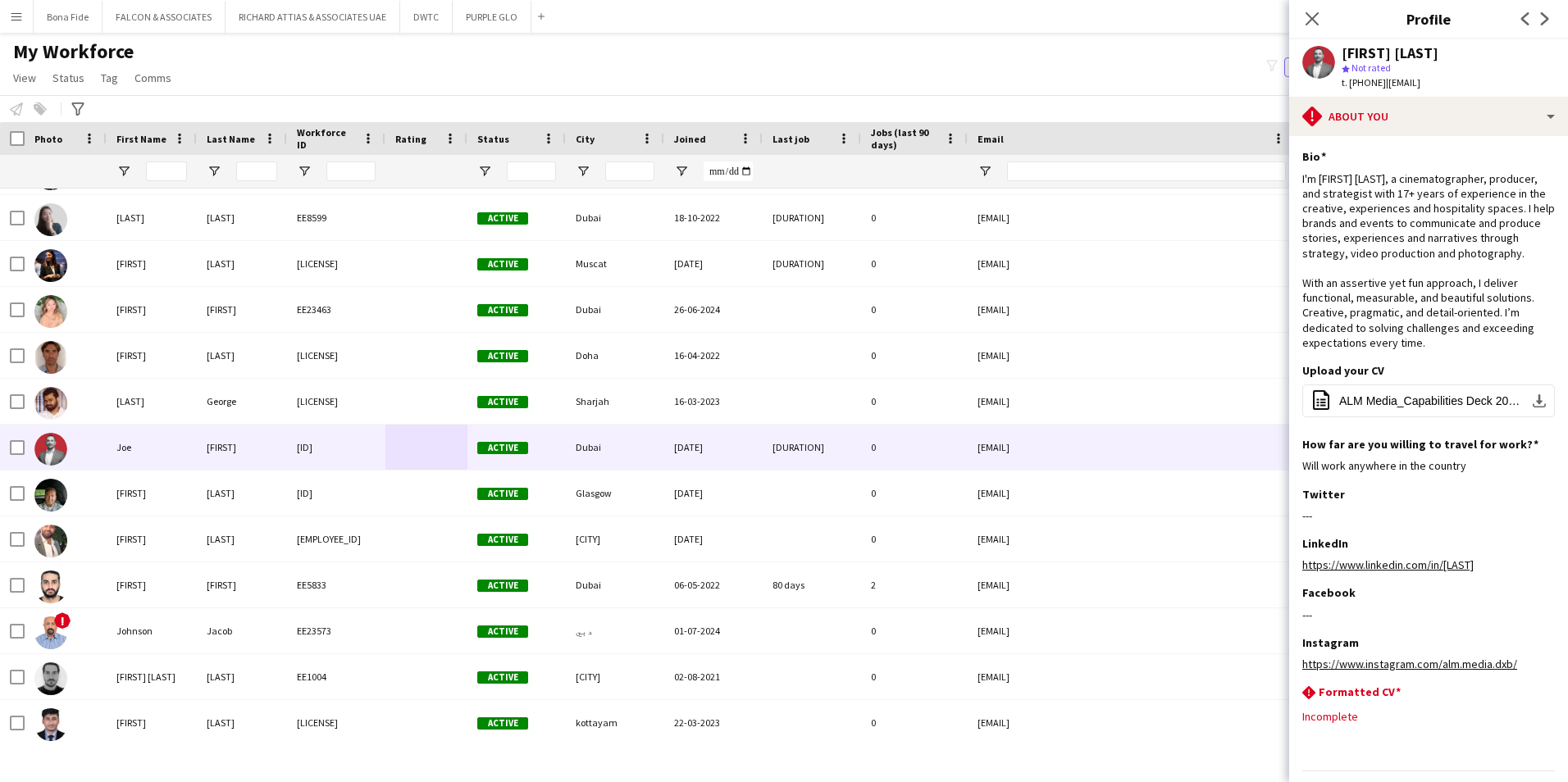 click on "My Workforce View Views Default view Julie New view Update view Delete view Edit name Customise view Customise filters Reset Filters Reset View Reset All Status Edit Tag New tag Edit tag ADMIN, Financial & HR (278) Arabic Speaker (1245) AV & Technical (298) Conferences, Ceremonies & Exhibitions (2163) Consultants (30) Coordinator (753) Creative Design & Content (435) Director (164) Done By Ahmed (707) Done By Eagal (0) Done by Enas (17) Done by Maya (7) Done by Mustafa (11) Done by Nickola (708) Done by Queenie (819) Done by Sana (872) Done by Steve (3) Done By Vanessa (1) Done by Zoya (76) Figma (1) Film Production (101) Health & Safety (232) Hospitality & Guest Relations (454) Live Shows & Festivals (1576) Manager (1290) Marketing (295) Mega Project (1555) Operations (2008) Payroll Only (53) Production (562) Project Planning & Management (609) Protocol (204) Sales & Business Development (148) Showcaller (133) Site Infrastructure (156) Sports (1323) Stage Manager (263) Theme Parks (39) Figma (1)" 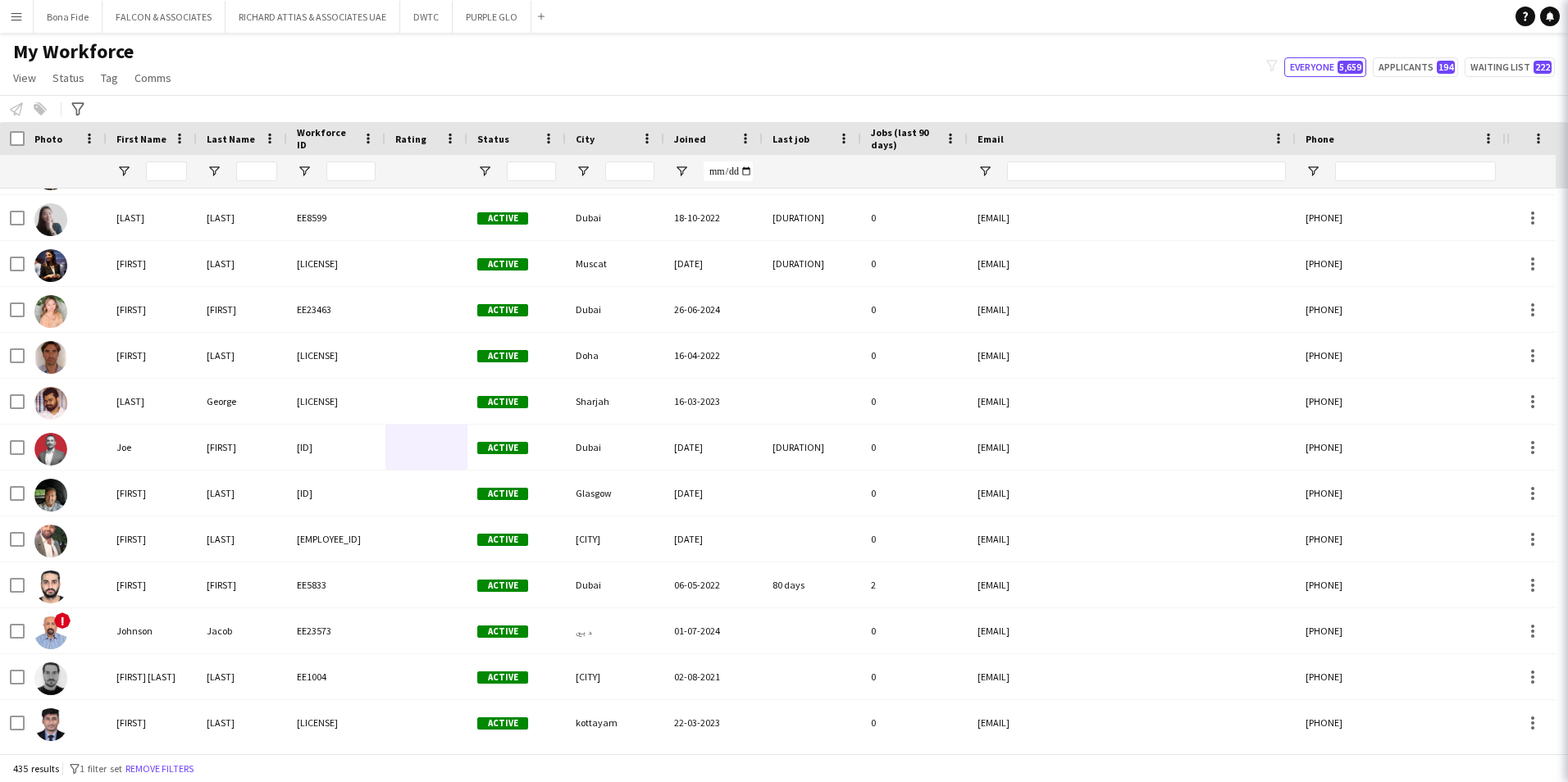 click on "My Workforce View Views Default view Julie New view Update view Delete view Edit name Customise view Customise filters Reset Filters Reset View Reset All Status Edit Tag New tag Edit tag ADMIN, Financial & HR (278) Arabic Speaker (1245) AV & Technical (298) Conferences, Ceremonies & Exhibitions (2163) Consultants (30) Coordinator (753) Creative Design & Content (435) Director (164) Done By Ahmed (707) Done By Eagal (0) Done by Enas (17) Done by Maya (7) Done by Mustafa (11) Done by Nickola (708) Done by Queenie (819) Done by Sana (872) Done by Steve (3) Done By Vanessa (1) Done by Zoya (76) Figma (1) Film Production (101) Health & Safety (232) Hospitality & Guest Relations (454) Live Shows & Festivals (1576) Manager (1290) Marketing (295) Mega Project (1555) Operations (2008) Payroll Only (53) Production (562) Project Planning & Management (609) Protocol (204) Sales & Business Development (148) Showcaller (133) Site Infrastructure (156) Sports (1323) Stage Manager (263) Theme Parks (39) Figma (1)" 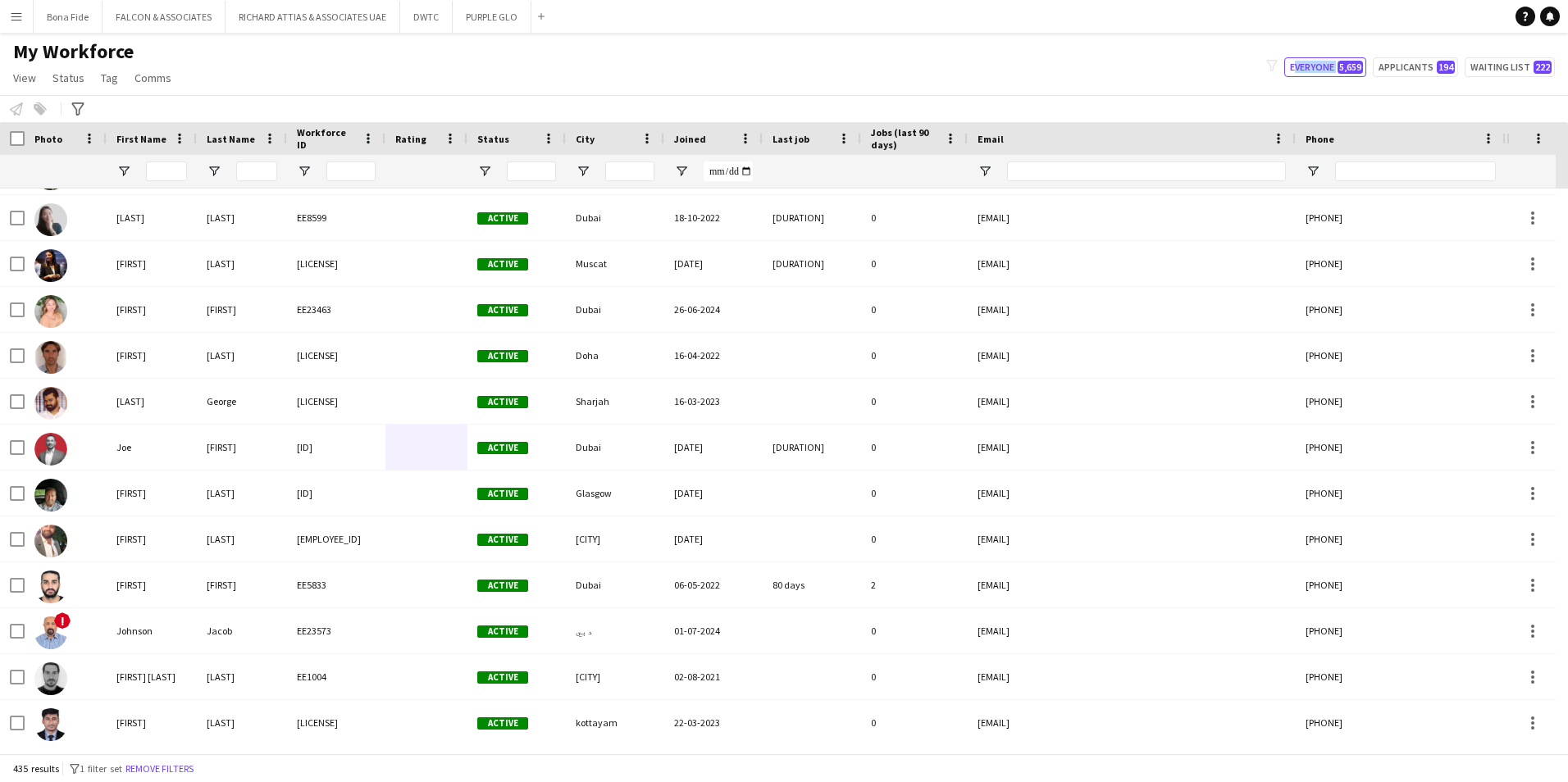 click on "My Workforce View Views Default view Julie New view Update view Delete view Edit name Customise view Customise filters Reset Filters Reset View Reset All Status Edit Tag New tag Edit tag ADMIN, Financial & HR (278) Arabic Speaker (1245) AV & Technical (298) Conferences, Ceremonies & Exhibitions (2163) Consultants (30) Coordinator (753) Creative Design & Content (435) Director (164) Done By Ahmed (707) Done By Eagal (0) Done by Enas (17) Done by Maya (7) Done by Mustafa (11) Done by Nickola (708) Done by Queenie (819) Done by Sana (872) Done by Steve (3) Done By Vanessa (1) Done by Zoya (76) Figma (1) Film Production (101) Health & Safety (232) Hospitality & Guest Relations (454) Live Shows & Festivals (1576) Manager (1290) Marketing (295) Mega Project (1555) Operations (2008) Payroll Only (53) Production (562) Project Planning & Management (609) Protocol (204) Sales & Business Development (148) Showcaller (133) Site Infrastructure (156) Sports (1323) Stage Manager (263) Theme Parks (39) Figma (1)" 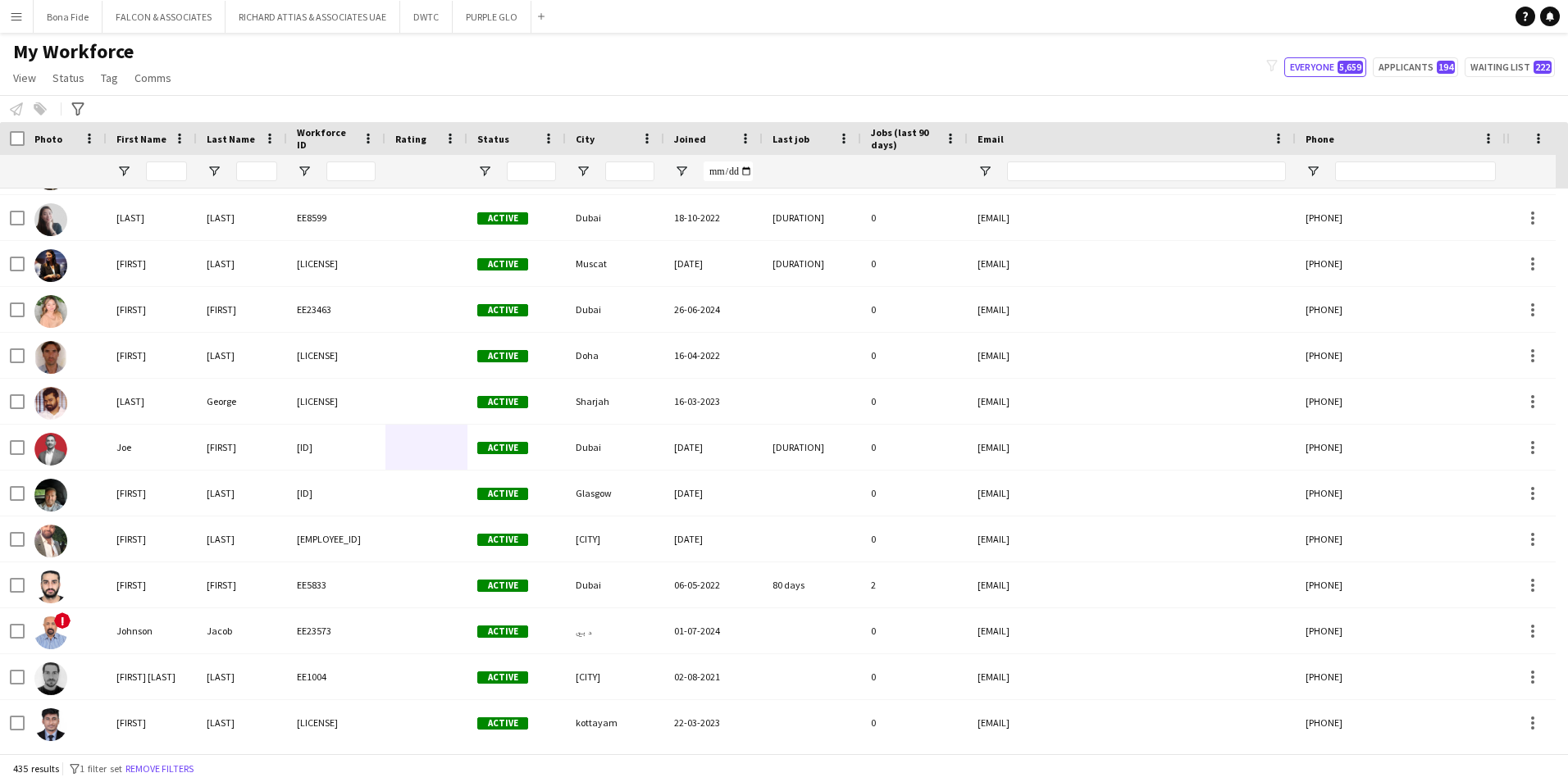drag, startPoint x: 1119, startPoint y: 64, endPoint x: 1046, endPoint y: 69, distance: 73.17103 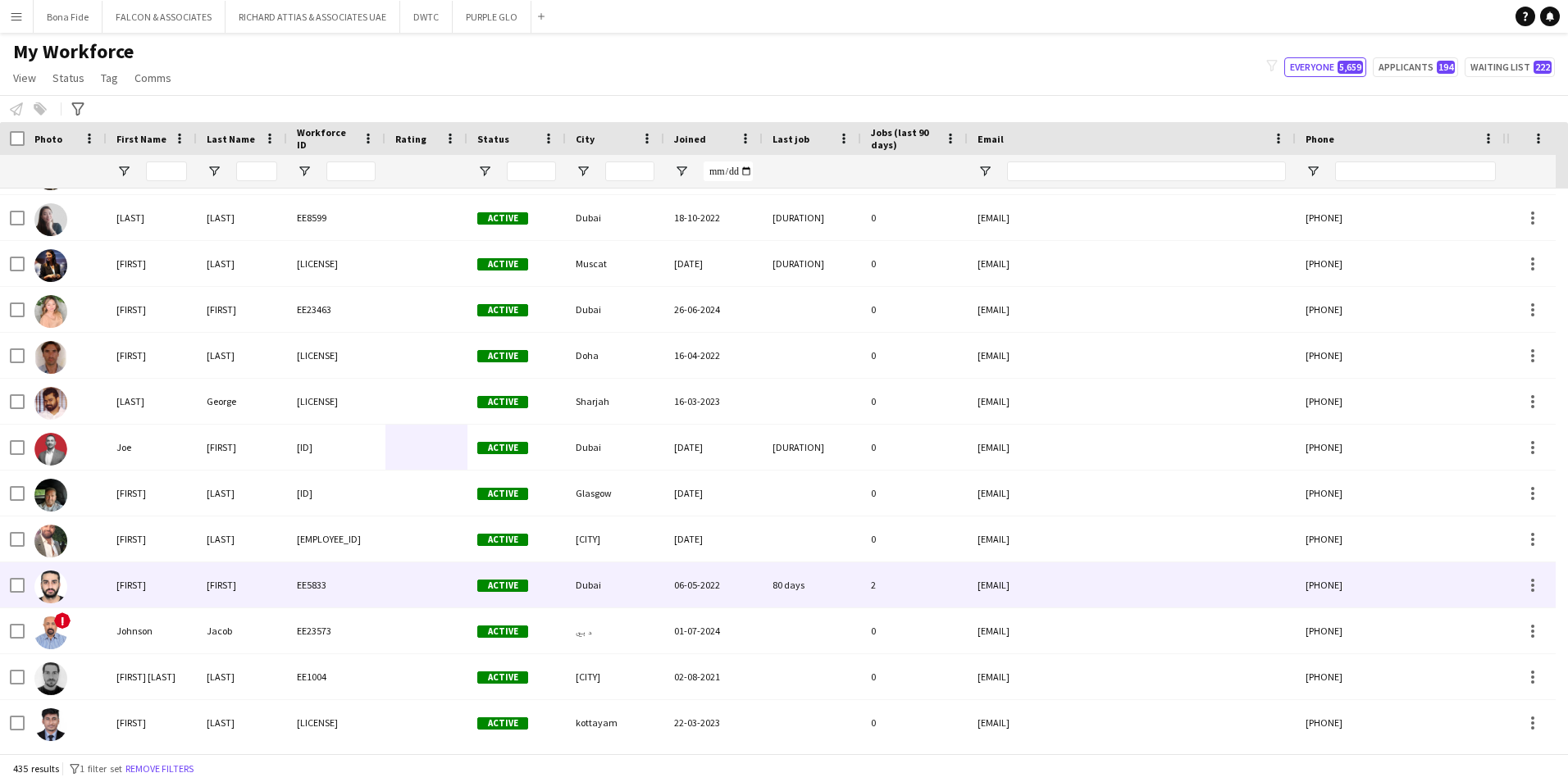 scroll, scrollTop: 9068, scrollLeft: 0, axis: vertical 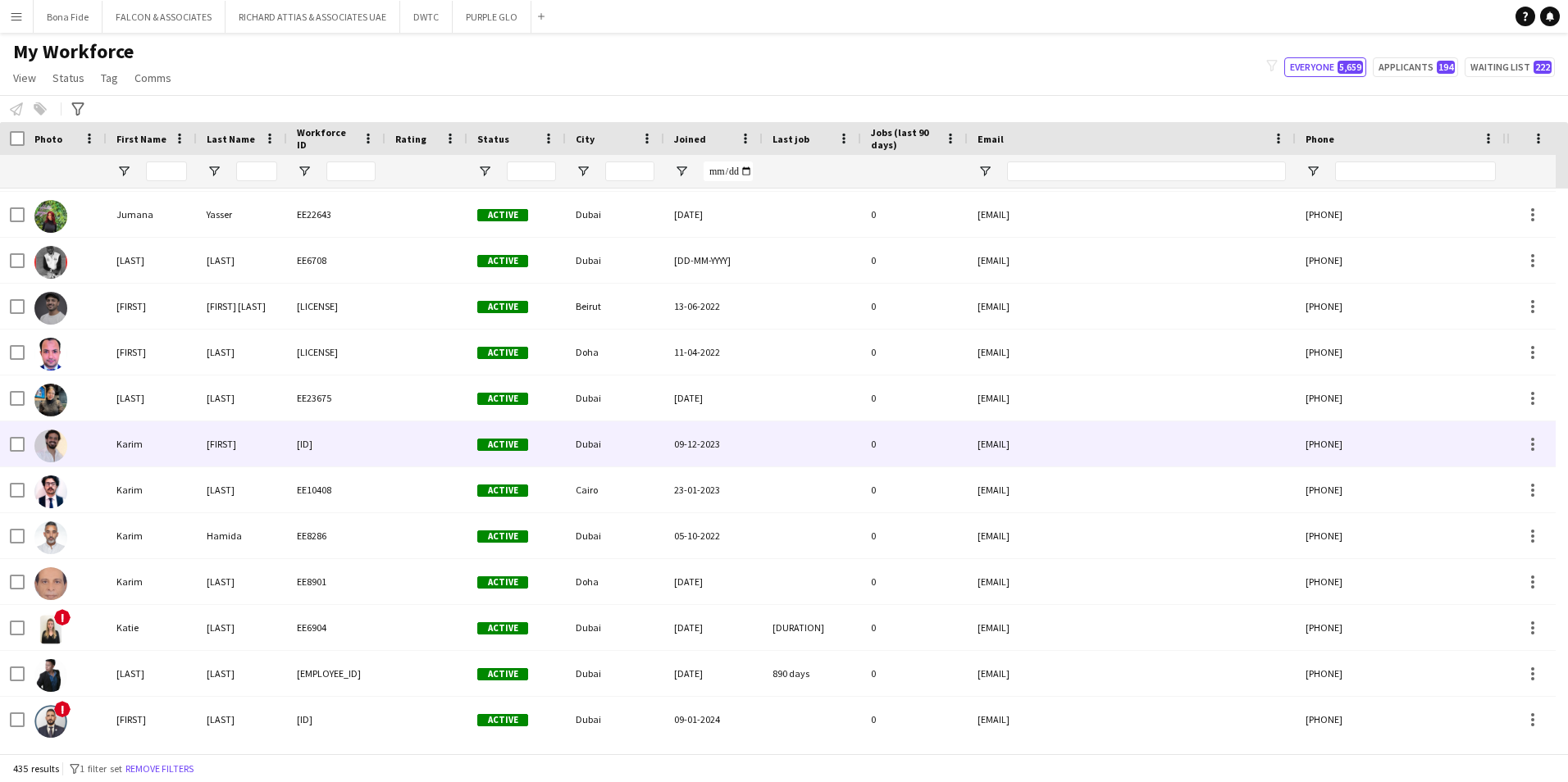 click on "Karim" at bounding box center (152, 443) 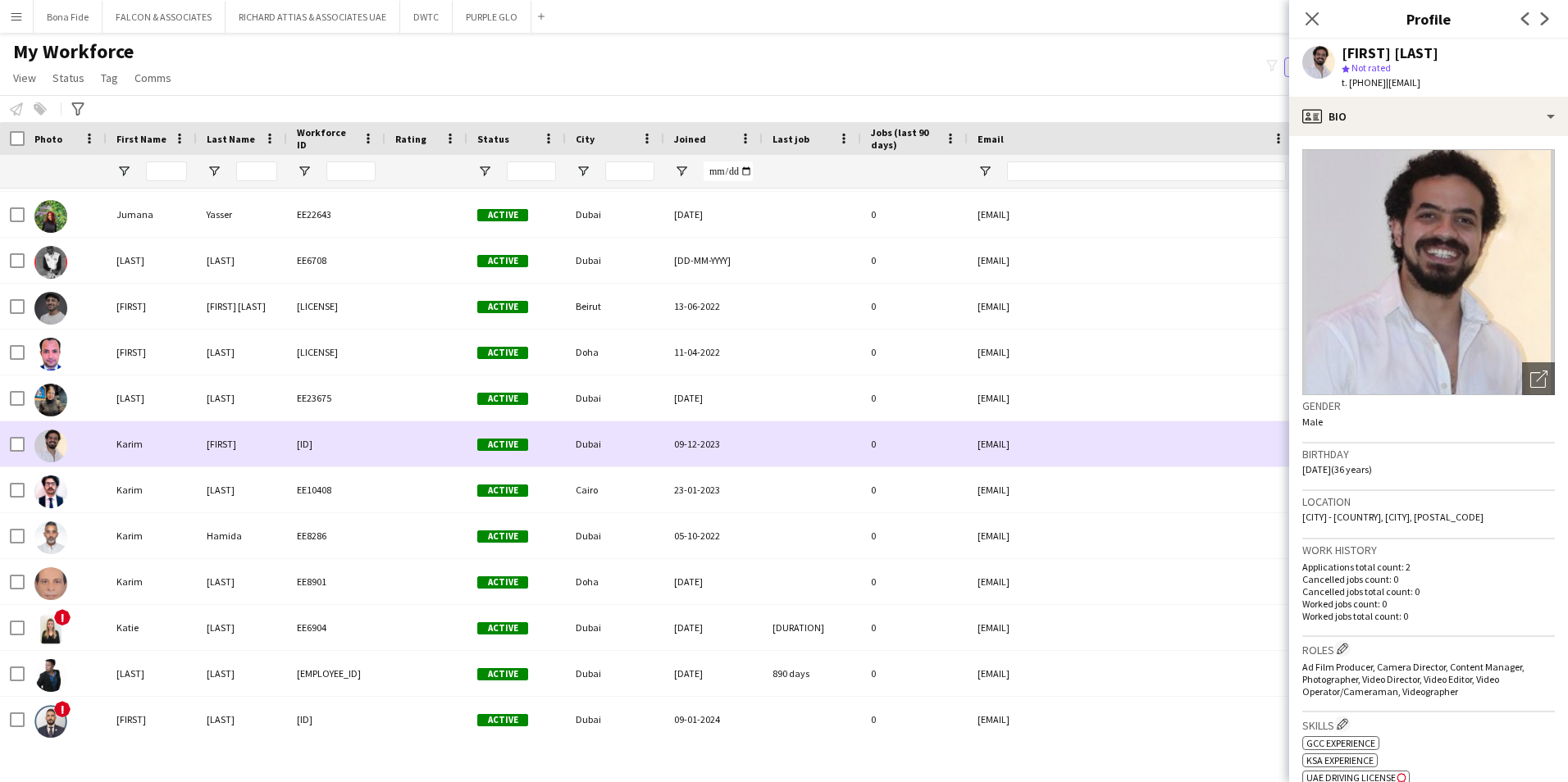 scroll, scrollTop: 9669, scrollLeft: 0, axis: vertical 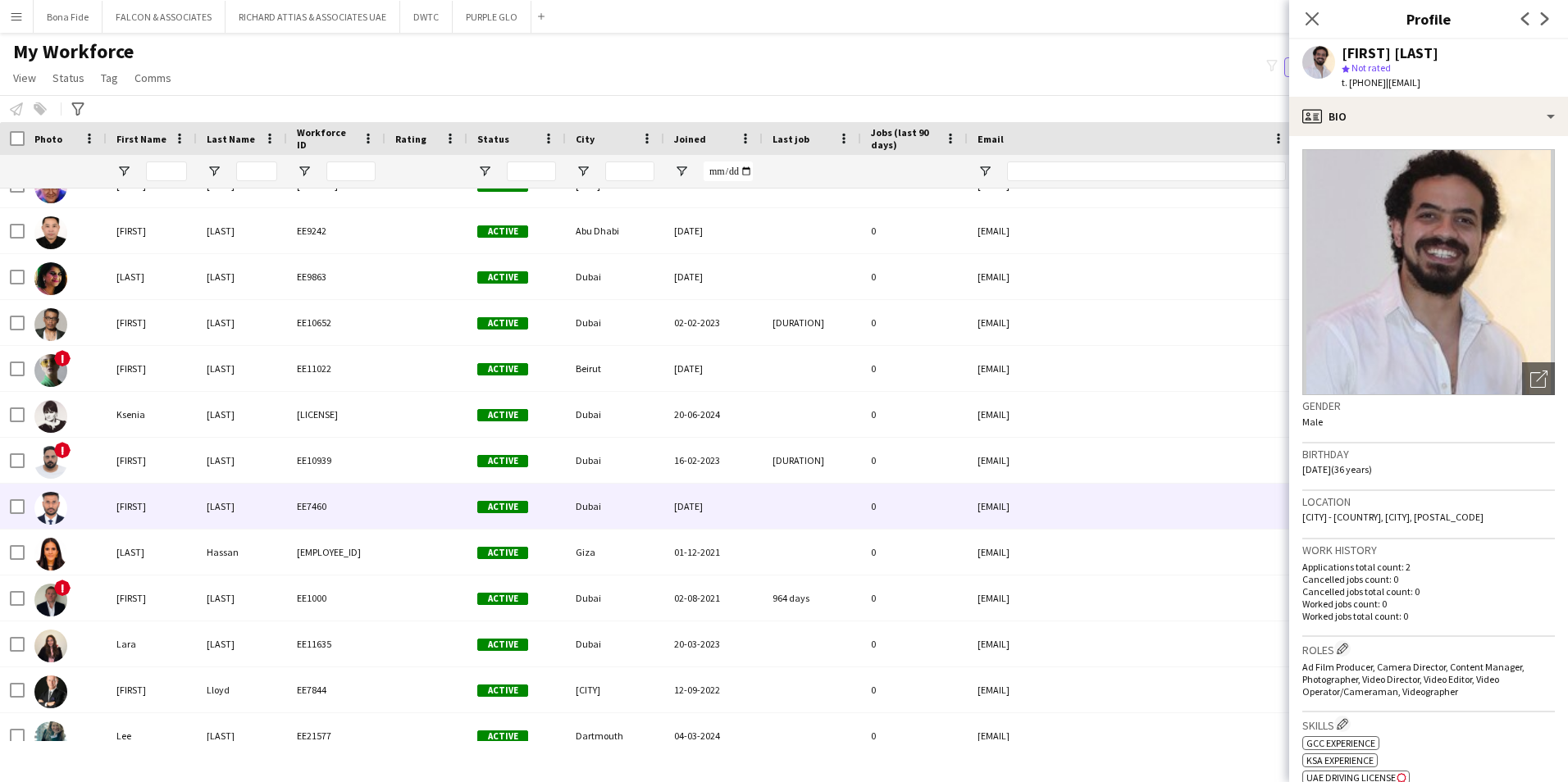 click on "[FIRST]" at bounding box center [152, 506] 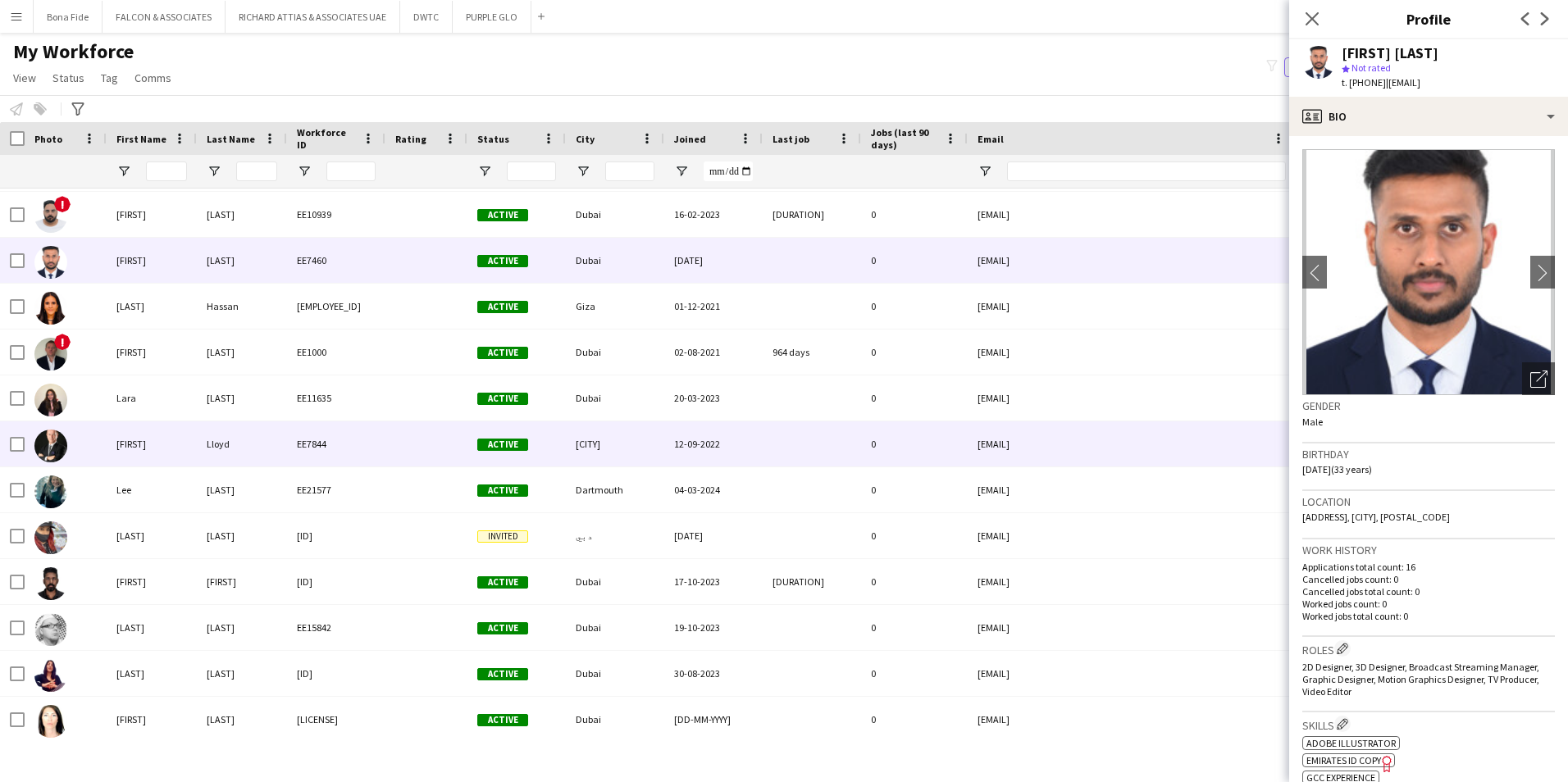 click at bounding box center [426, 443] 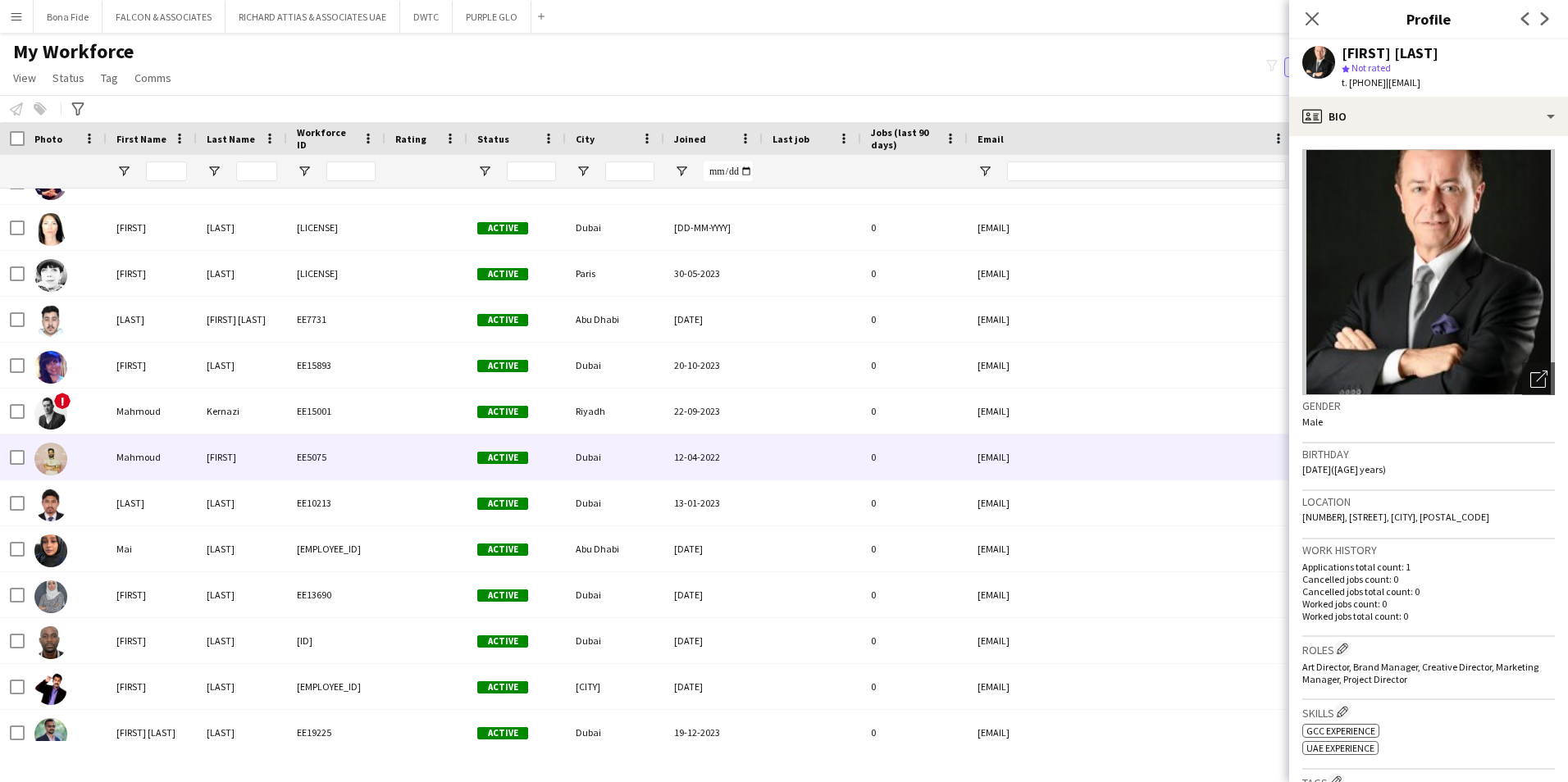 click at bounding box center (426, 457) 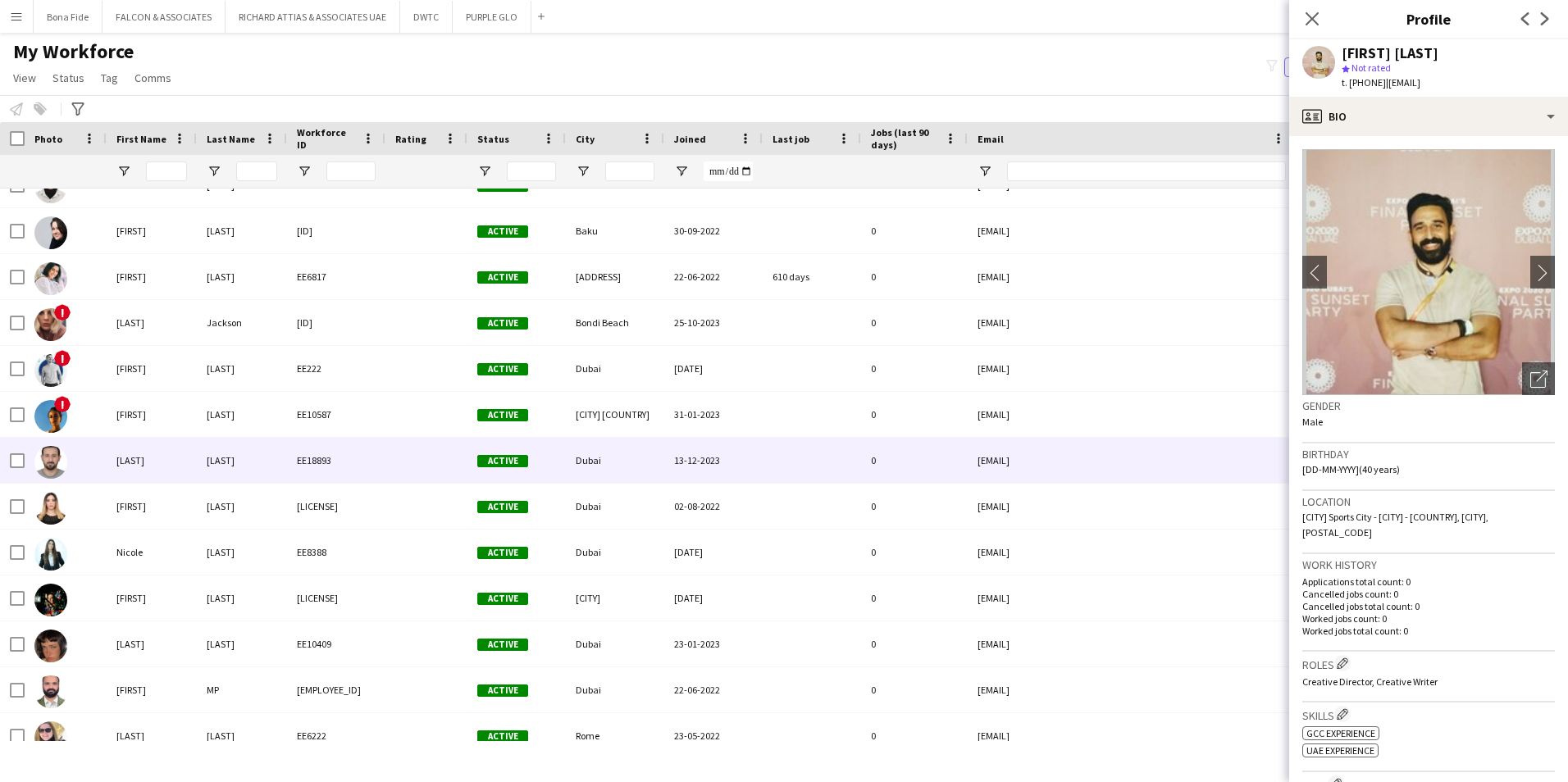 click at bounding box center (426, 460) 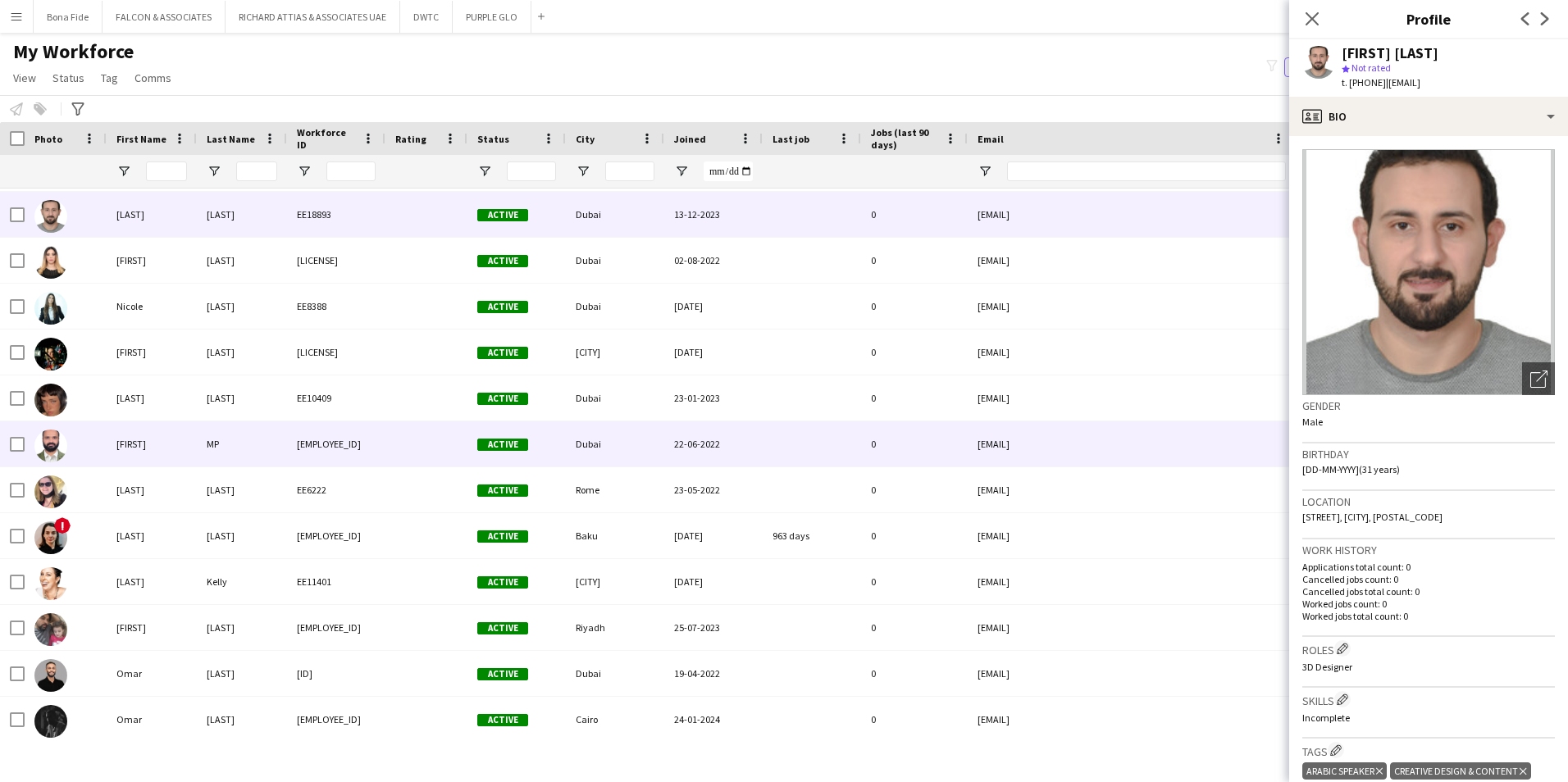click at bounding box center [426, 443] 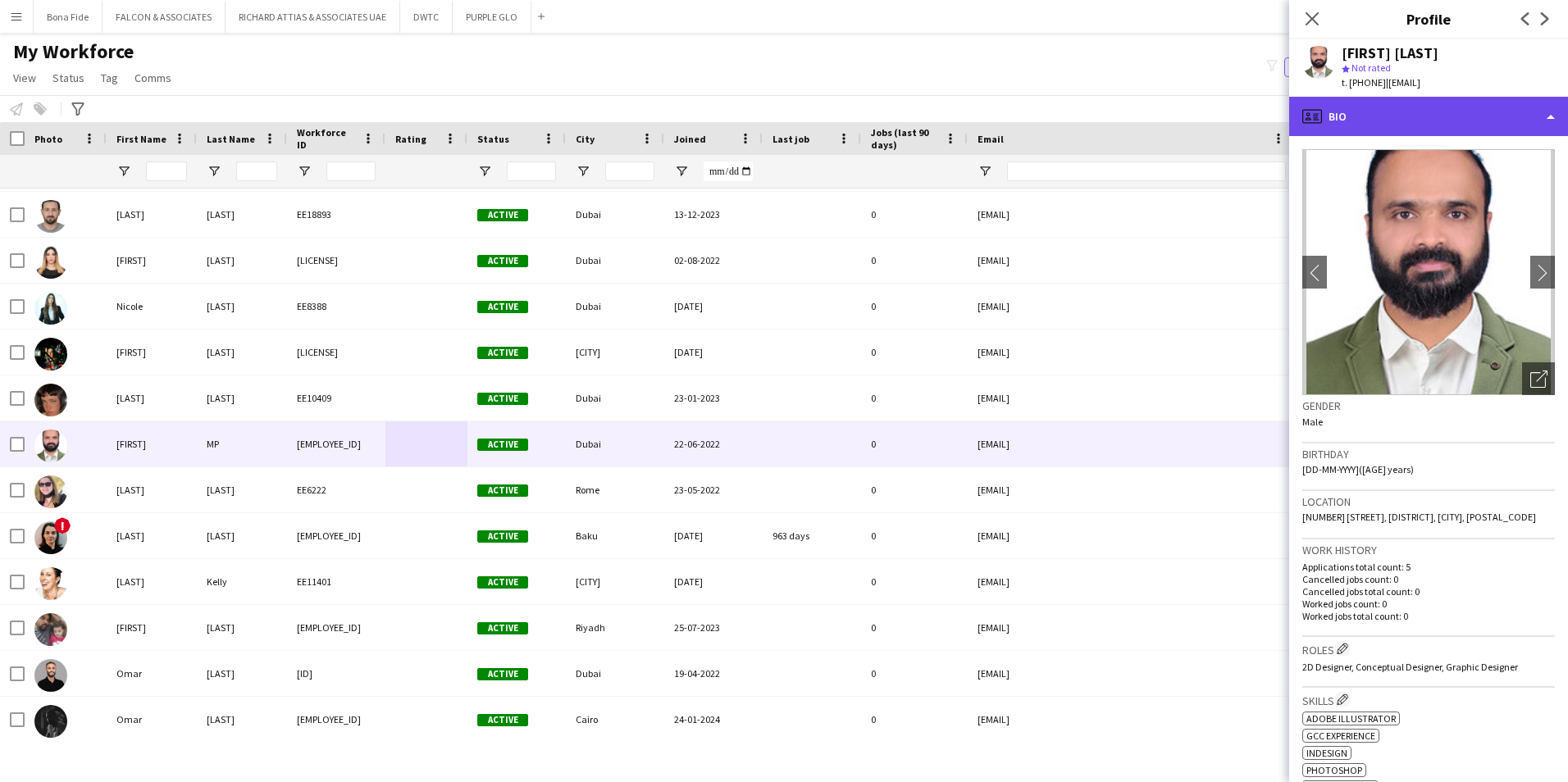 click on "profile
Bio" 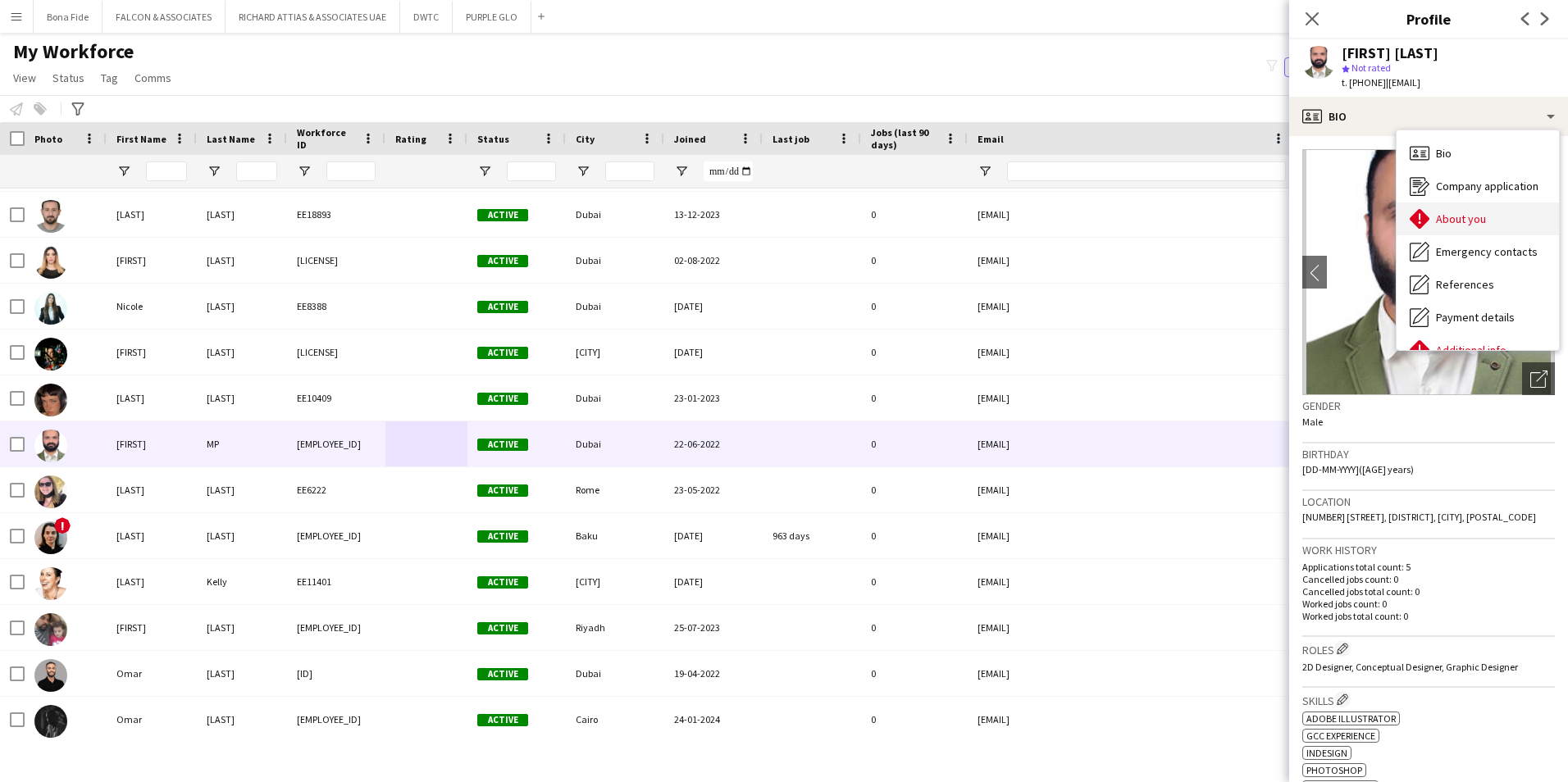 click on "About you" at bounding box center (1461, 219) 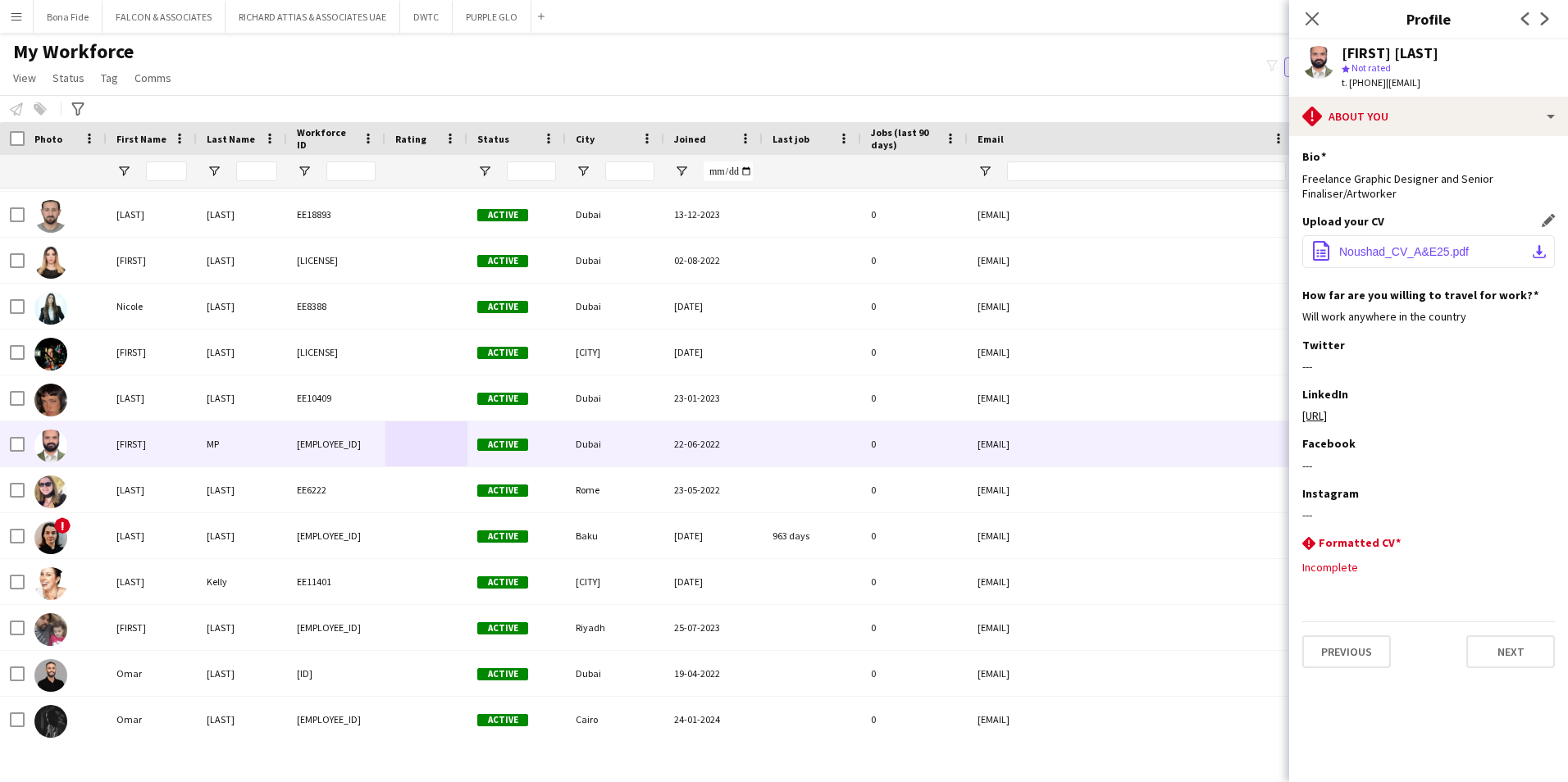 click on "office-file-sheet
[FILENAME]
download-bottom" 